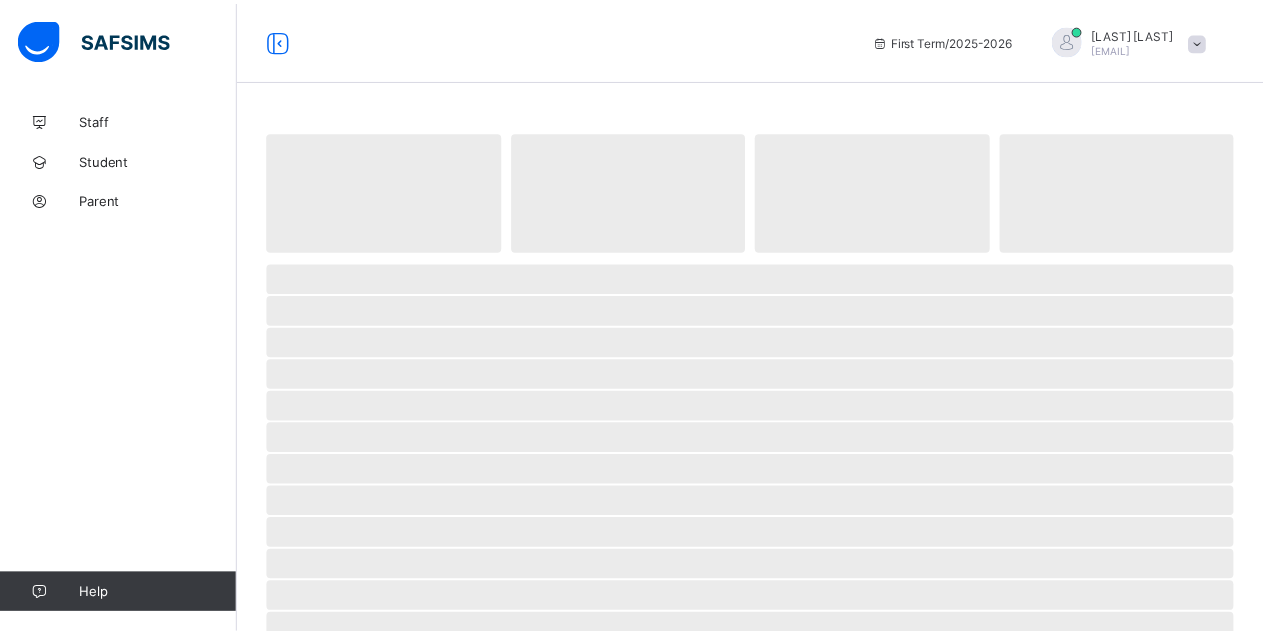 scroll, scrollTop: 0, scrollLeft: 0, axis: both 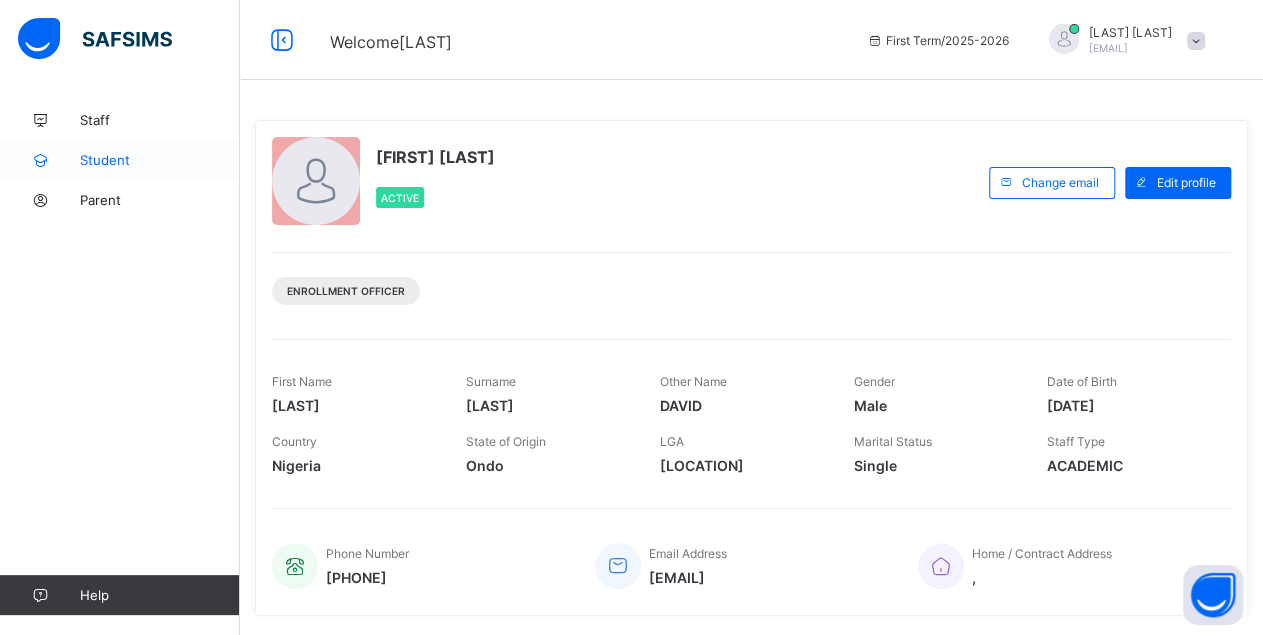 click on "Student" at bounding box center (160, 160) 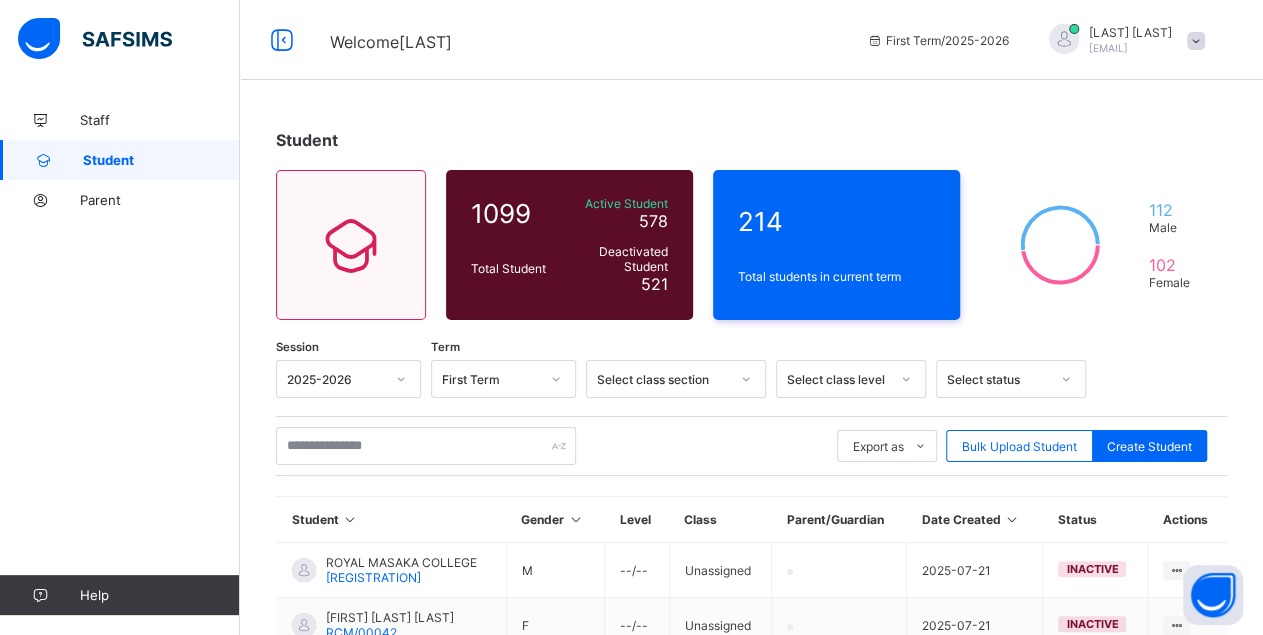 scroll, scrollTop: 587, scrollLeft: 0, axis: vertical 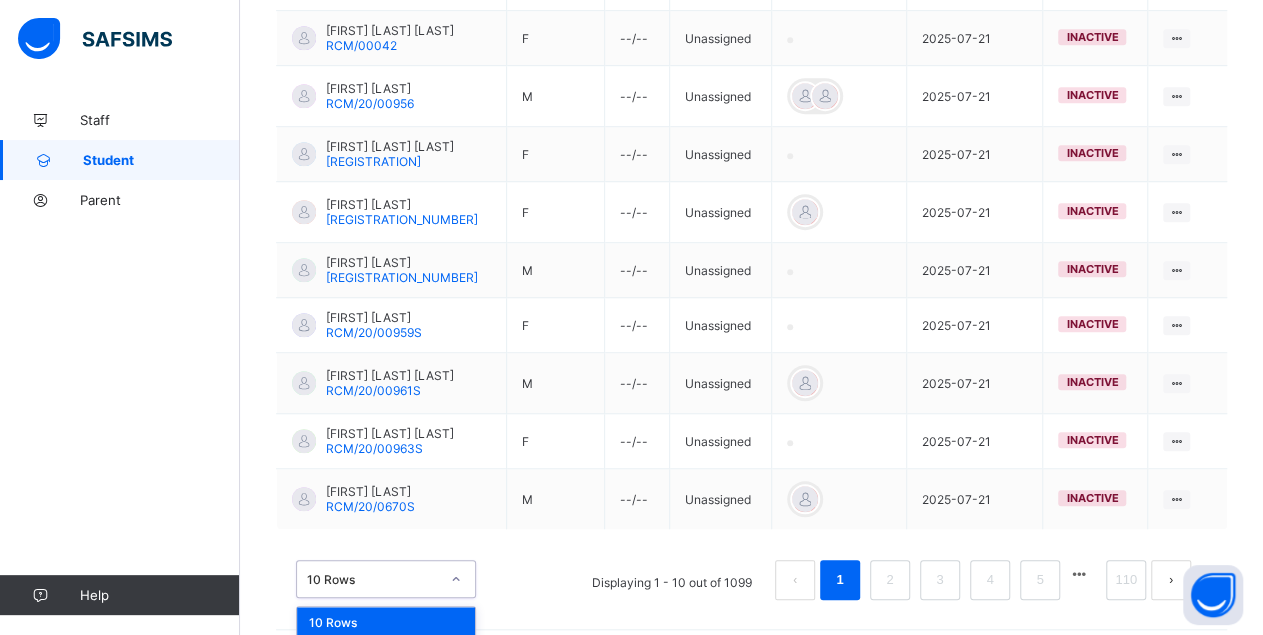 click on "option 10 Rows focused, 1 of 3. 3 results available. Use Up and Down to choose options, press Enter to select the currently focused option, press Escape to exit the menu, press Tab to select the option and exit the menu. 10 Rows 10 Rows 20 Rows 50 Rows" at bounding box center (386, 579) 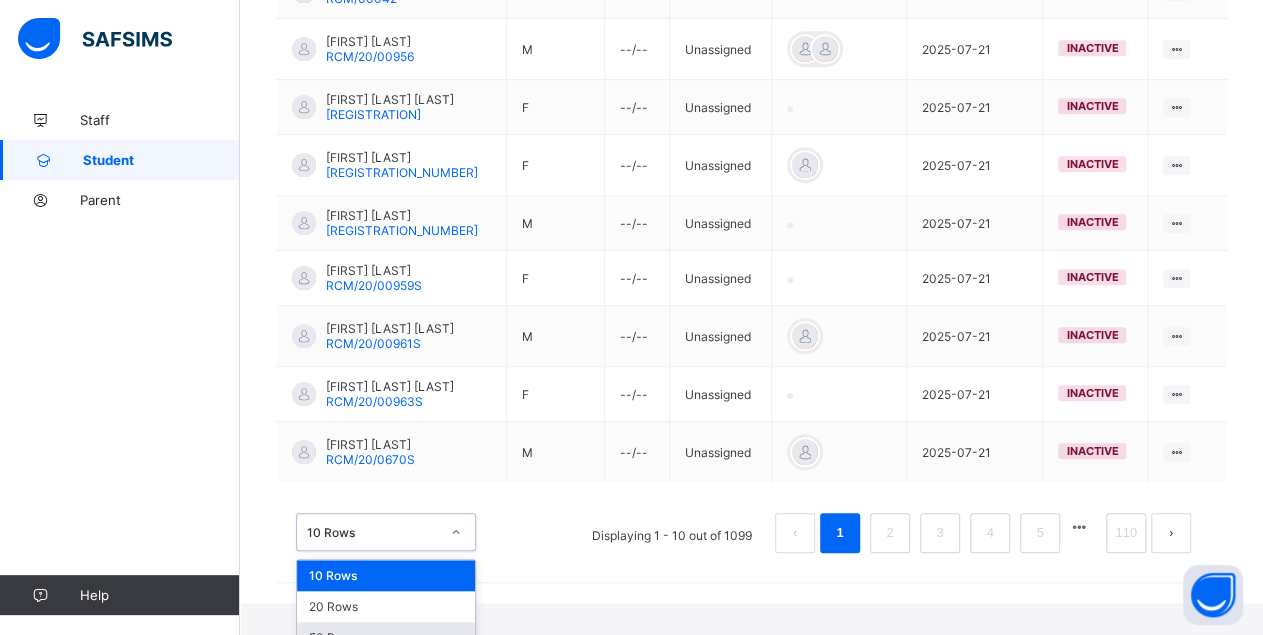 click on "50 Rows" at bounding box center (386, 637) 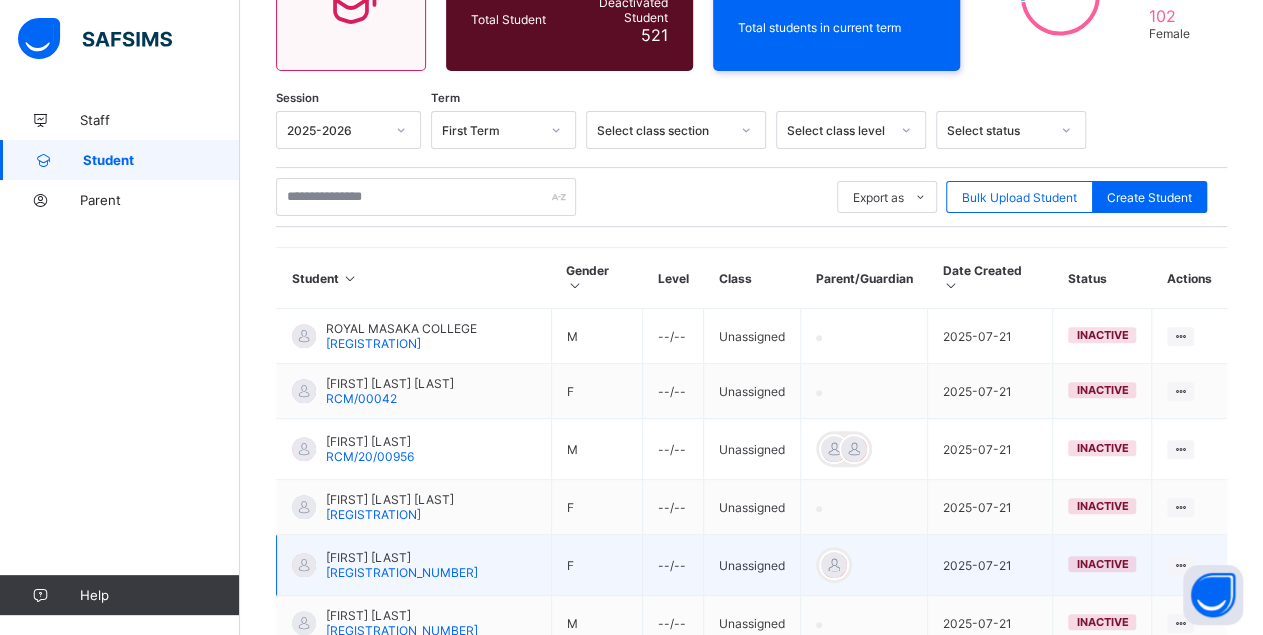 scroll, scrollTop: 2953, scrollLeft: 0, axis: vertical 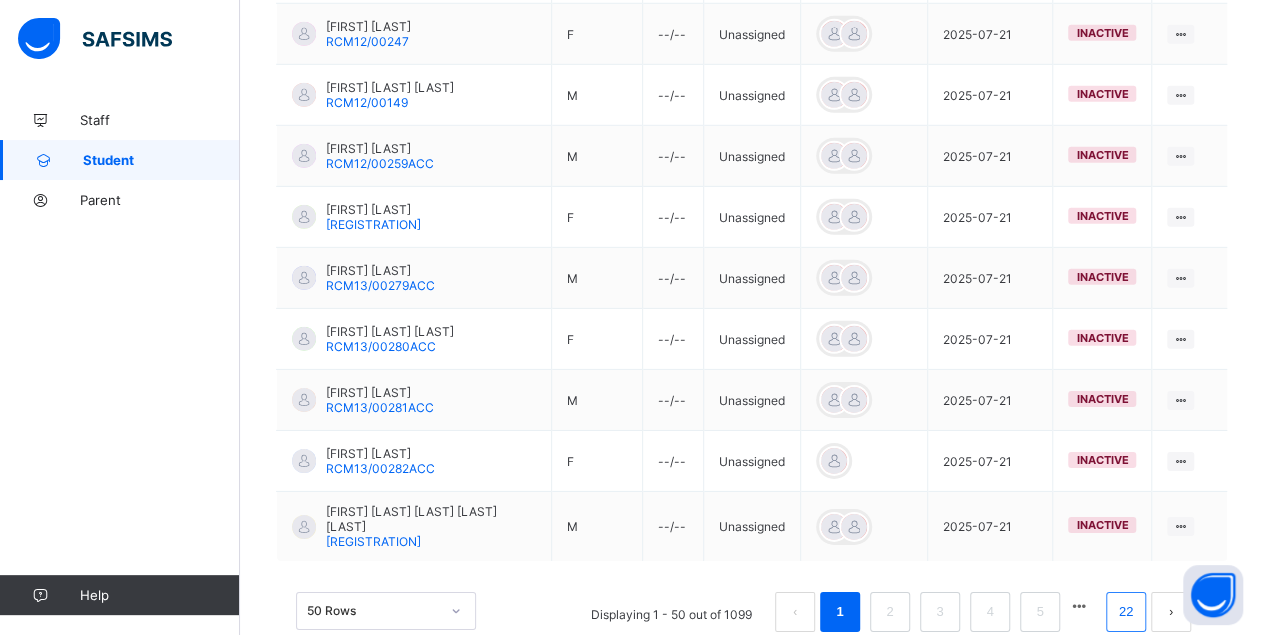 click on "22" at bounding box center (1126, 612) 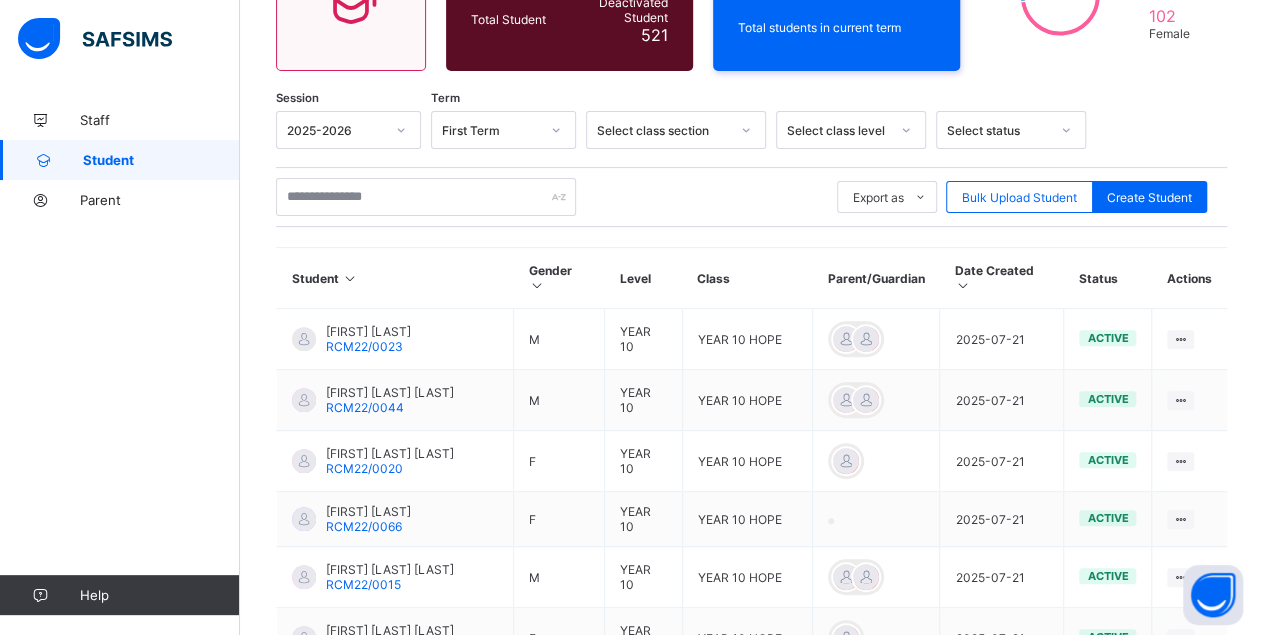 scroll, scrollTop: 3028, scrollLeft: 0, axis: vertical 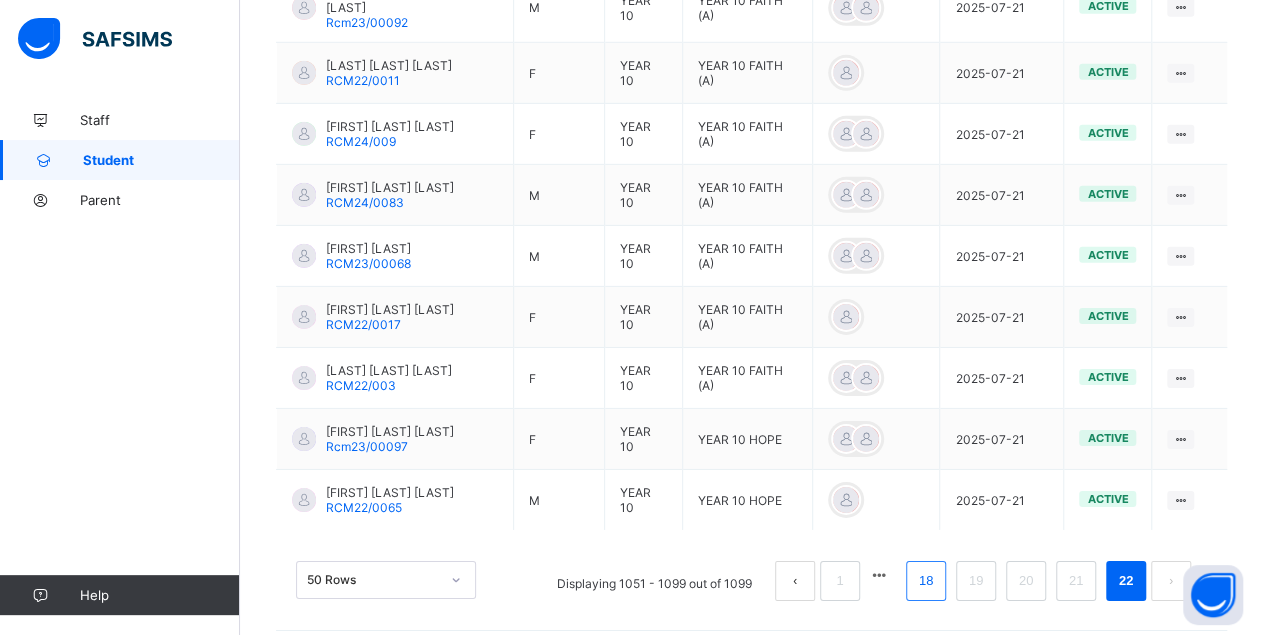 click on "18" at bounding box center [926, 581] 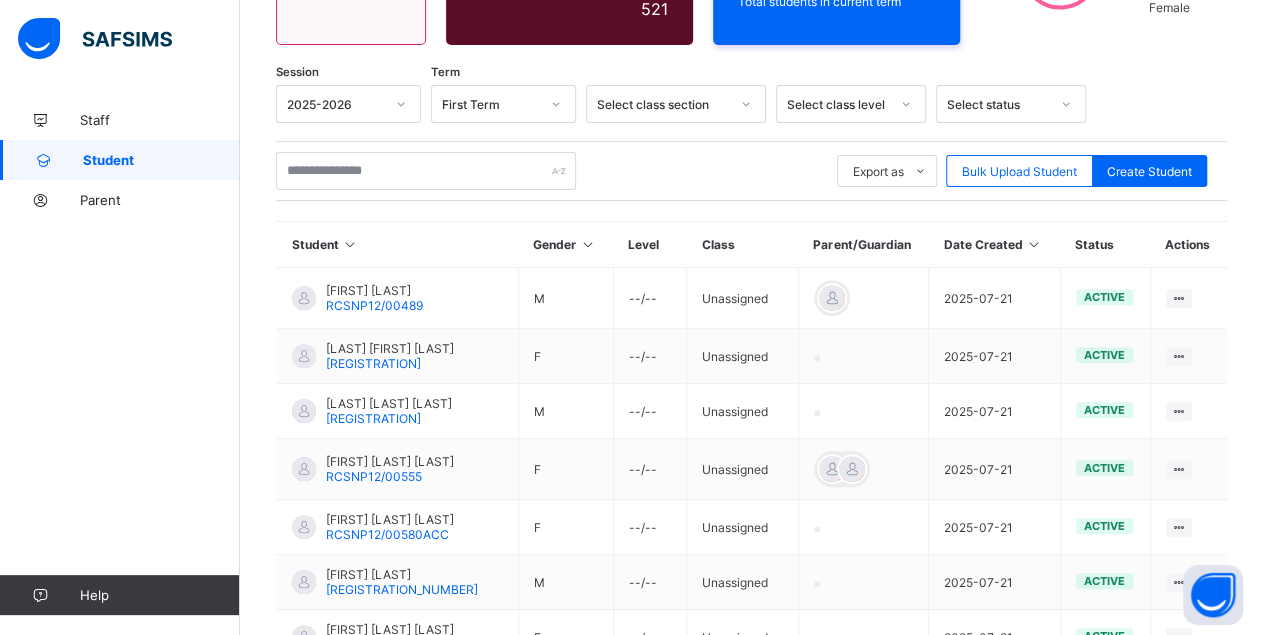 scroll, scrollTop: 2754, scrollLeft: 0, axis: vertical 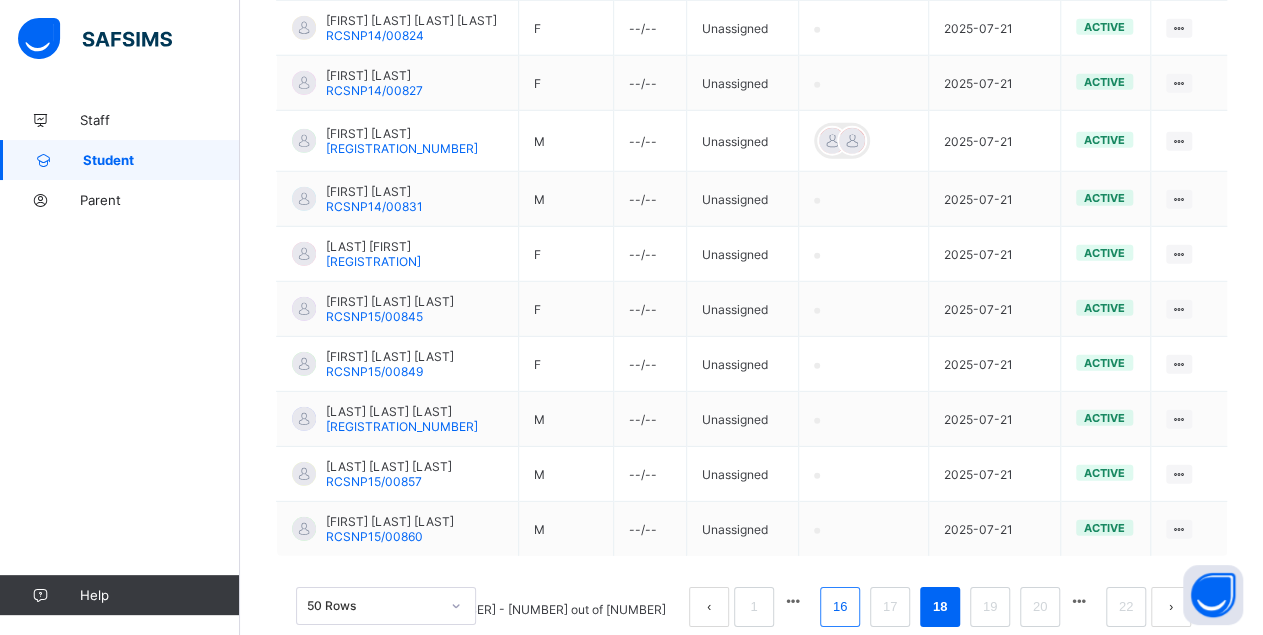 click on "16" at bounding box center [840, 607] 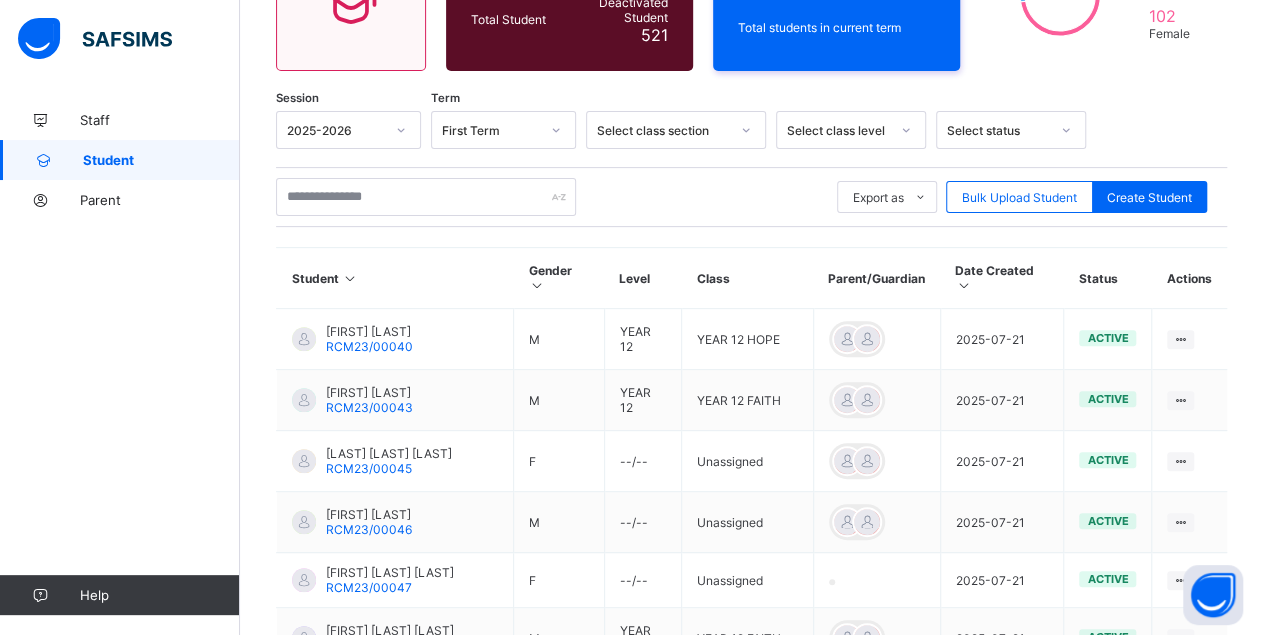 scroll, scrollTop: 3054, scrollLeft: 0, axis: vertical 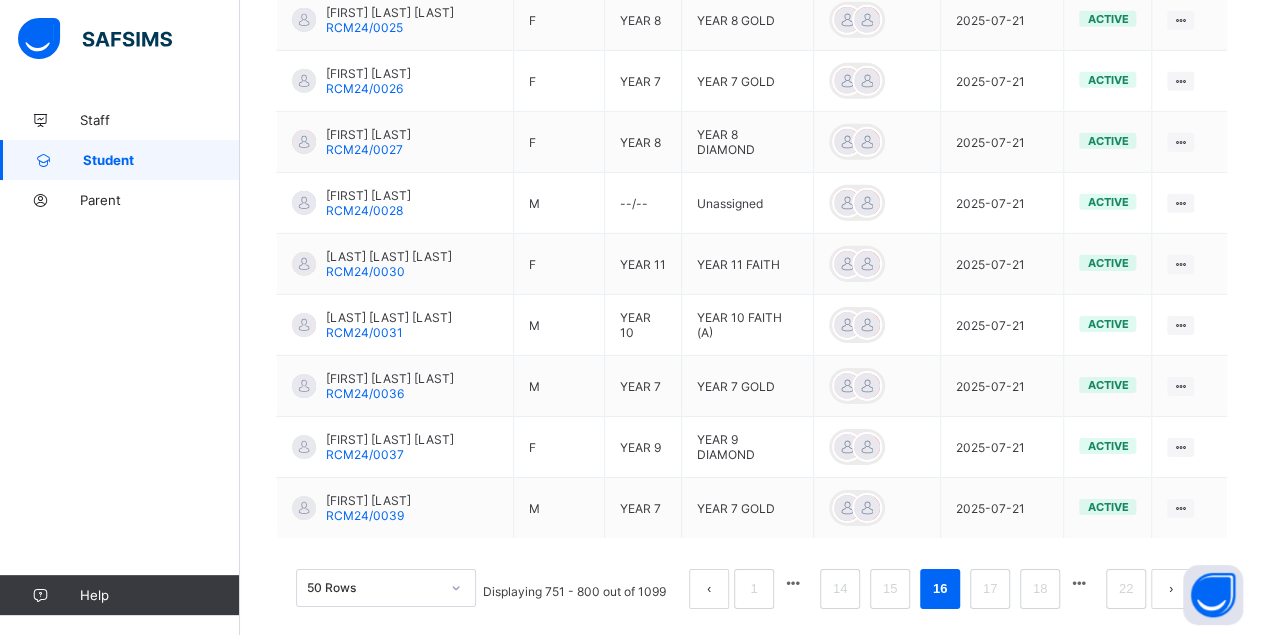 click at bounding box center (793, 583) 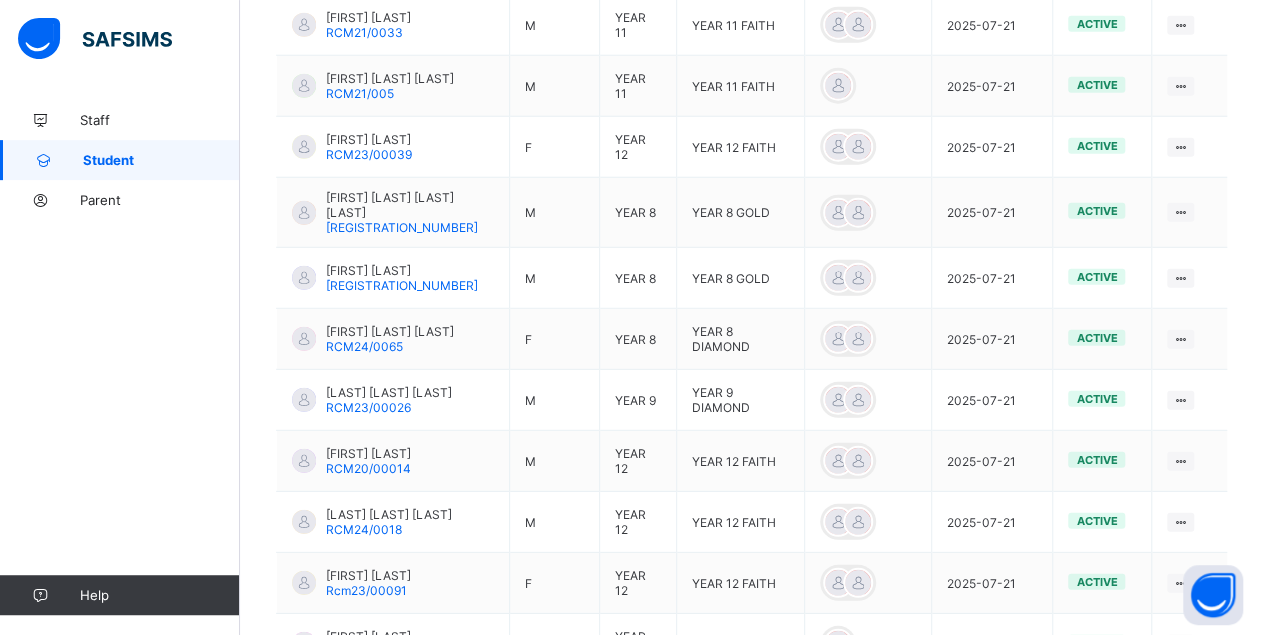 scroll, scrollTop: 3081, scrollLeft: 0, axis: vertical 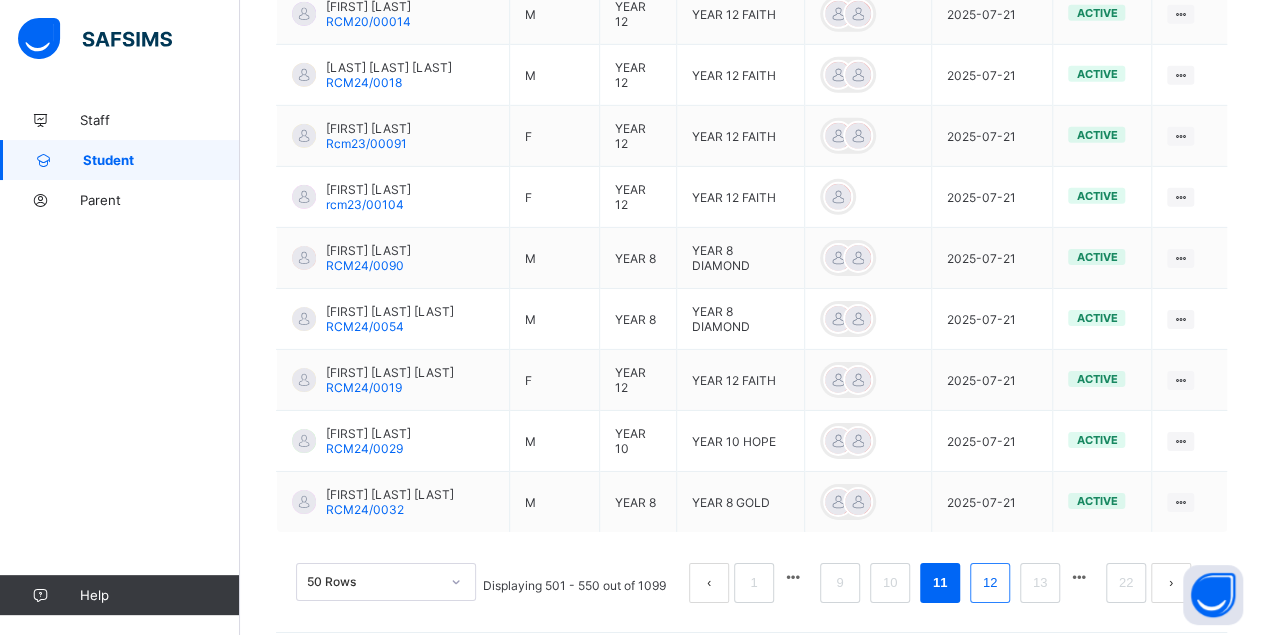 click on "12" at bounding box center [990, 583] 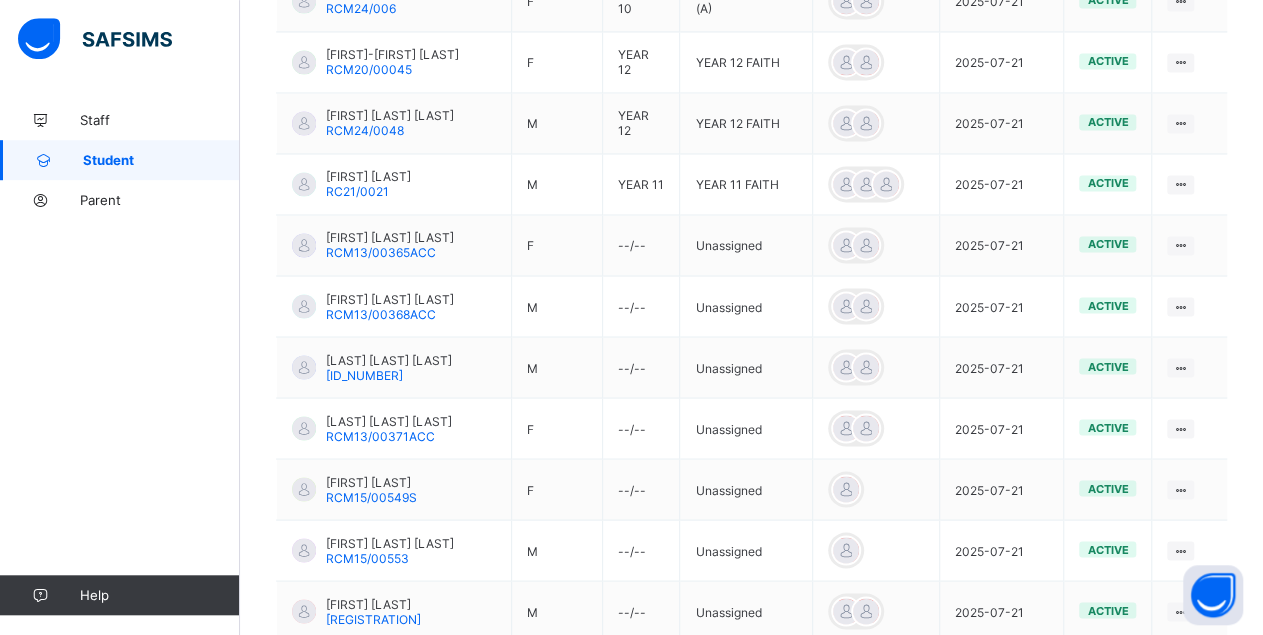 scroll, scrollTop: 1634, scrollLeft: 0, axis: vertical 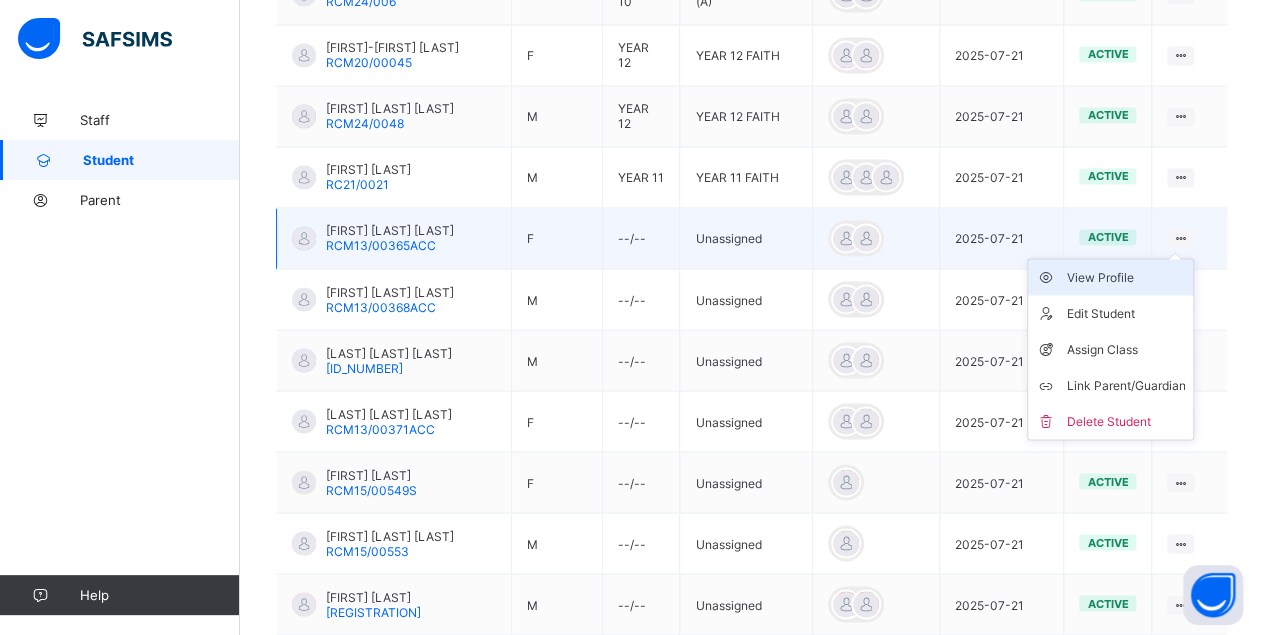 click on "View Profile" at bounding box center (1125, 277) 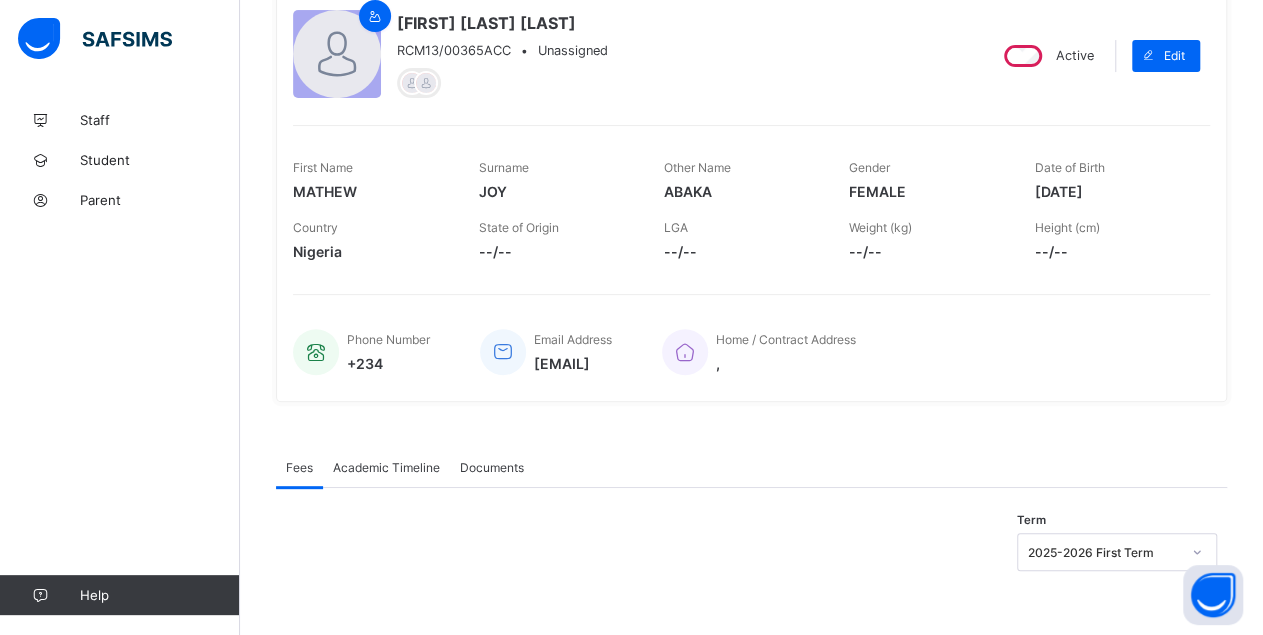 scroll, scrollTop: 0, scrollLeft: 0, axis: both 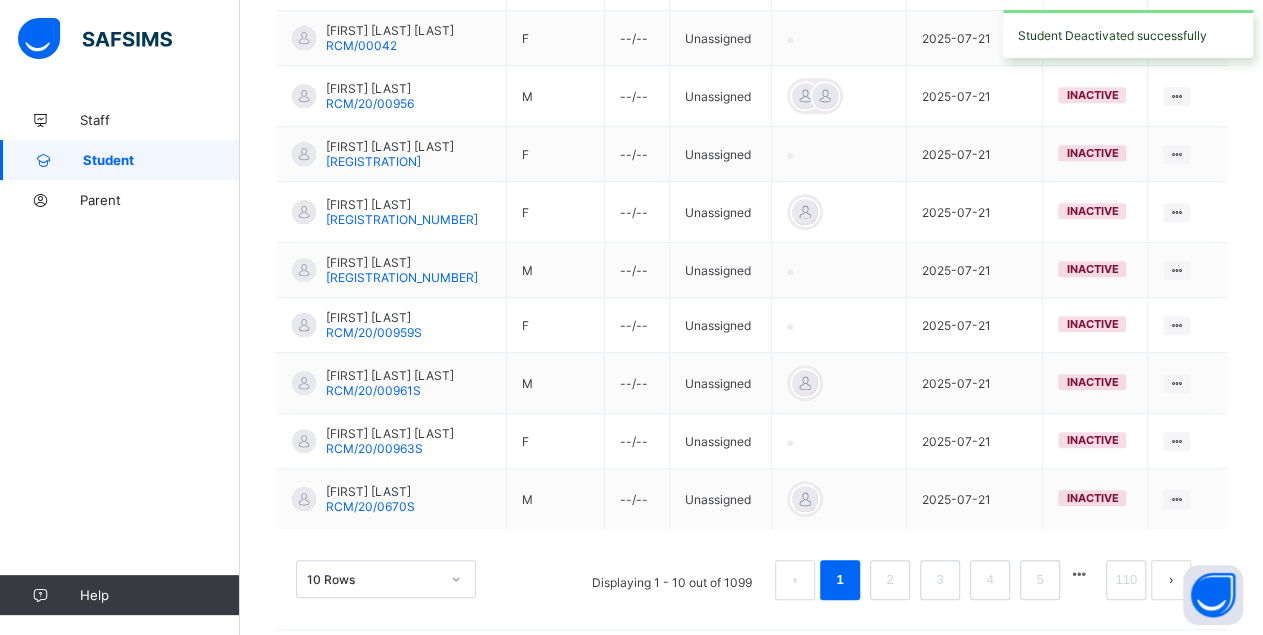click on "10 Rows" at bounding box center [386, 579] 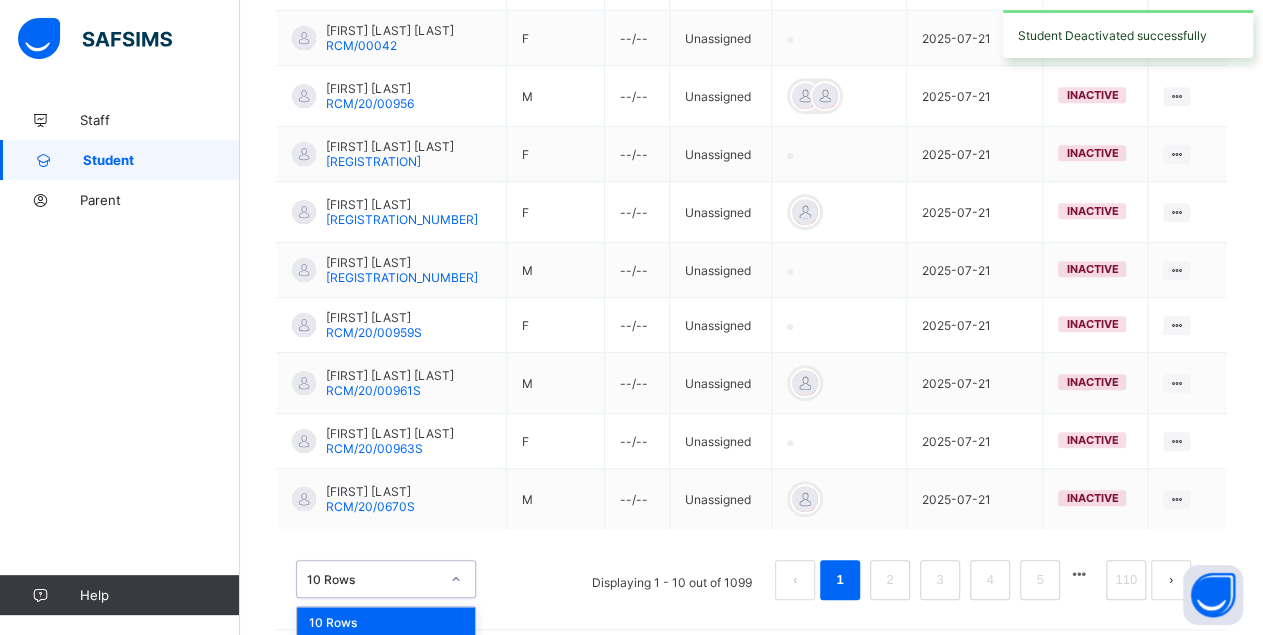 scroll, scrollTop: 634, scrollLeft: 0, axis: vertical 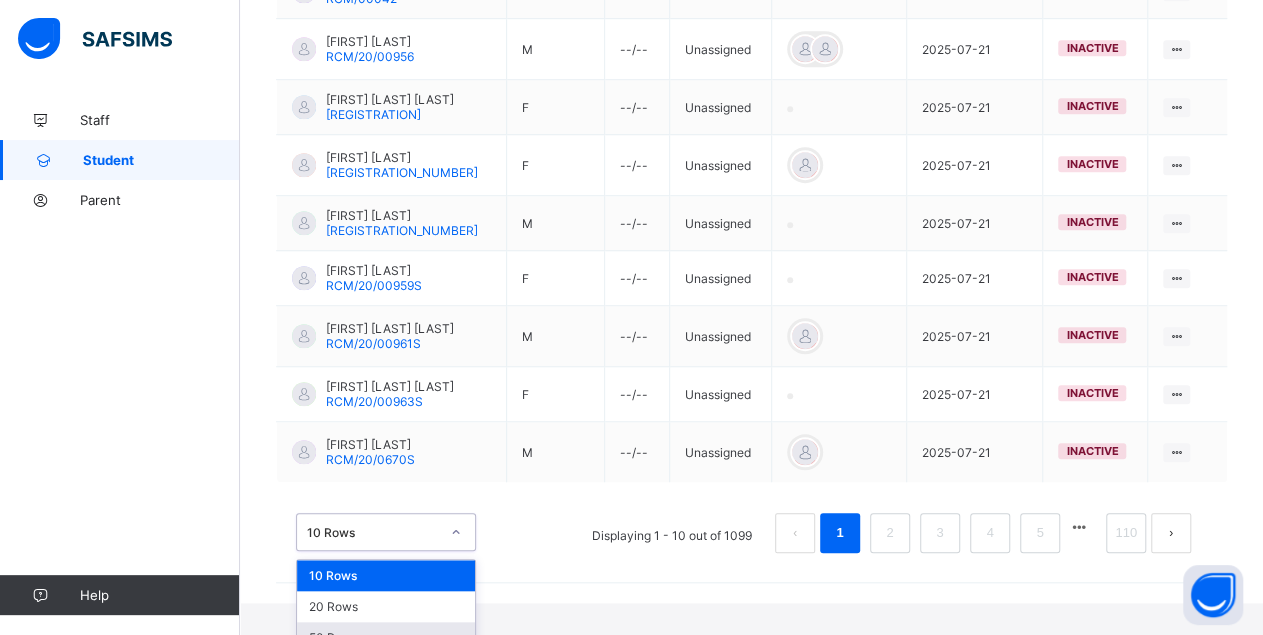 click on "50 Rows" at bounding box center [386, 637] 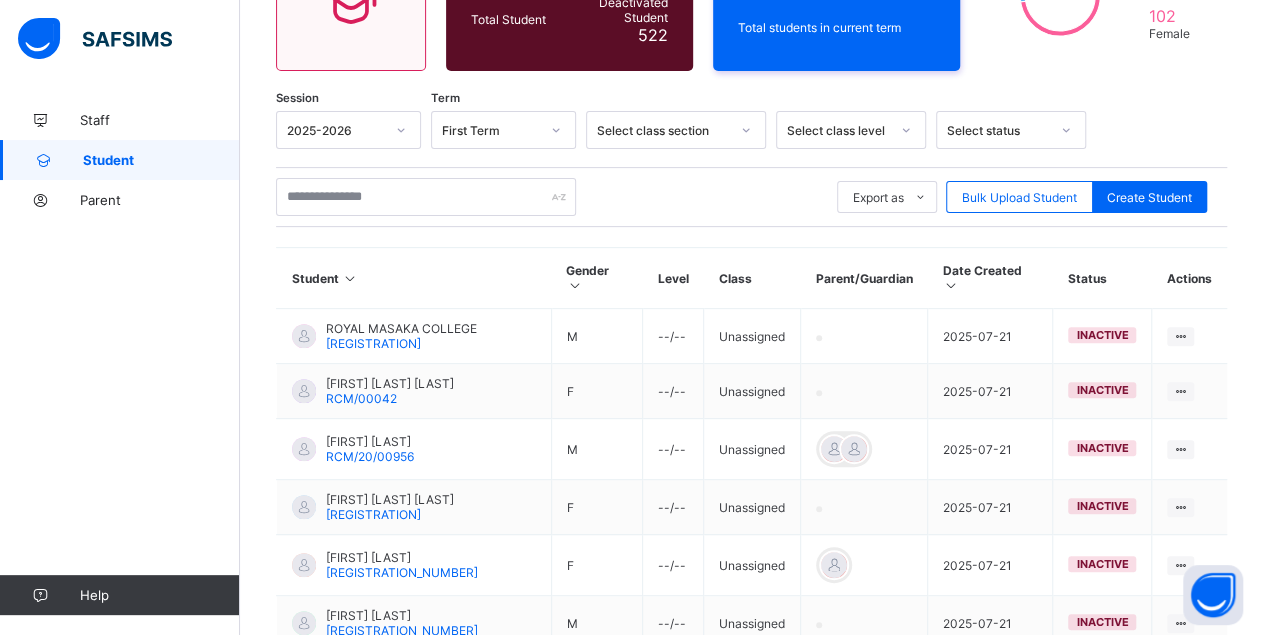 scroll, scrollTop: 2953, scrollLeft: 0, axis: vertical 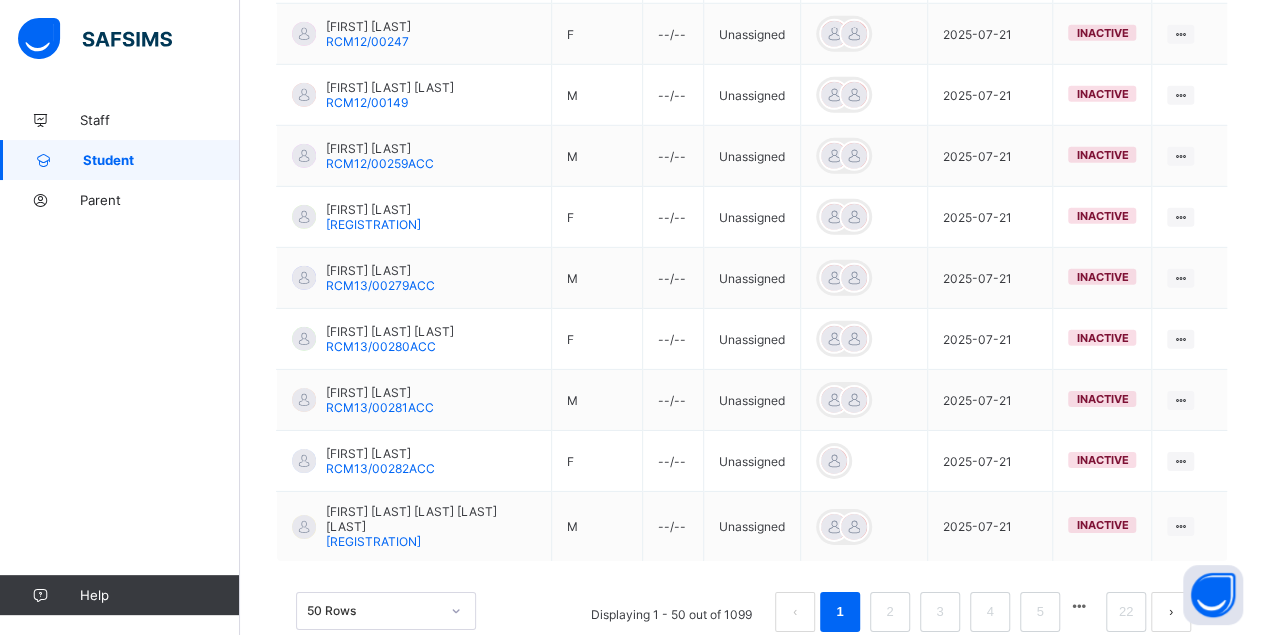 click at bounding box center (1079, 606) 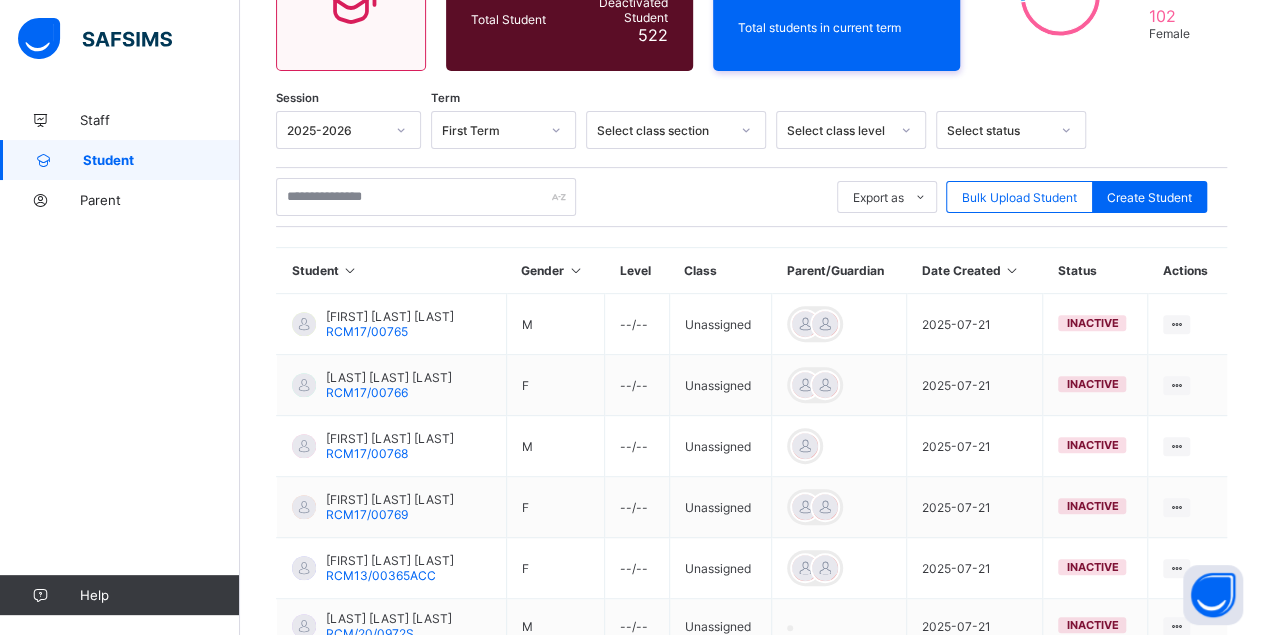 scroll, scrollTop: 3048, scrollLeft: 0, axis: vertical 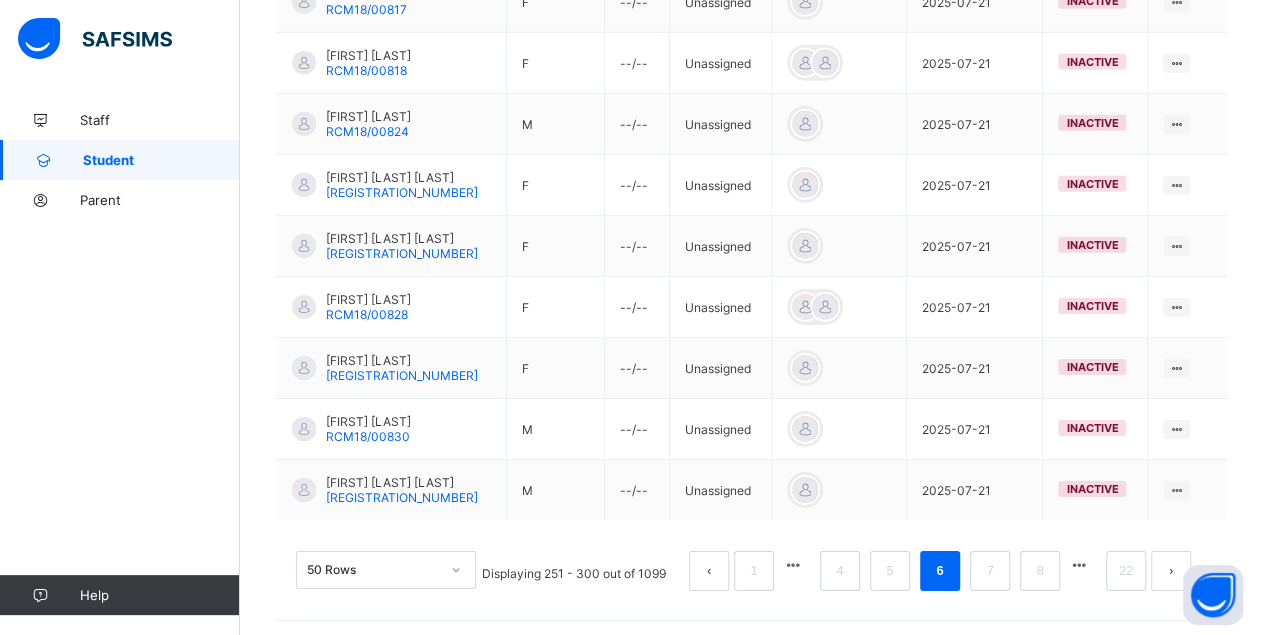 click at bounding box center [1079, 565] 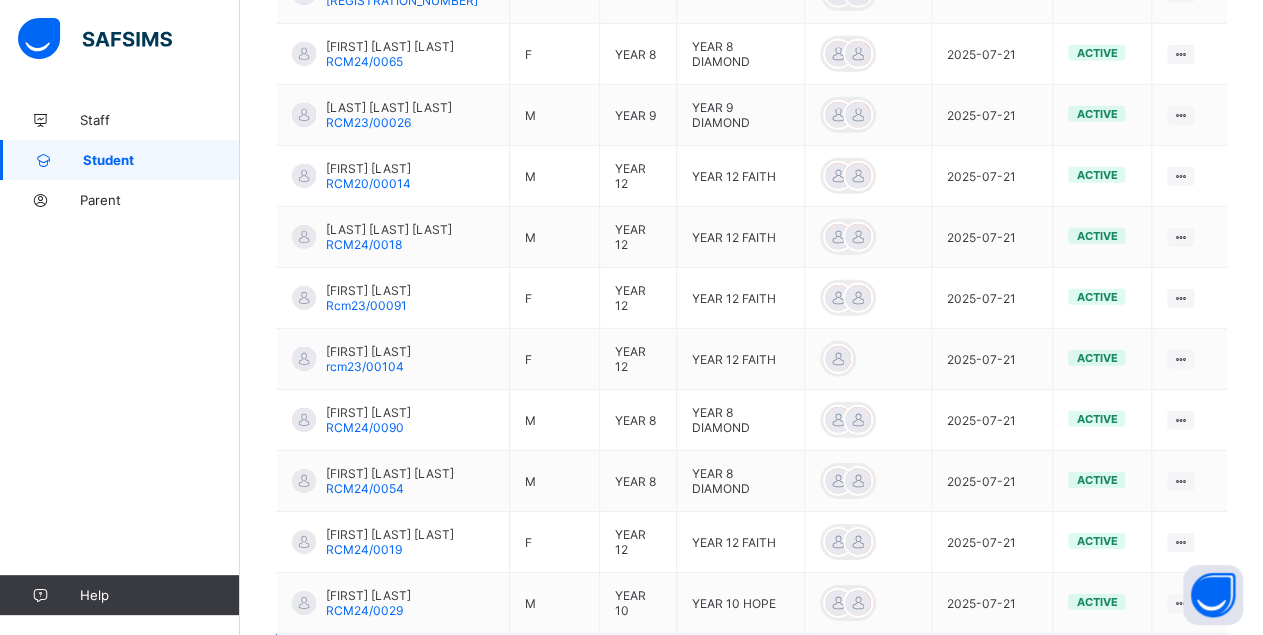 scroll, scrollTop: 3088, scrollLeft: 0, axis: vertical 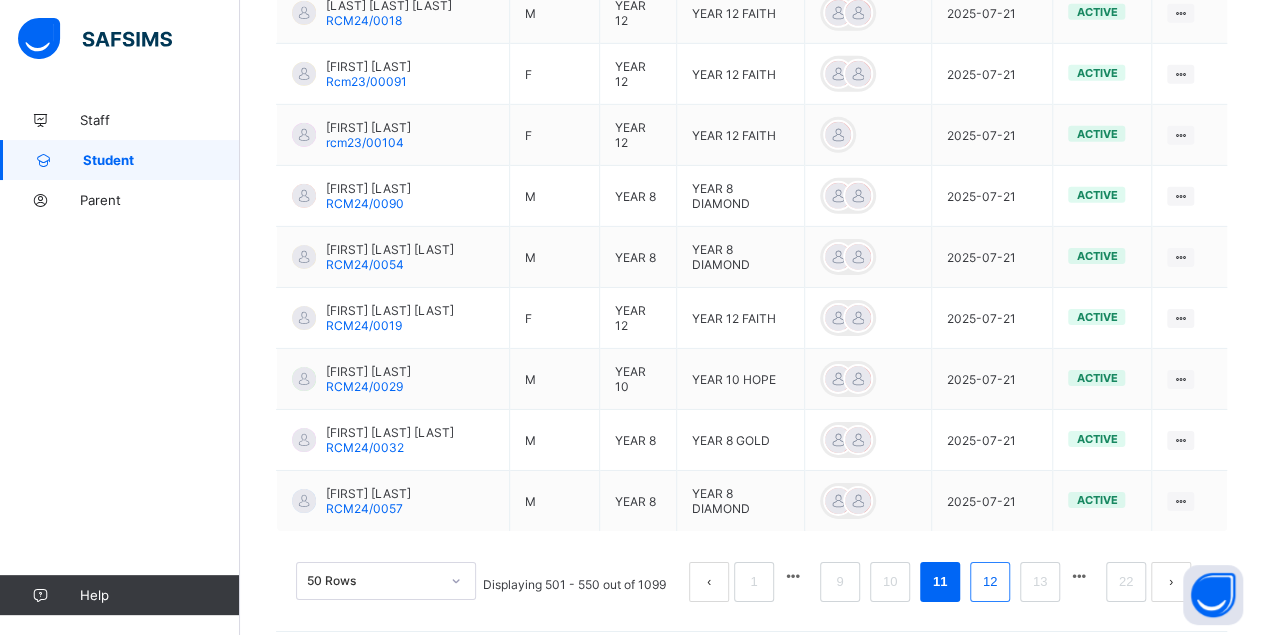 click on "12" at bounding box center (990, 582) 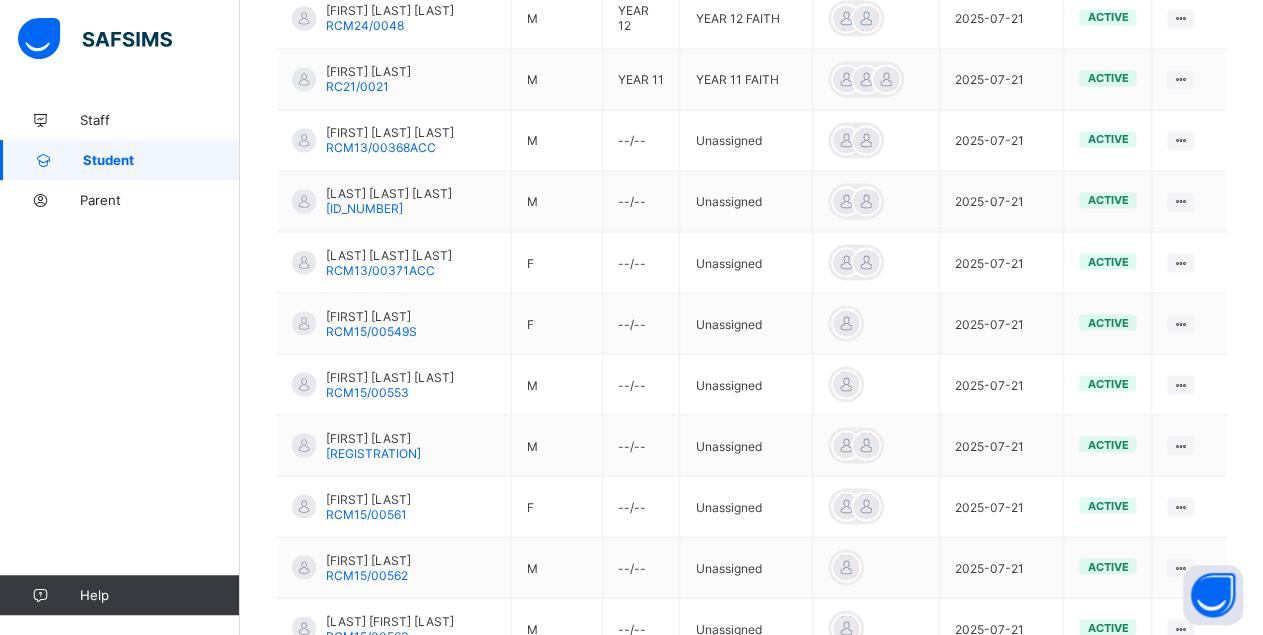 scroll, scrollTop: 1601, scrollLeft: 0, axis: vertical 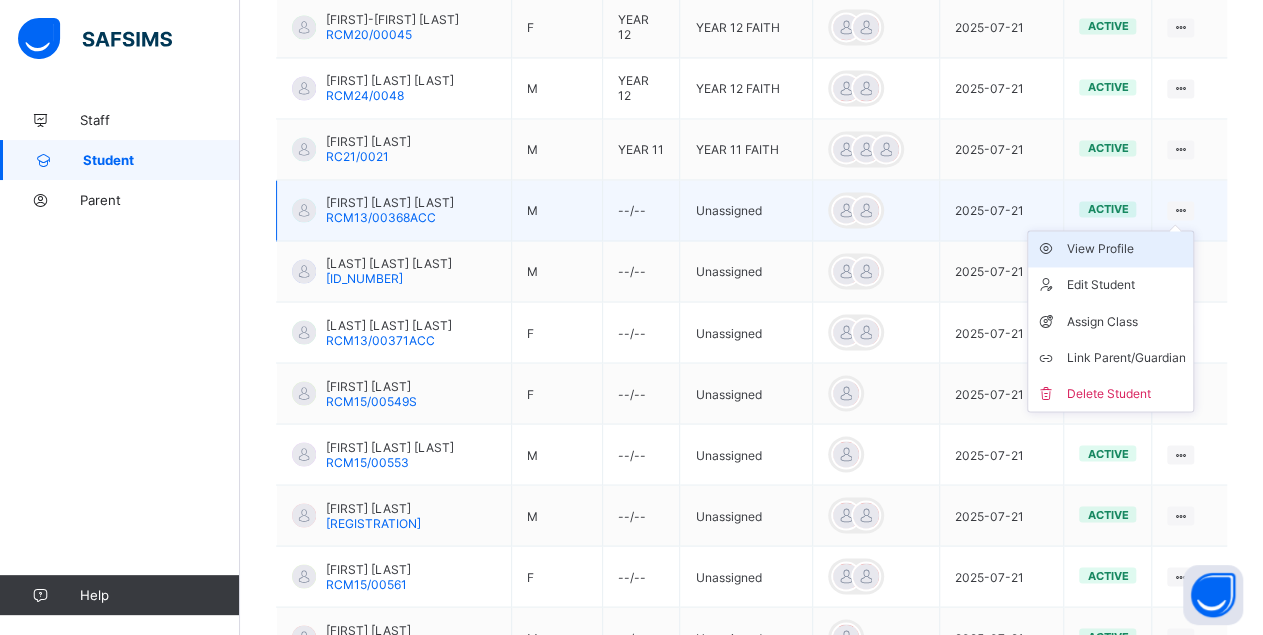 click on "View Profile" at bounding box center [1125, 249] 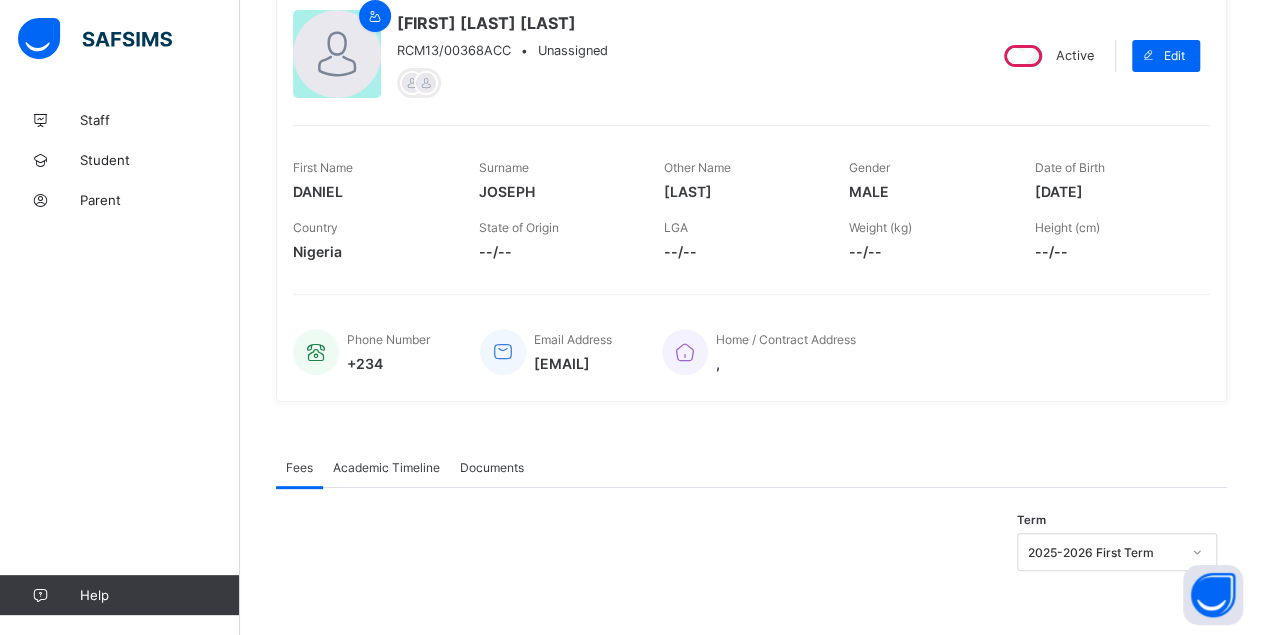 scroll, scrollTop: 0, scrollLeft: 0, axis: both 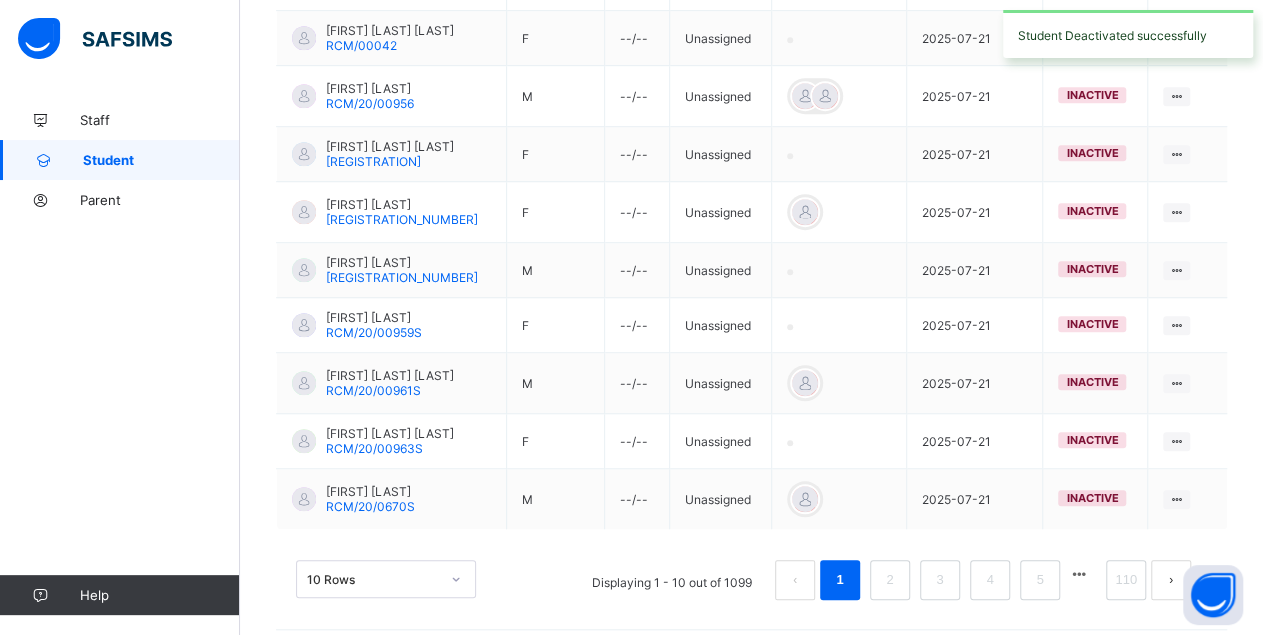 click on "10 Rows" at bounding box center (386, 579) 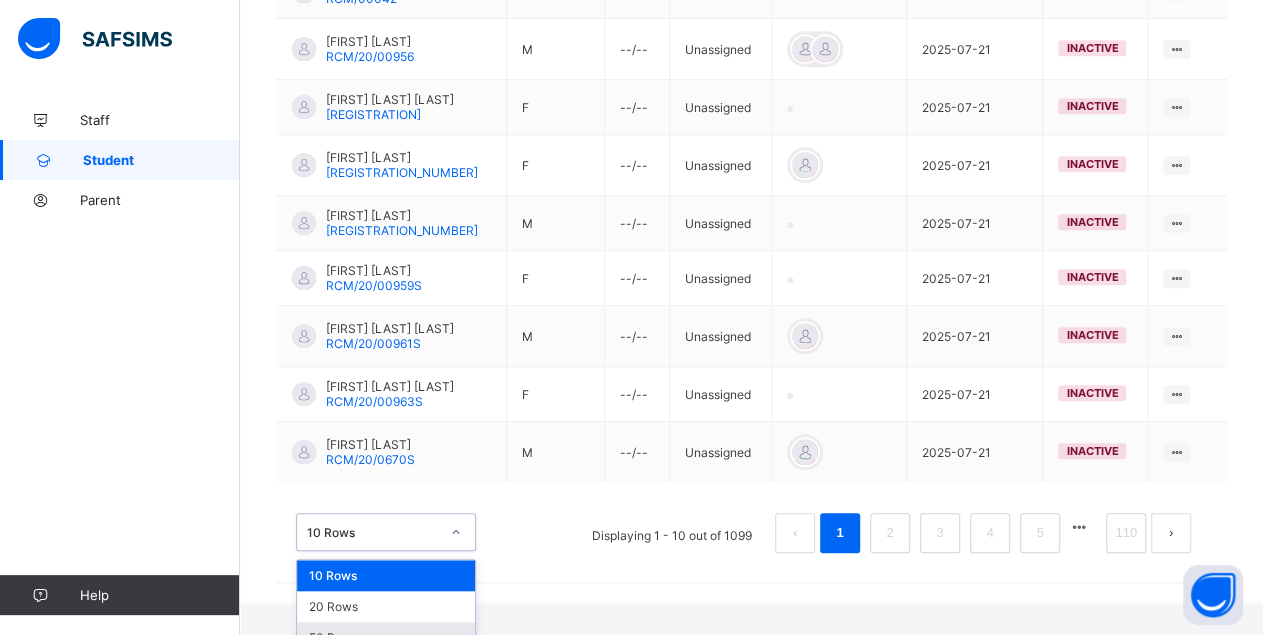 click on "50 Rows" at bounding box center (386, 637) 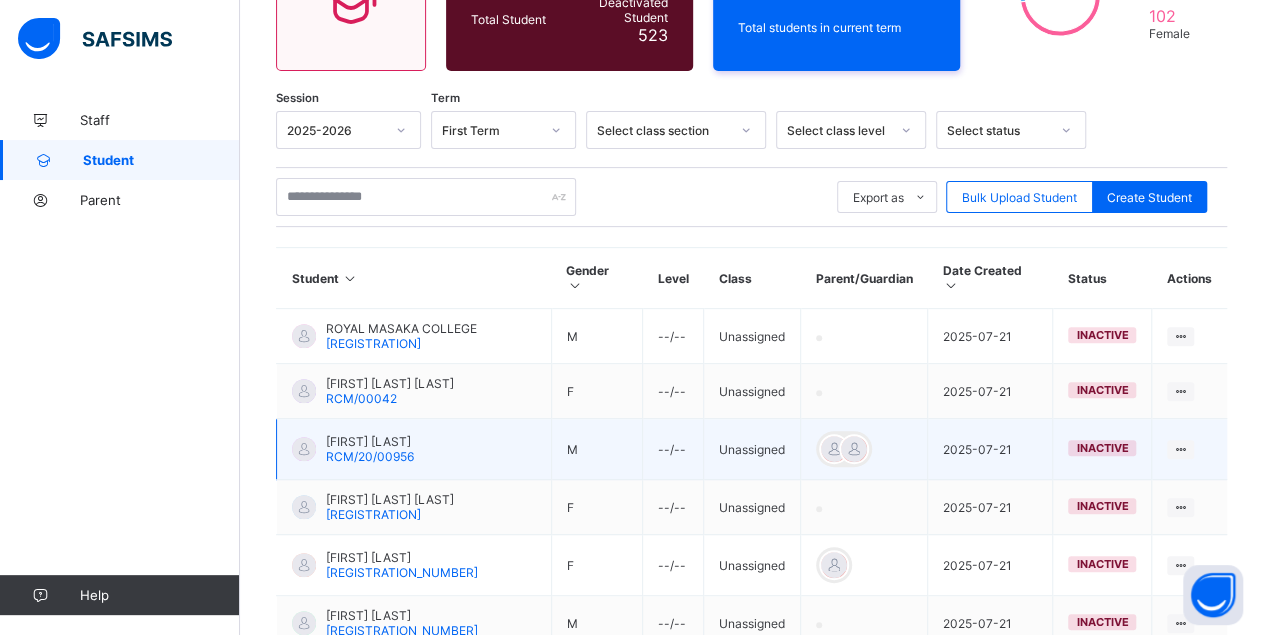 scroll, scrollTop: 2953, scrollLeft: 0, axis: vertical 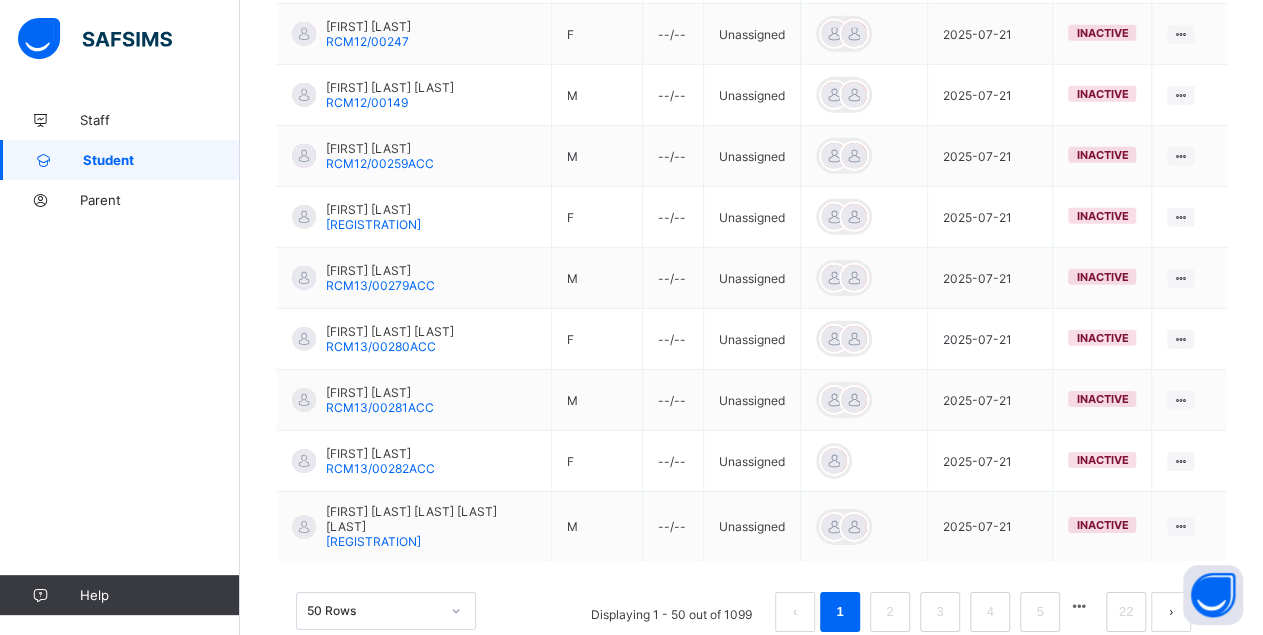 click at bounding box center [1079, 606] 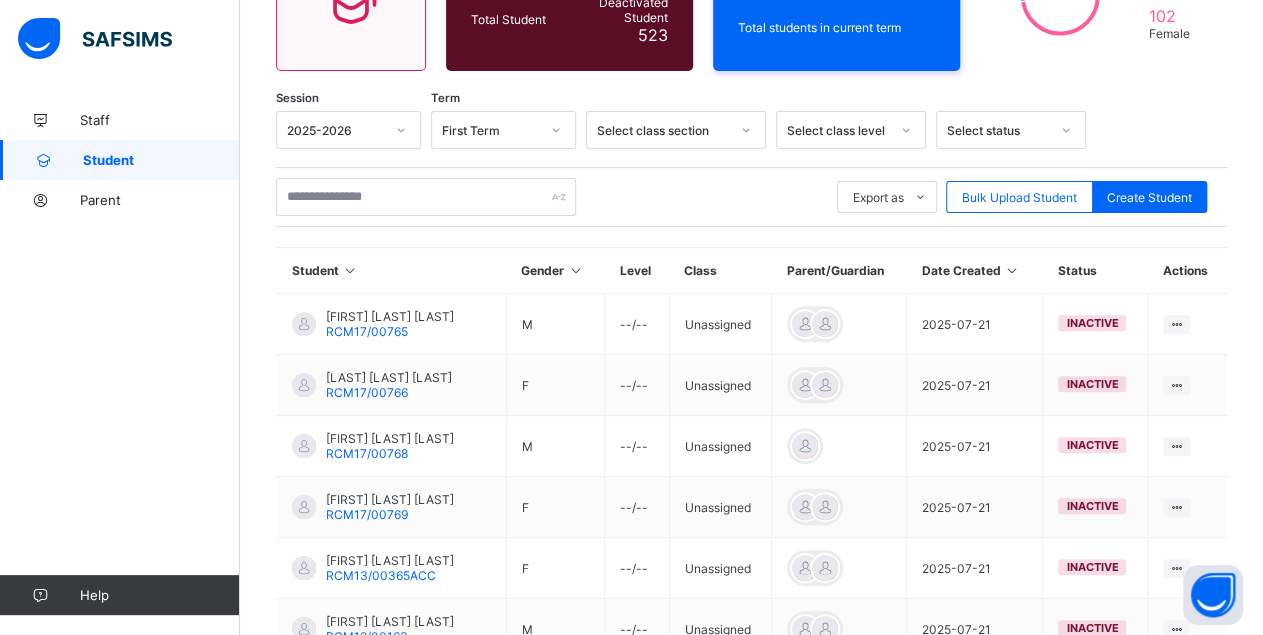 scroll, scrollTop: 3056, scrollLeft: 0, axis: vertical 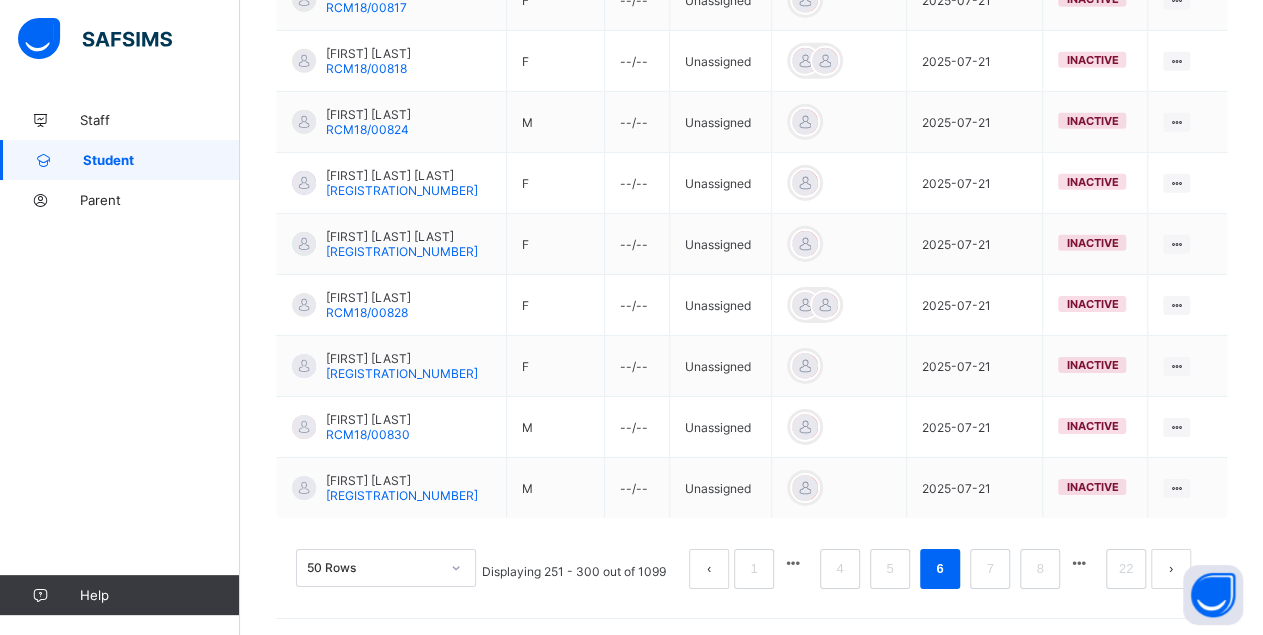 click at bounding box center [1079, 563] 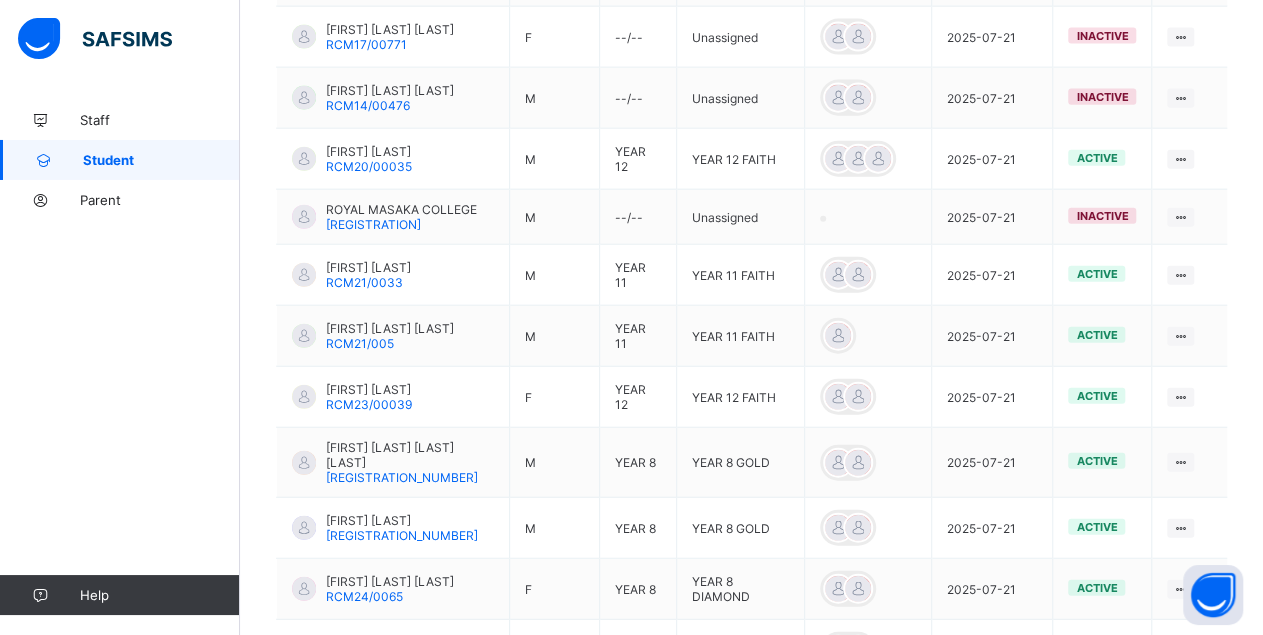 scroll, scrollTop: 3088, scrollLeft: 0, axis: vertical 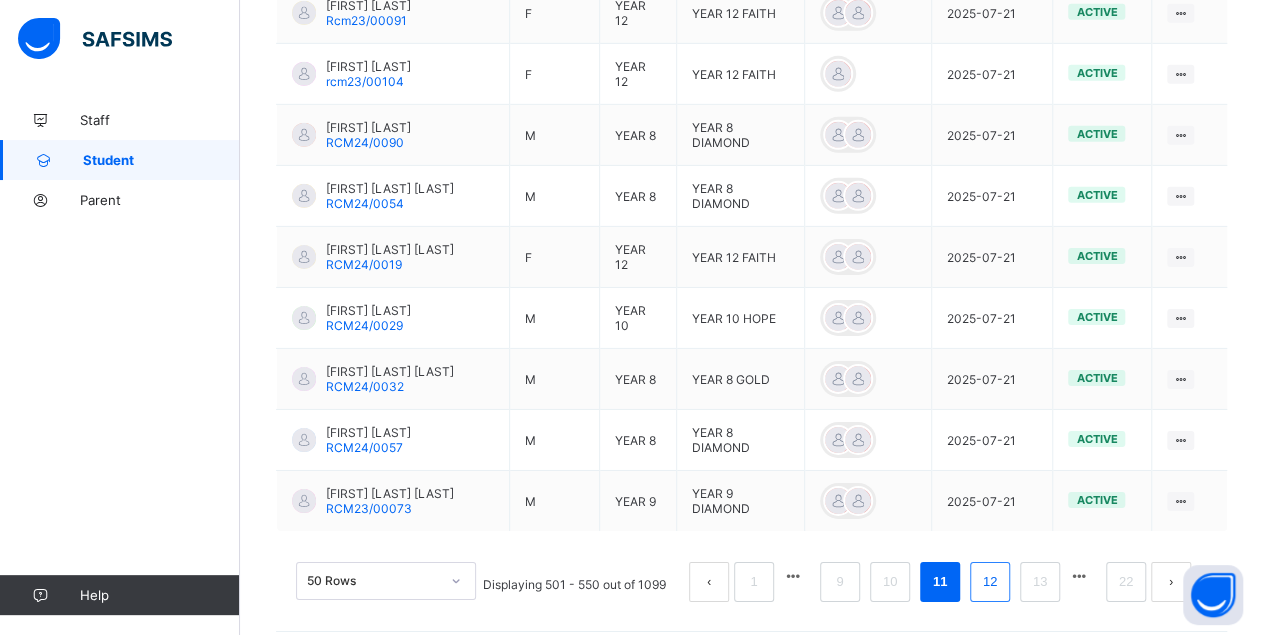 click on "12" at bounding box center (990, 582) 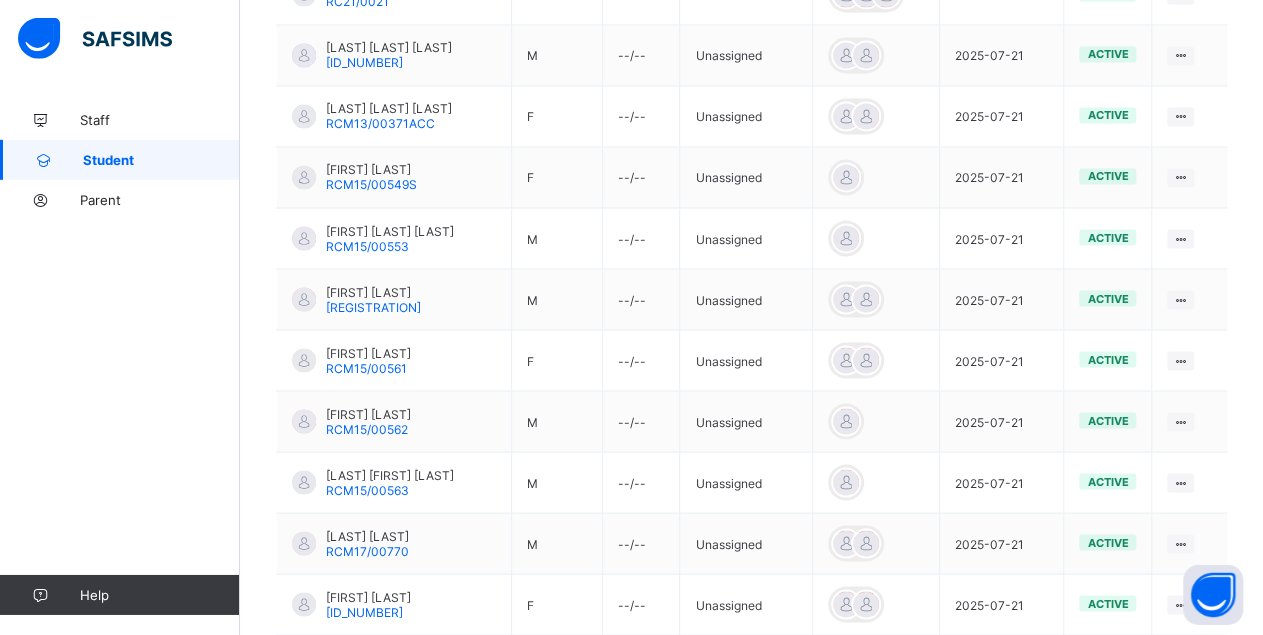 scroll, scrollTop: 1705, scrollLeft: 0, axis: vertical 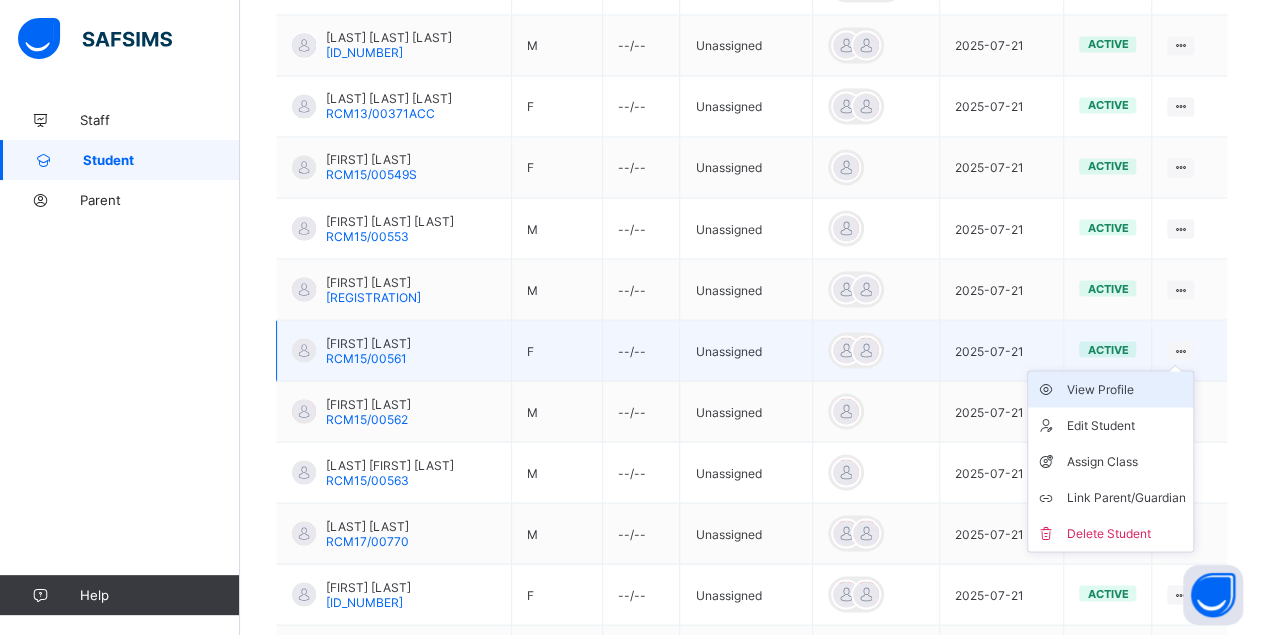 click on "View Profile" at bounding box center [1125, 389] 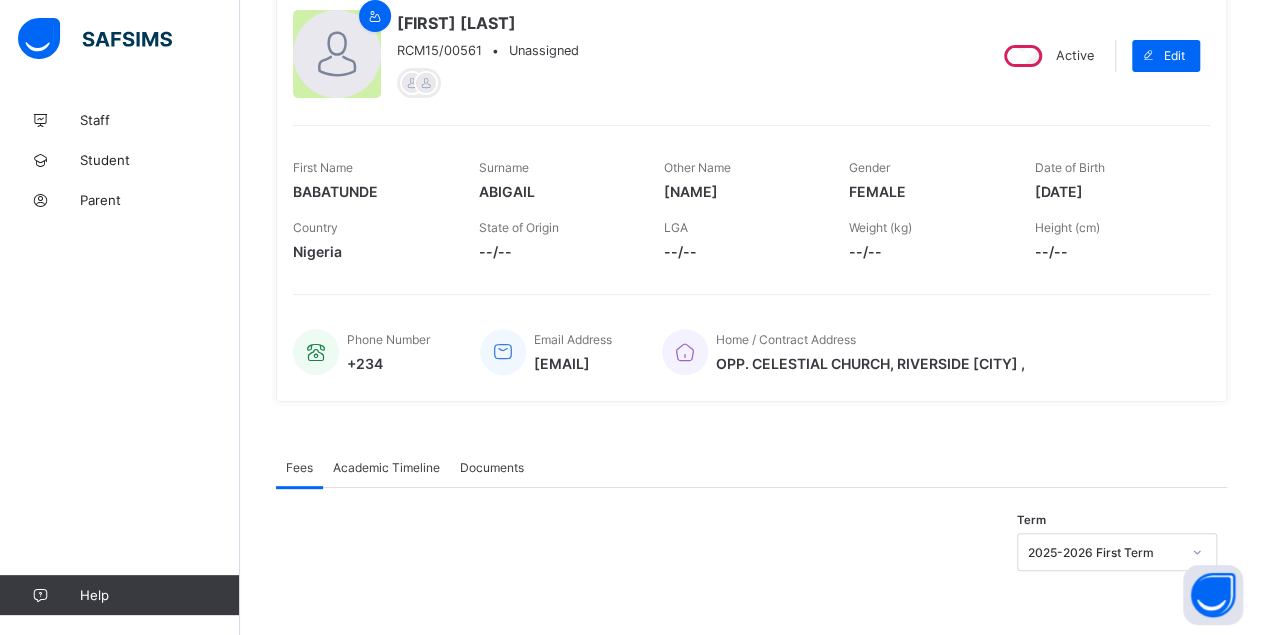 scroll, scrollTop: 0, scrollLeft: 0, axis: both 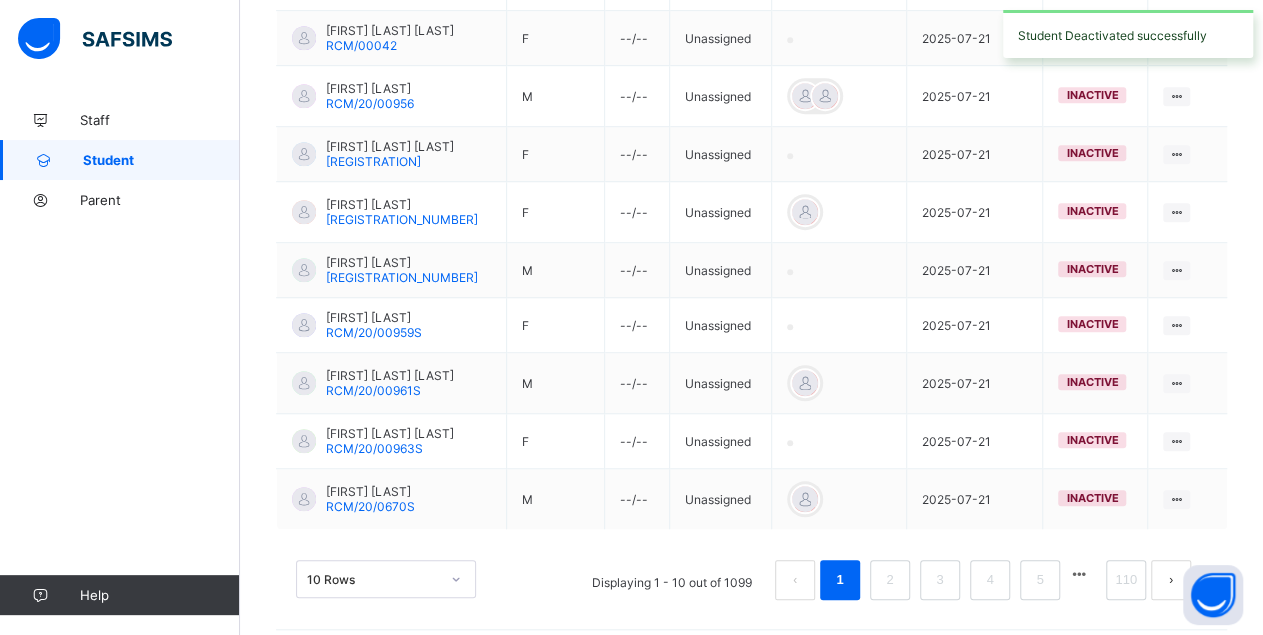 click on "10 Rows" at bounding box center [386, 579] 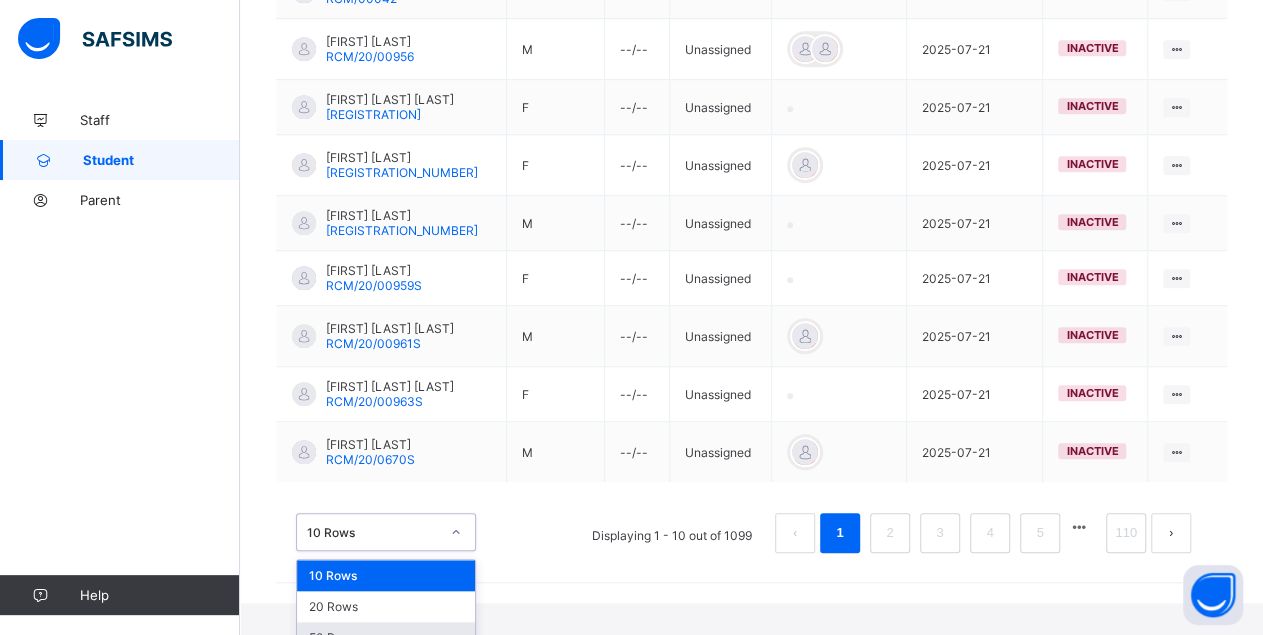click on "50 Rows" at bounding box center (386, 637) 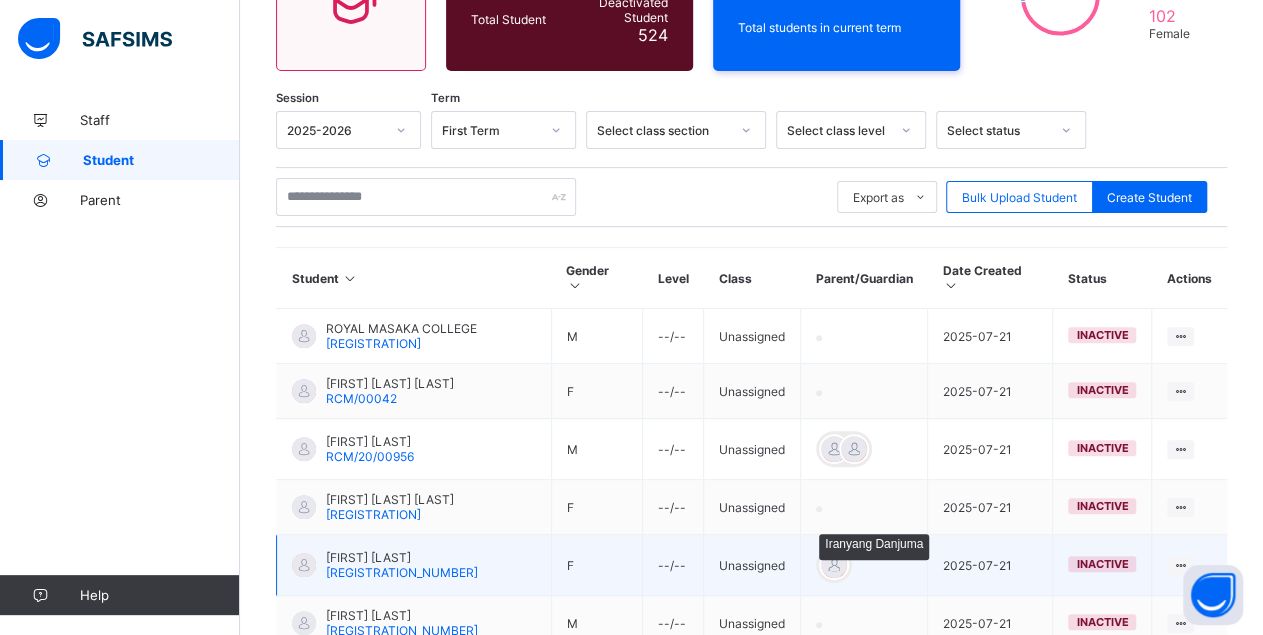 scroll, scrollTop: 2953, scrollLeft: 0, axis: vertical 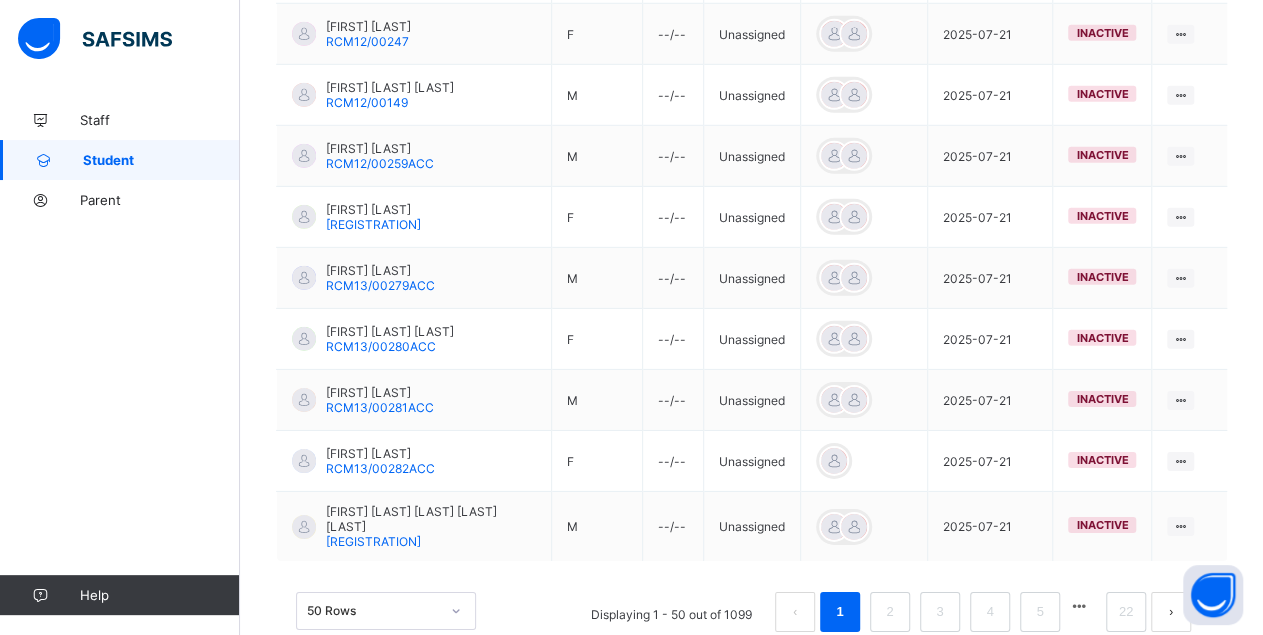 click at bounding box center (1079, 606) 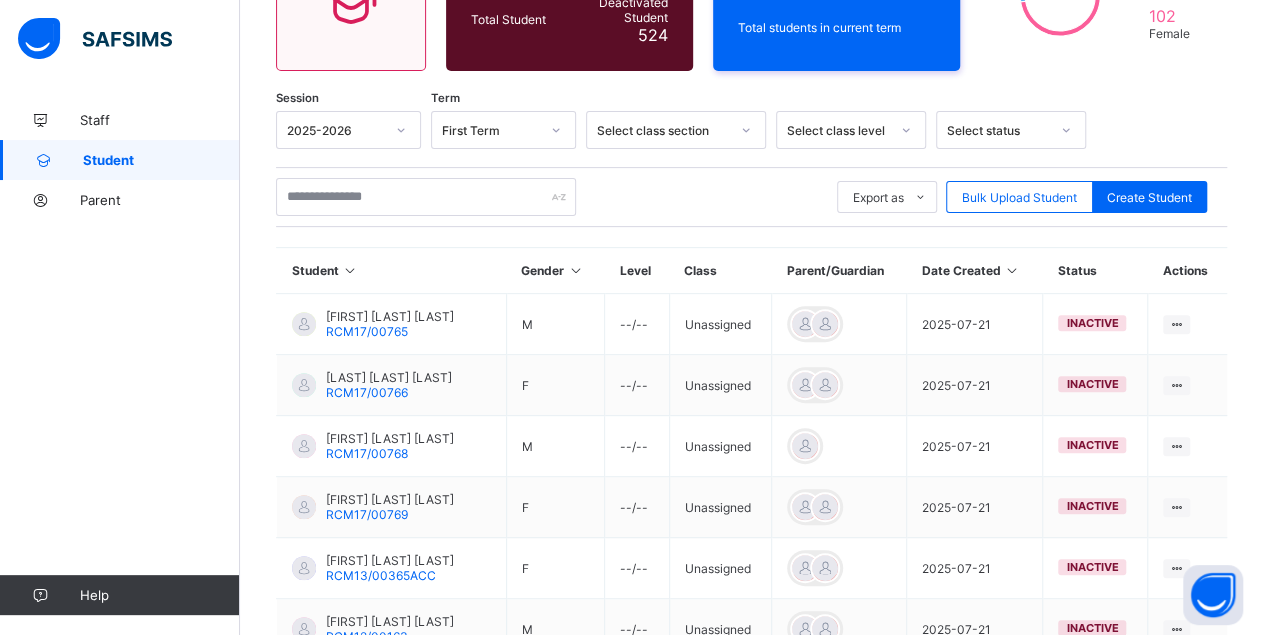 scroll, scrollTop: 3063, scrollLeft: 0, axis: vertical 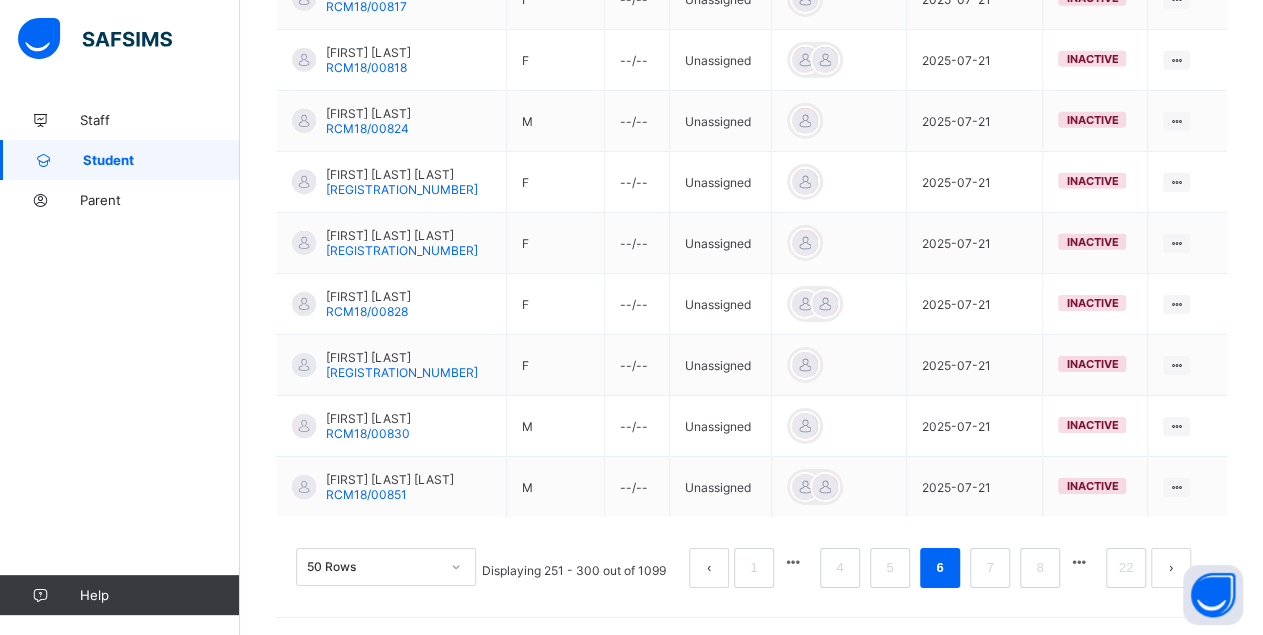click at bounding box center (1079, 562) 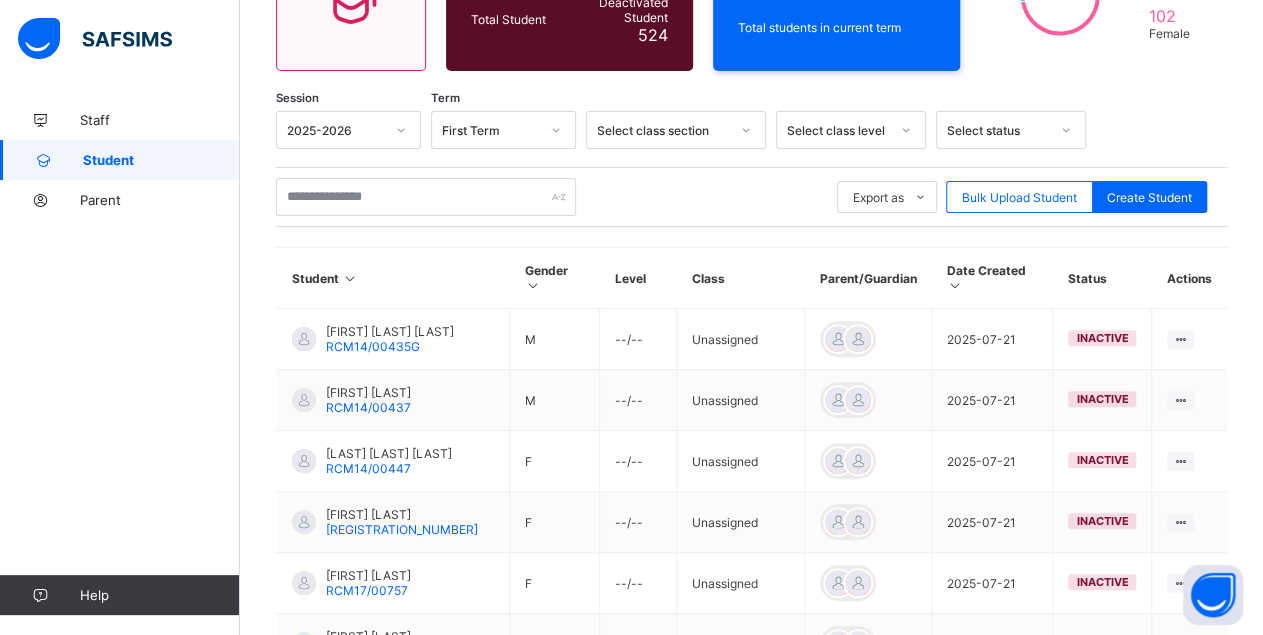 scroll, scrollTop: 3088, scrollLeft: 0, axis: vertical 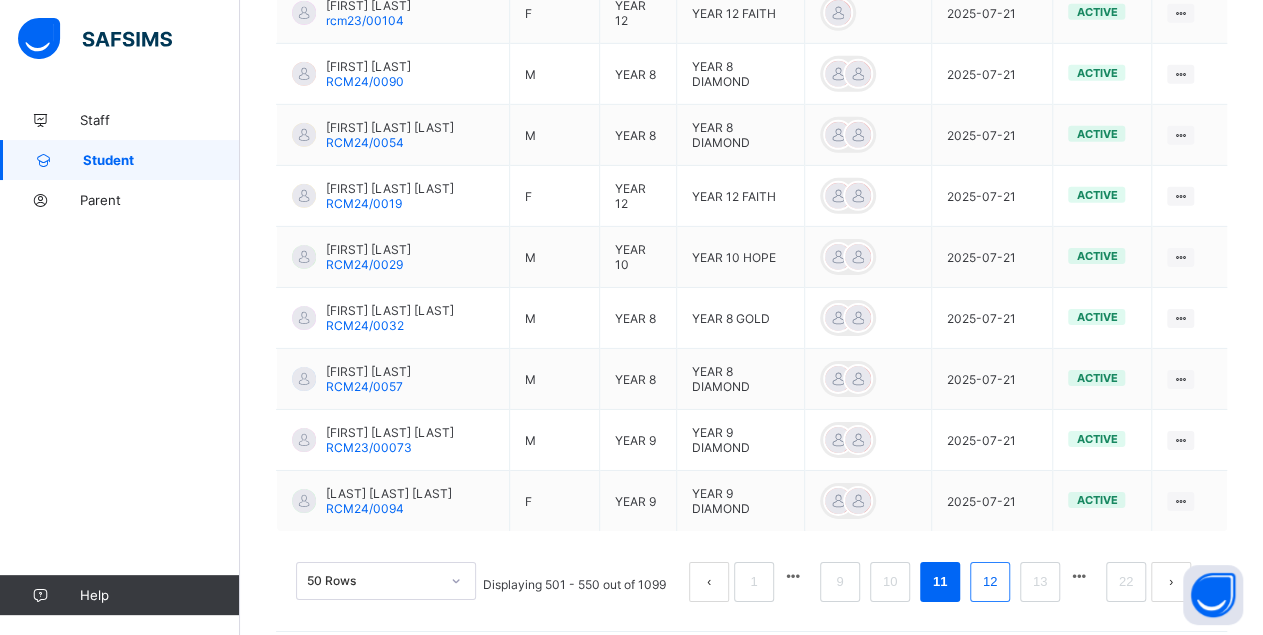 click on "12" at bounding box center (990, 582) 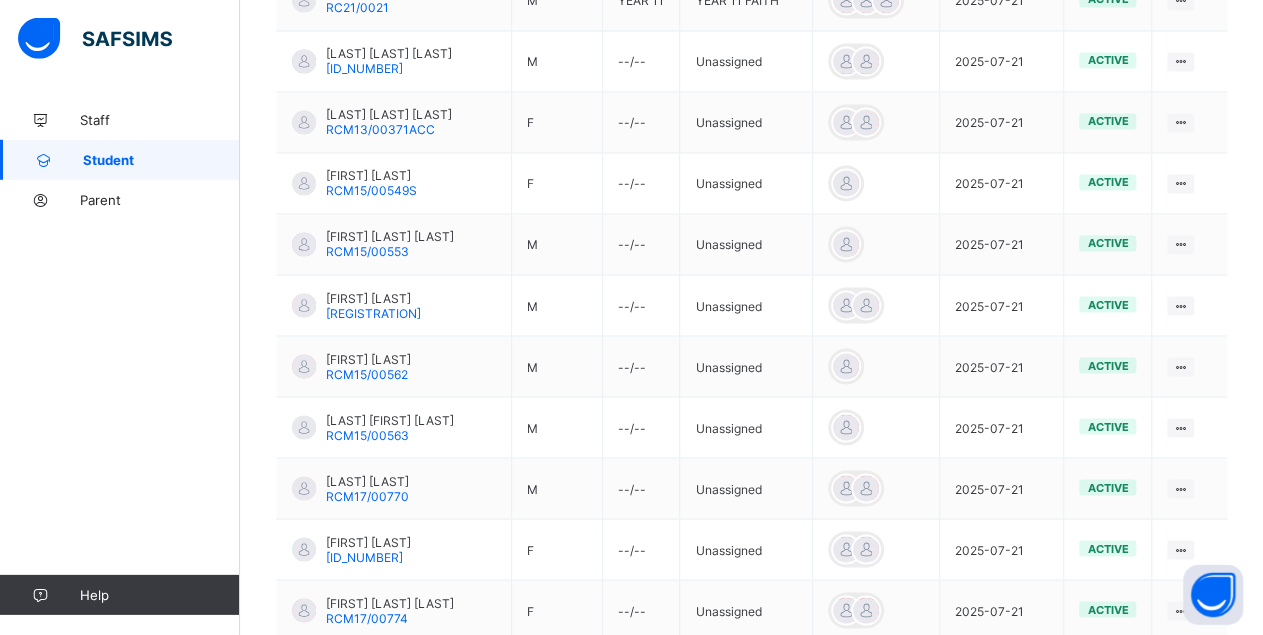 scroll, scrollTop: 1636, scrollLeft: 0, axis: vertical 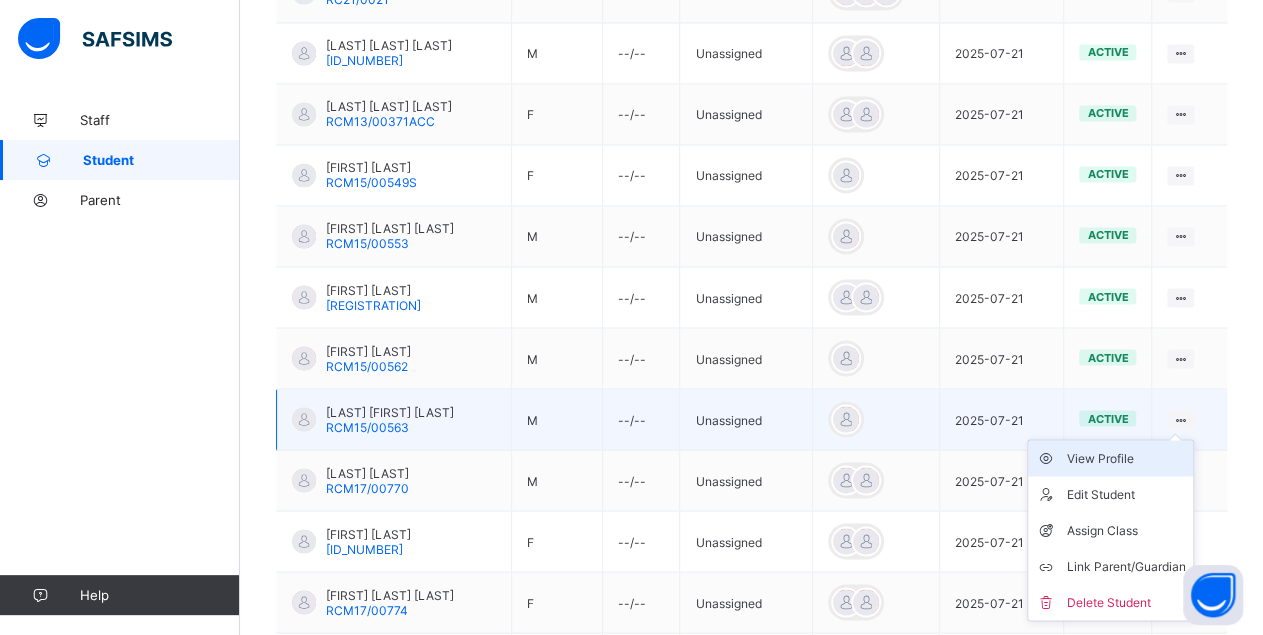 click on "View Profile" at bounding box center [1125, 458] 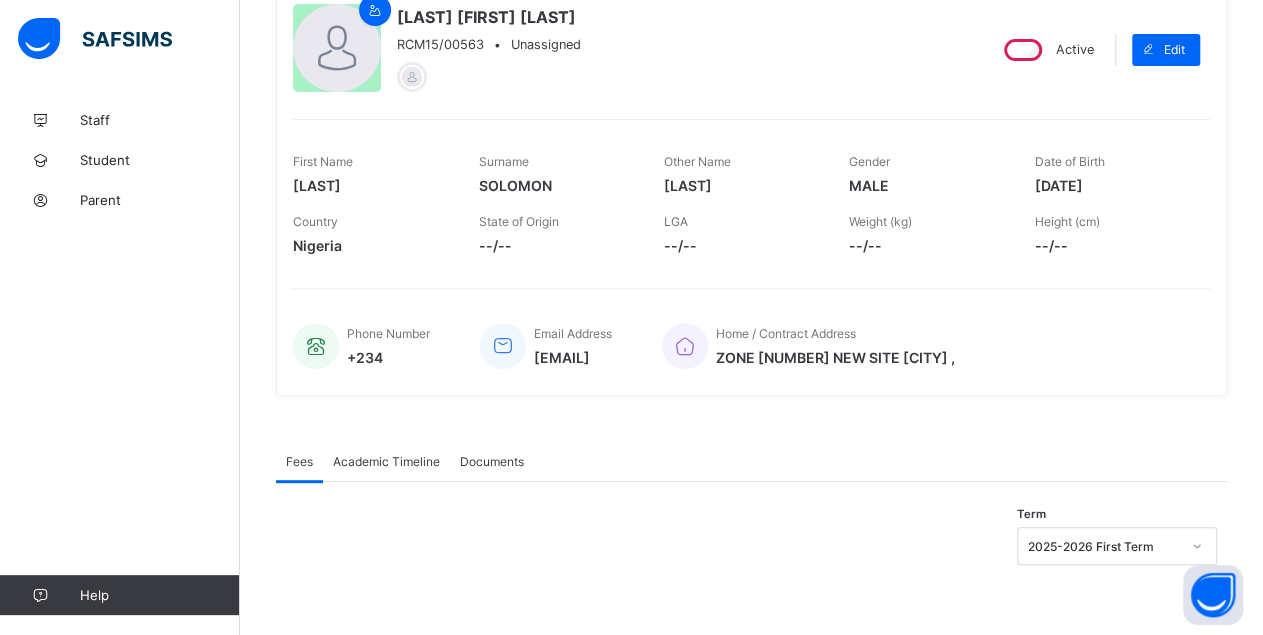 scroll, scrollTop: 0, scrollLeft: 0, axis: both 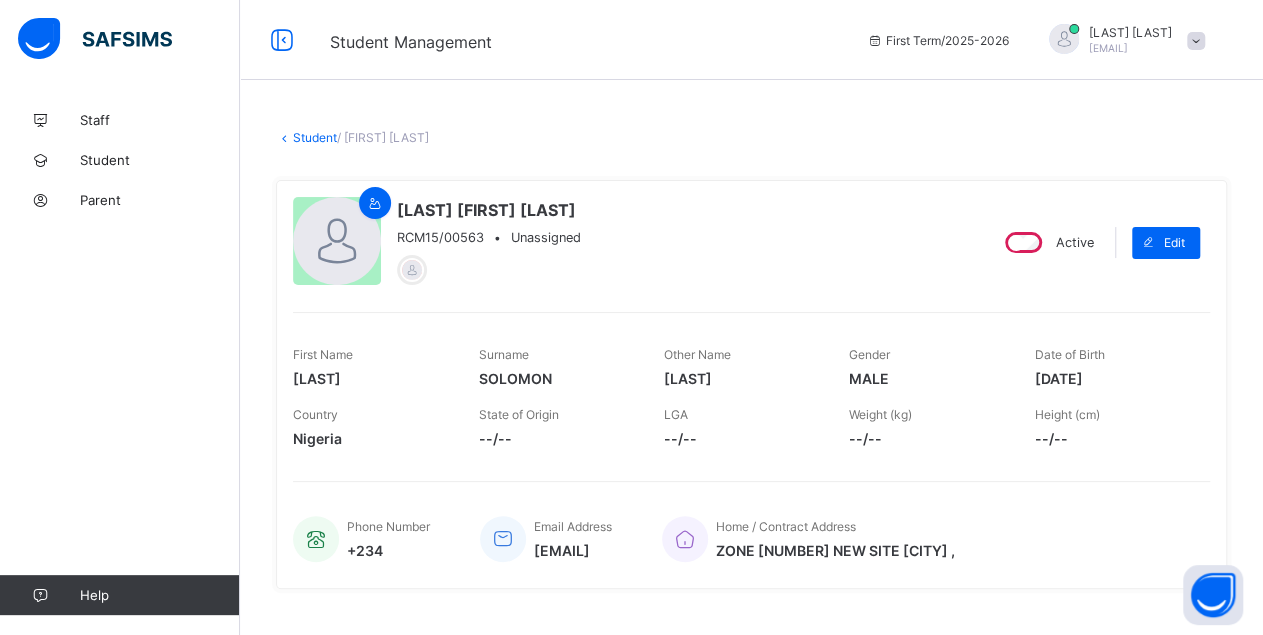 click on "Active" at bounding box center [1047, 242] 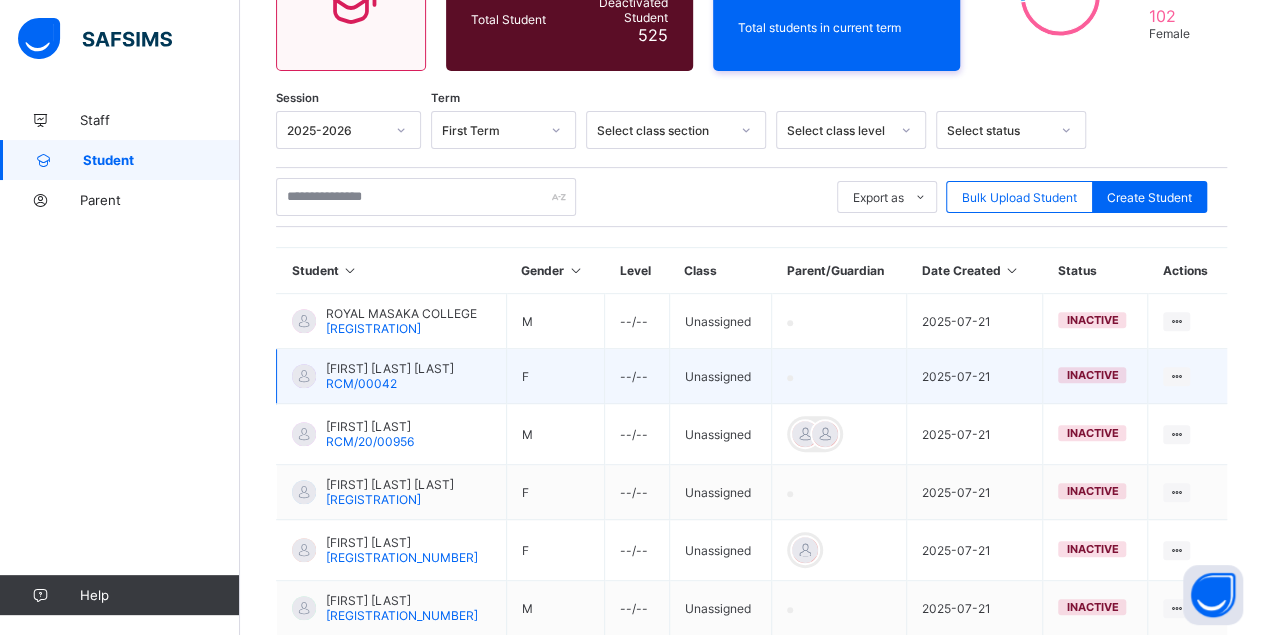 scroll, scrollTop: 587, scrollLeft: 0, axis: vertical 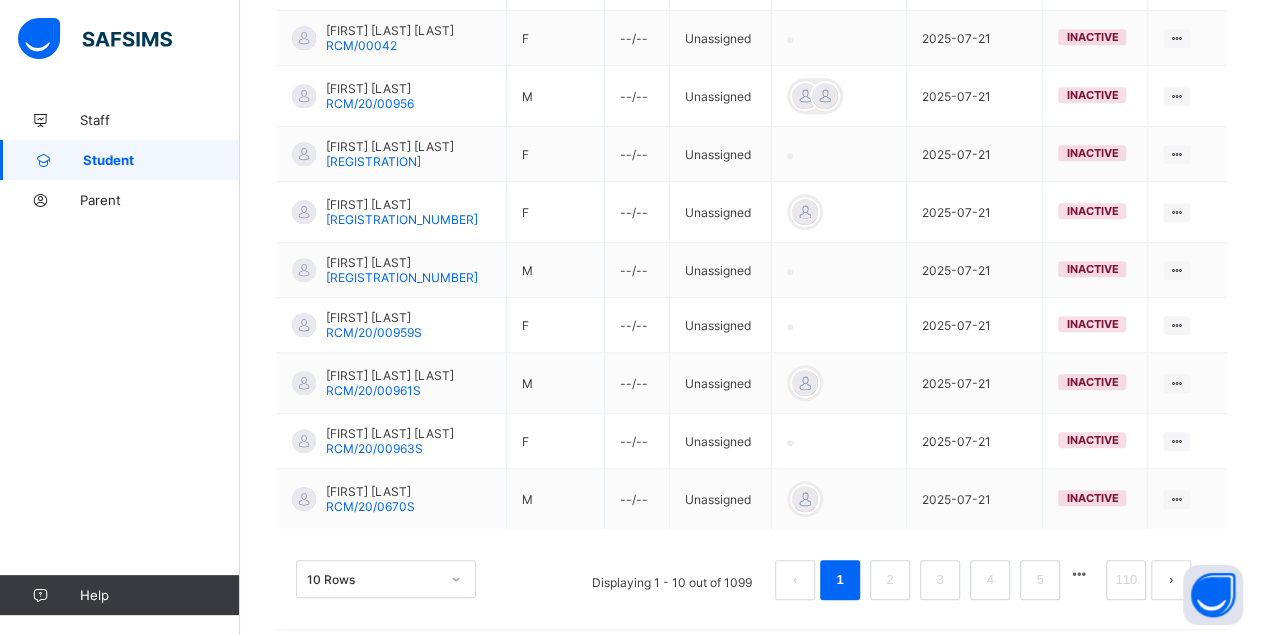 click at bounding box center [1079, 574] 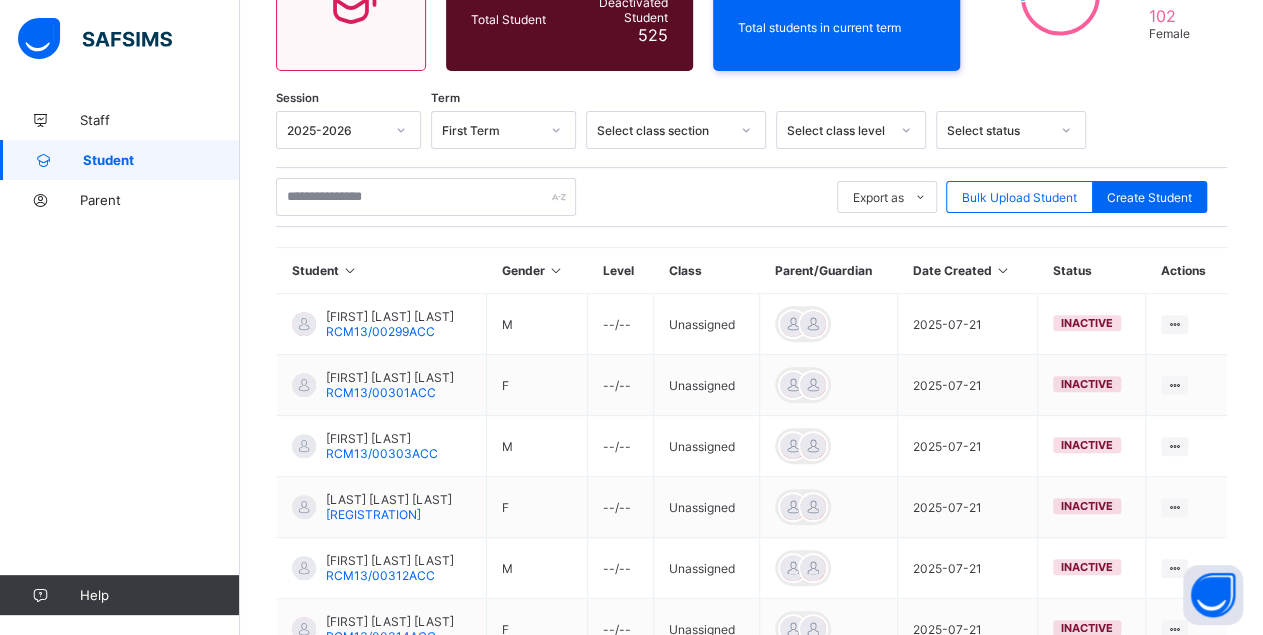 scroll, scrollTop: 631, scrollLeft: 0, axis: vertical 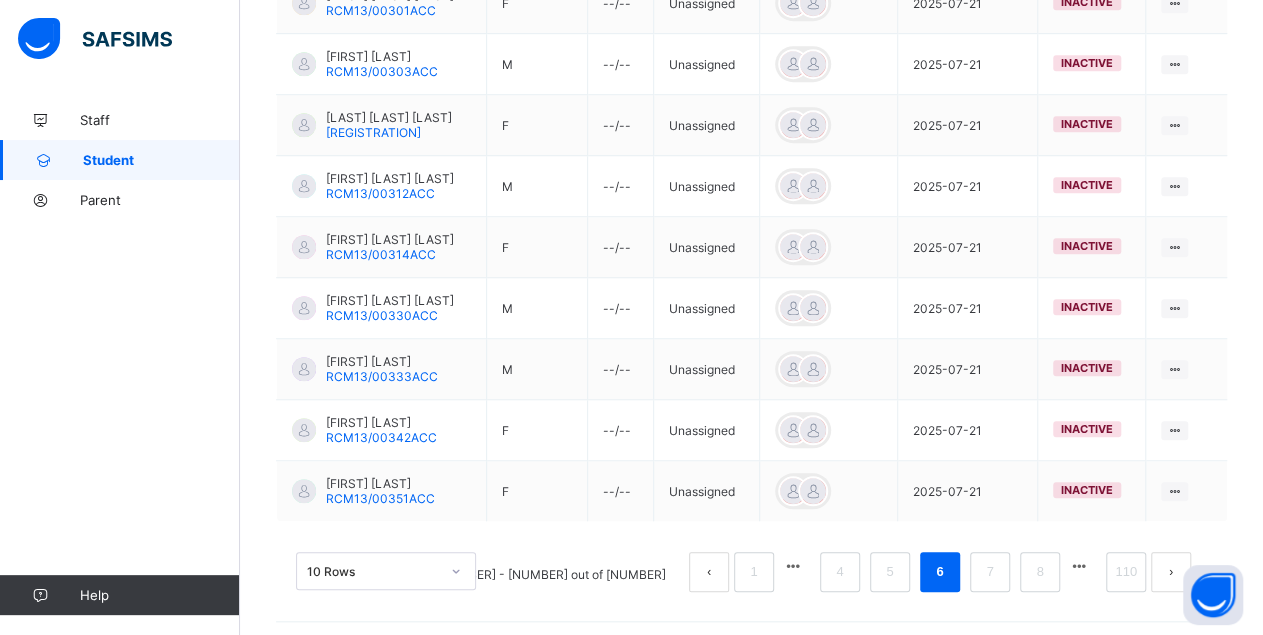 click at bounding box center [1079, 566] 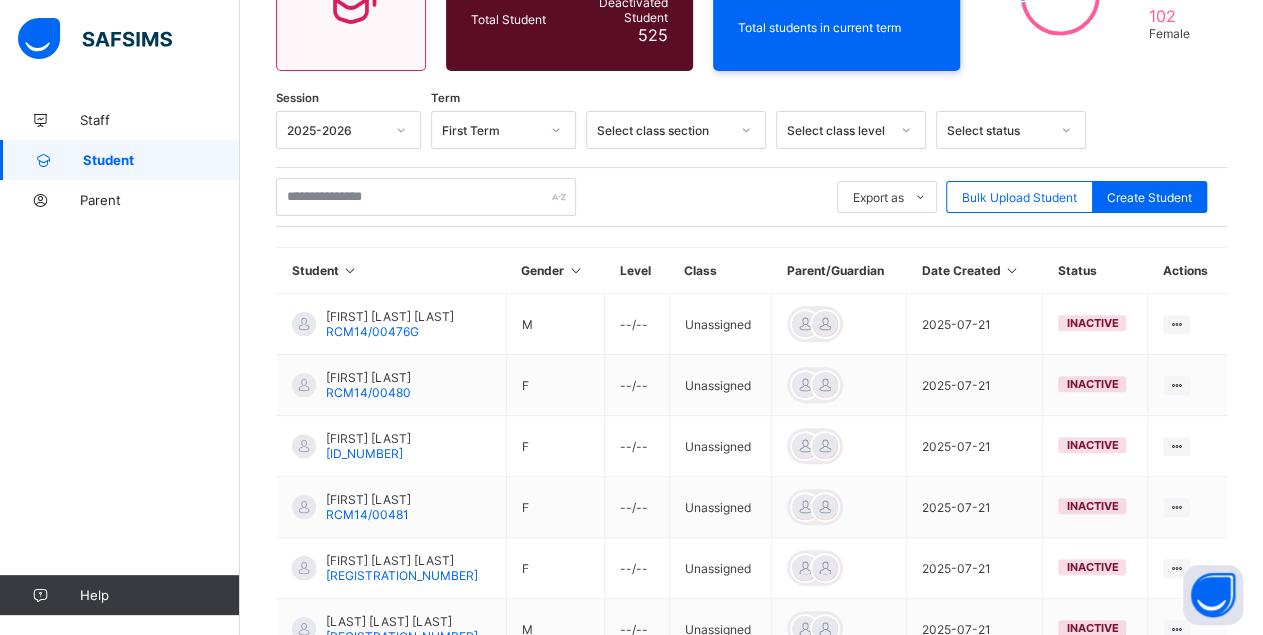 scroll, scrollTop: 657, scrollLeft: 0, axis: vertical 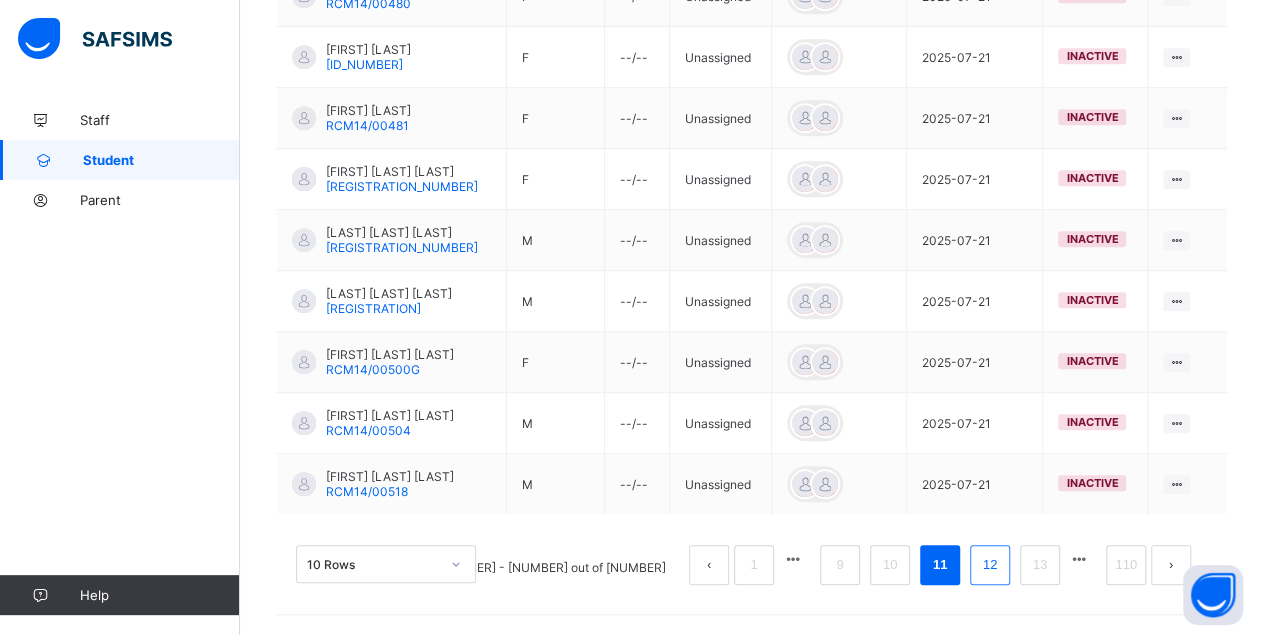 click on "12" at bounding box center (990, 565) 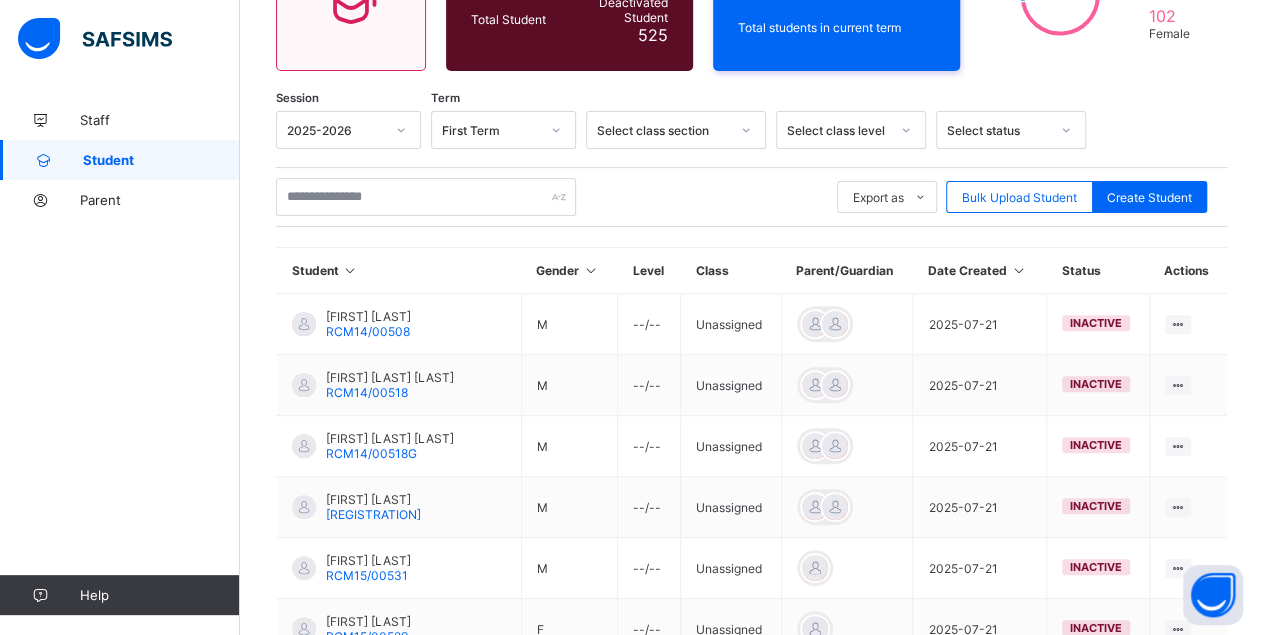 scroll, scrollTop: 651, scrollLeft: 0, axis: vertical 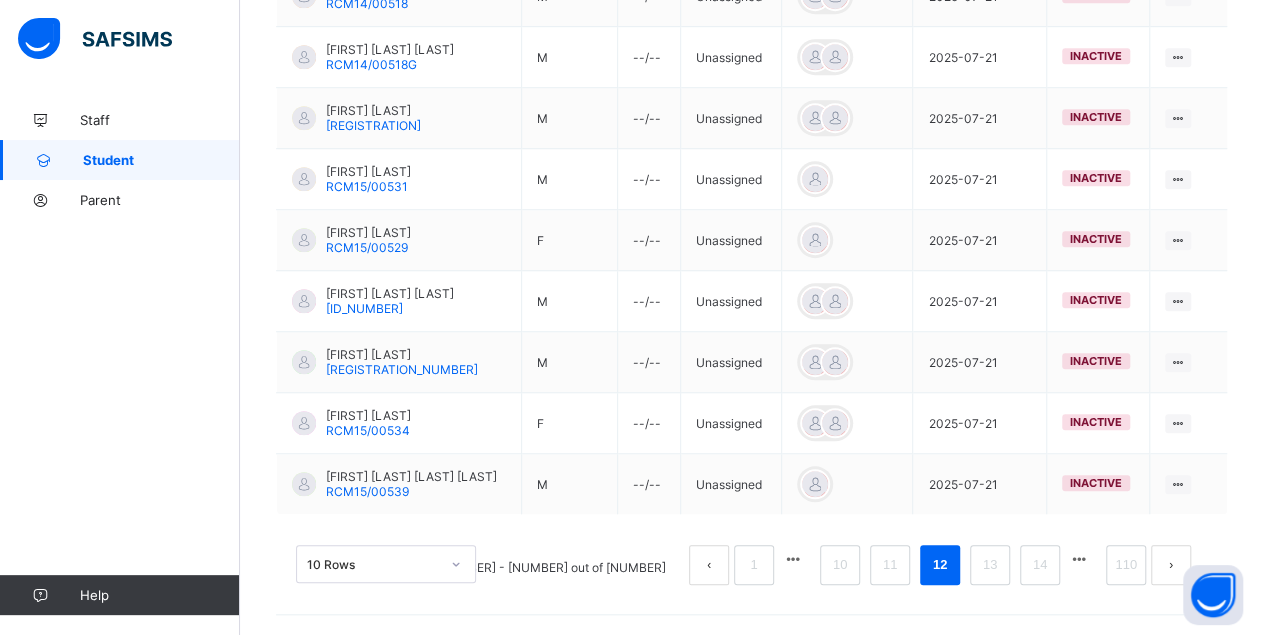 click on "10 Rows" at bounding box center (386, 564) 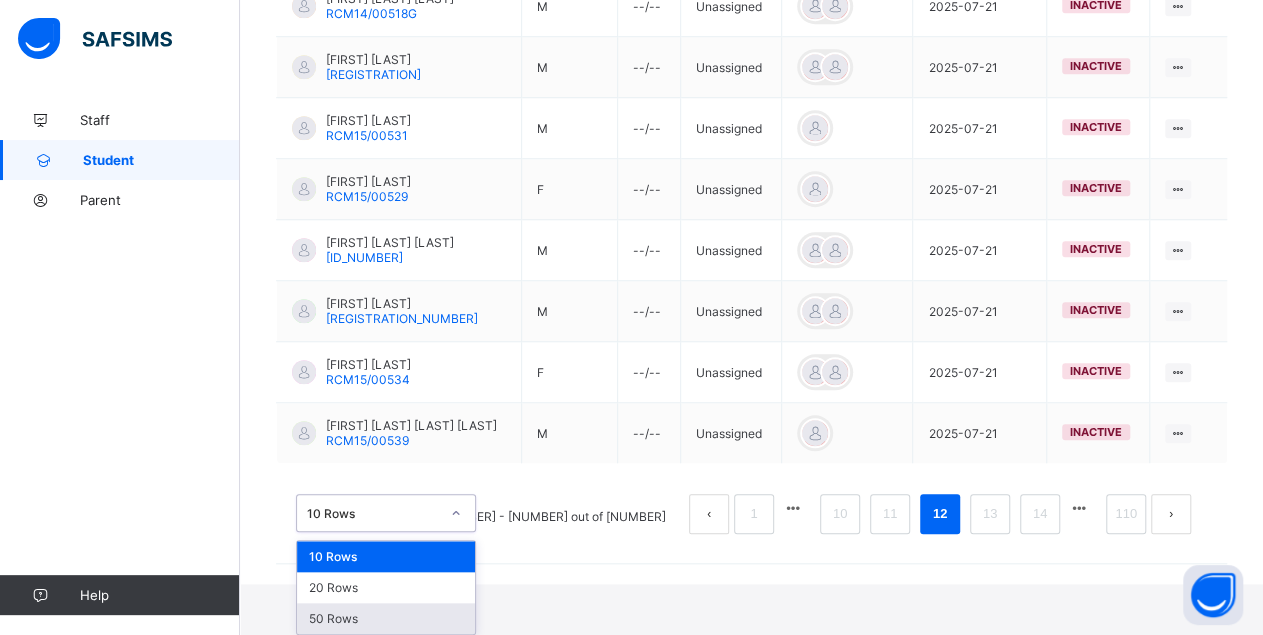 click on "50 Rows" at bounding box center [386, 618] 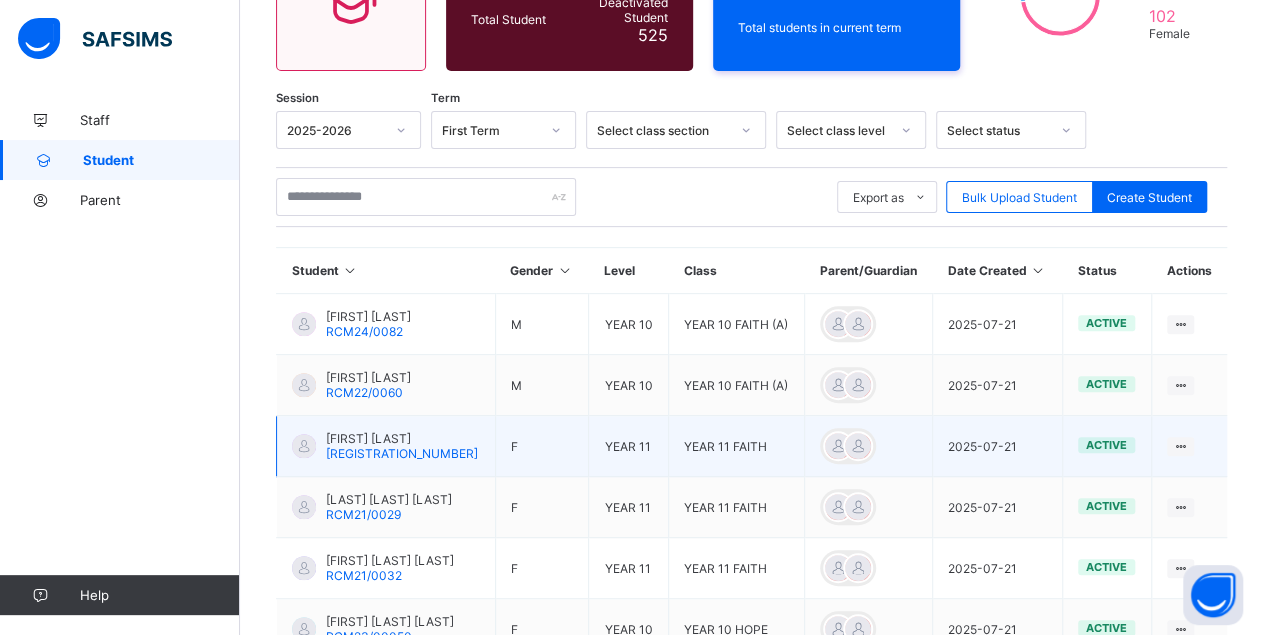 scroll, scrollTop: 3124, scrollLeft: 0, axis: vertical 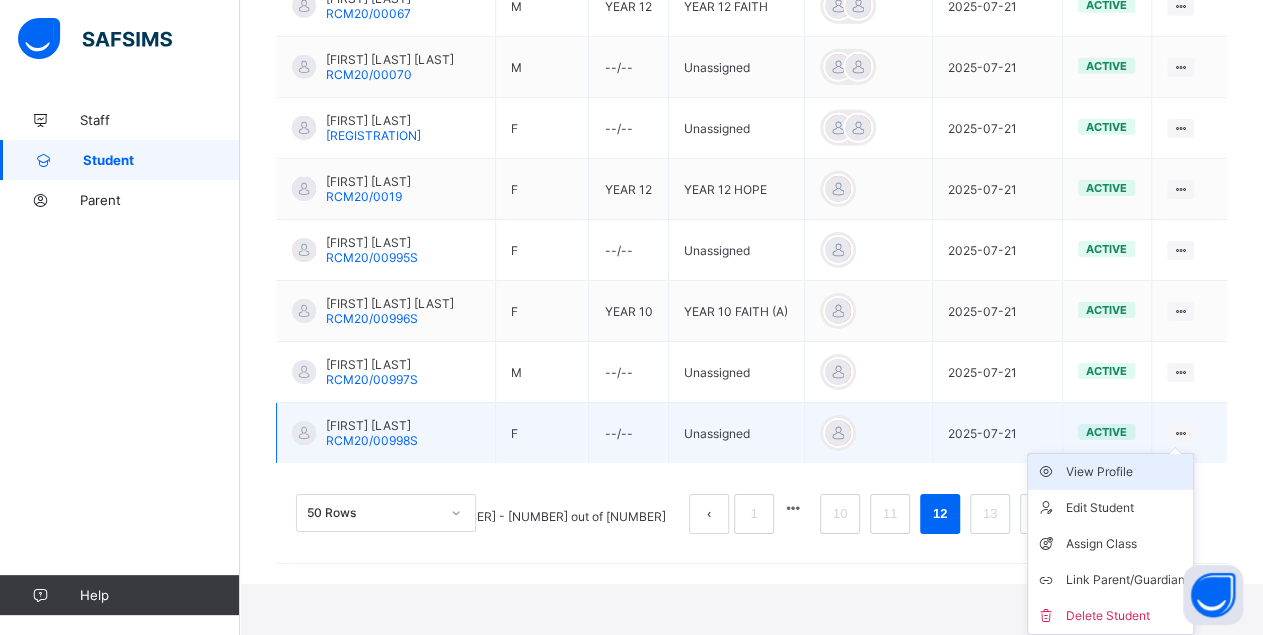 click on "View Profile" at bounding box center [1125, 472] 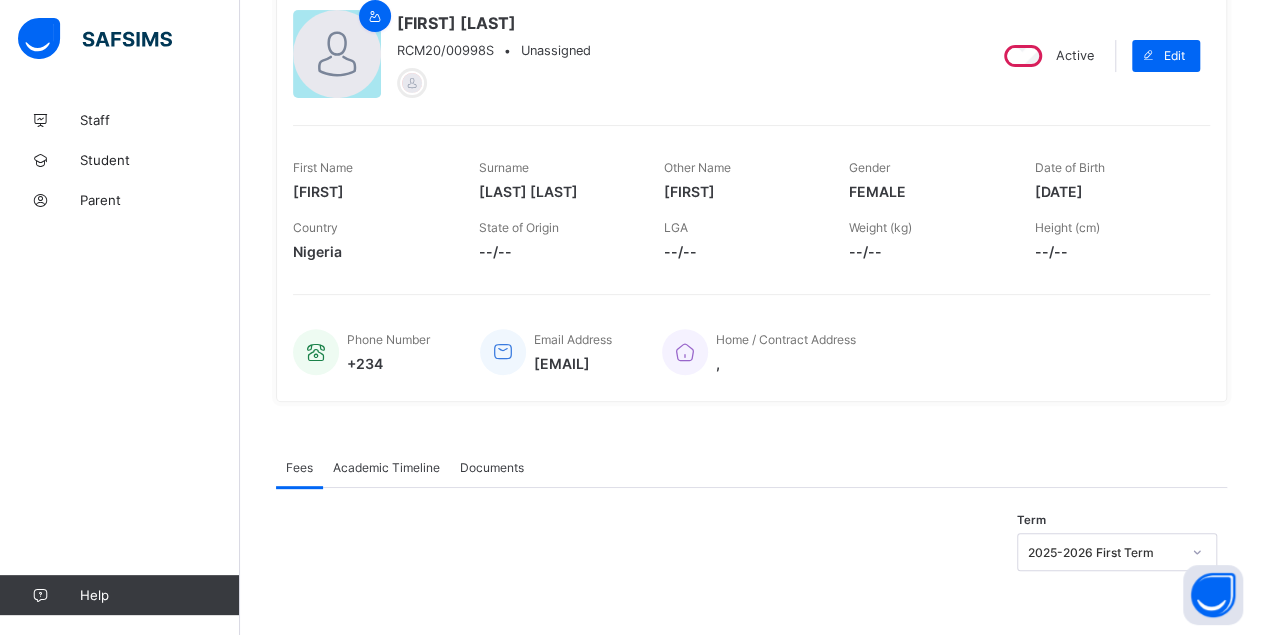 scroll, scrollTop: 0, scrollLeft: 0, axis: both 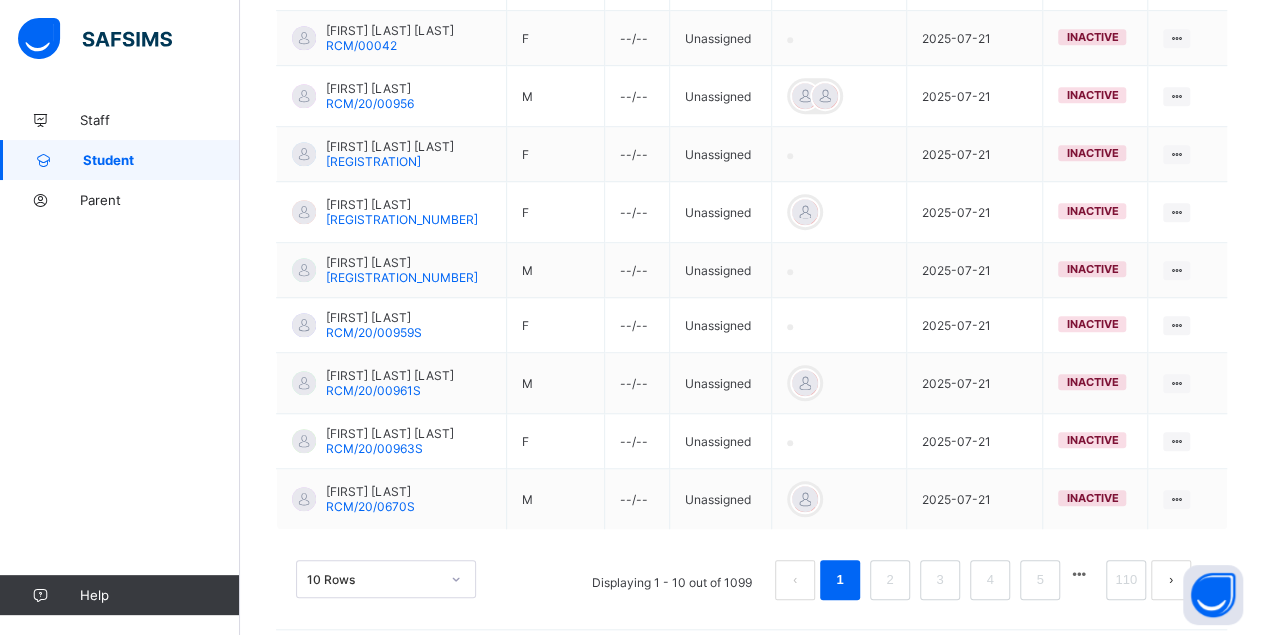 click at bounding box center (1079, 574) 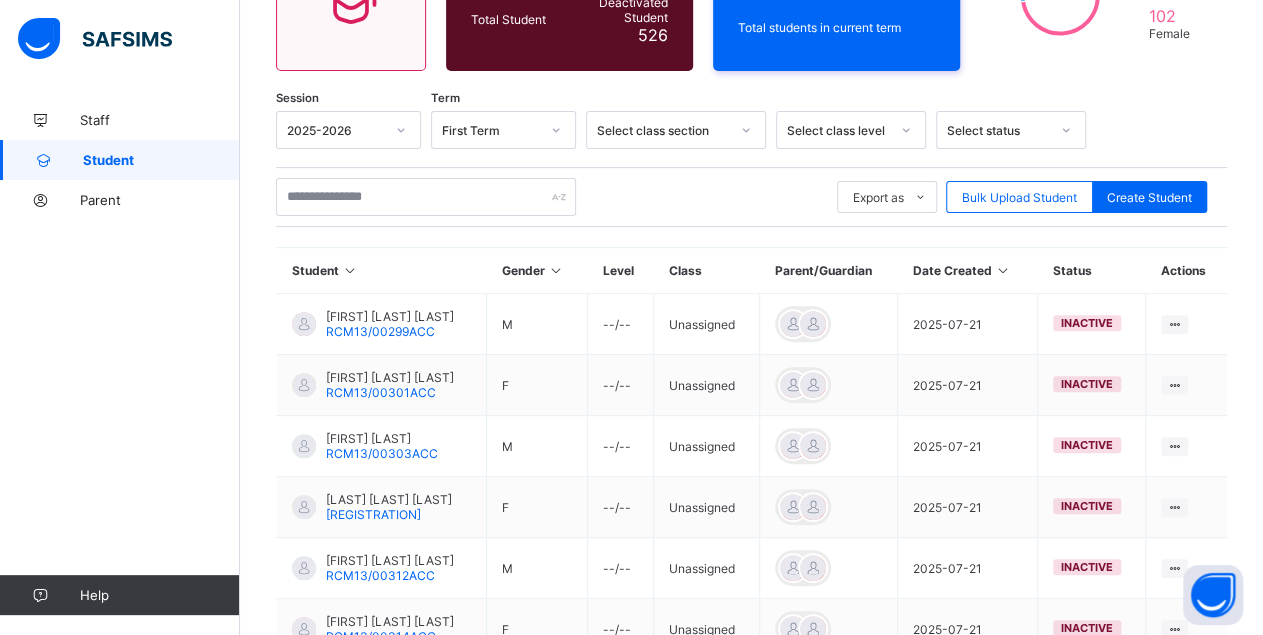 scroll, scrollTop: 631, scrollLeft: 0, axis: vertical 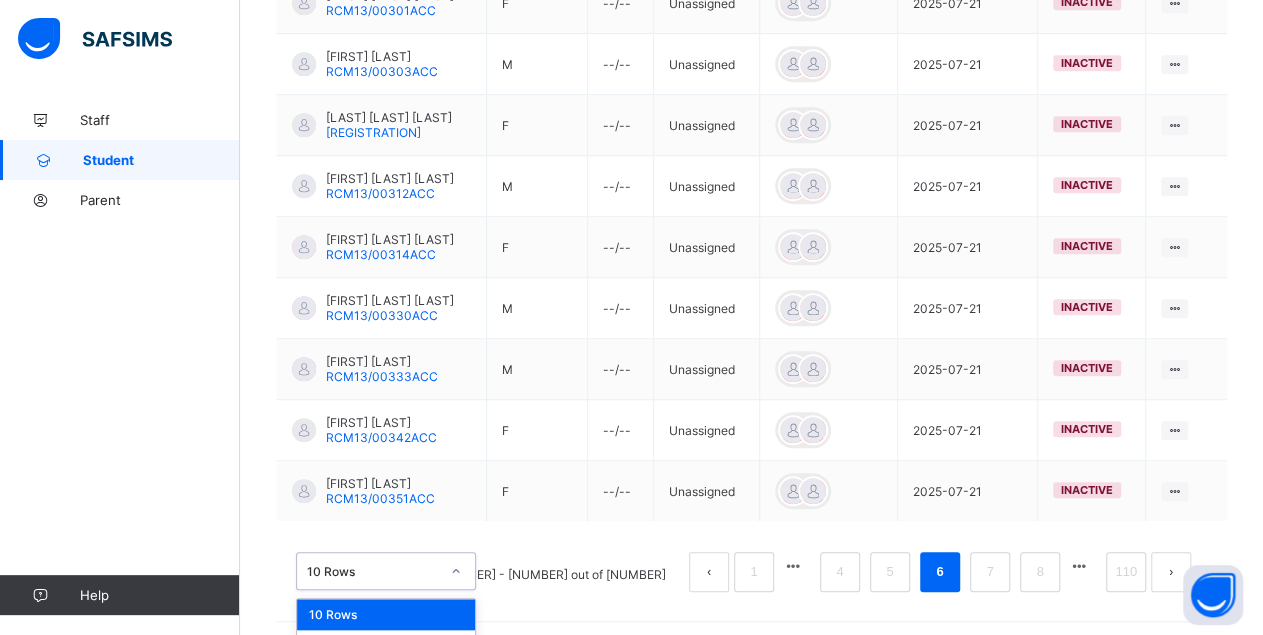 click on "option 10 Rows focused, 1 of 3. 3 results available. Use Up and Down to choose options, press Enter to select the currently focused option, press Escape to exit the menu, press Tab to select the option and exit the menu. 10 Rows 10 Rows 20 Rows 50 Rows" at bounding box center (386, 571) 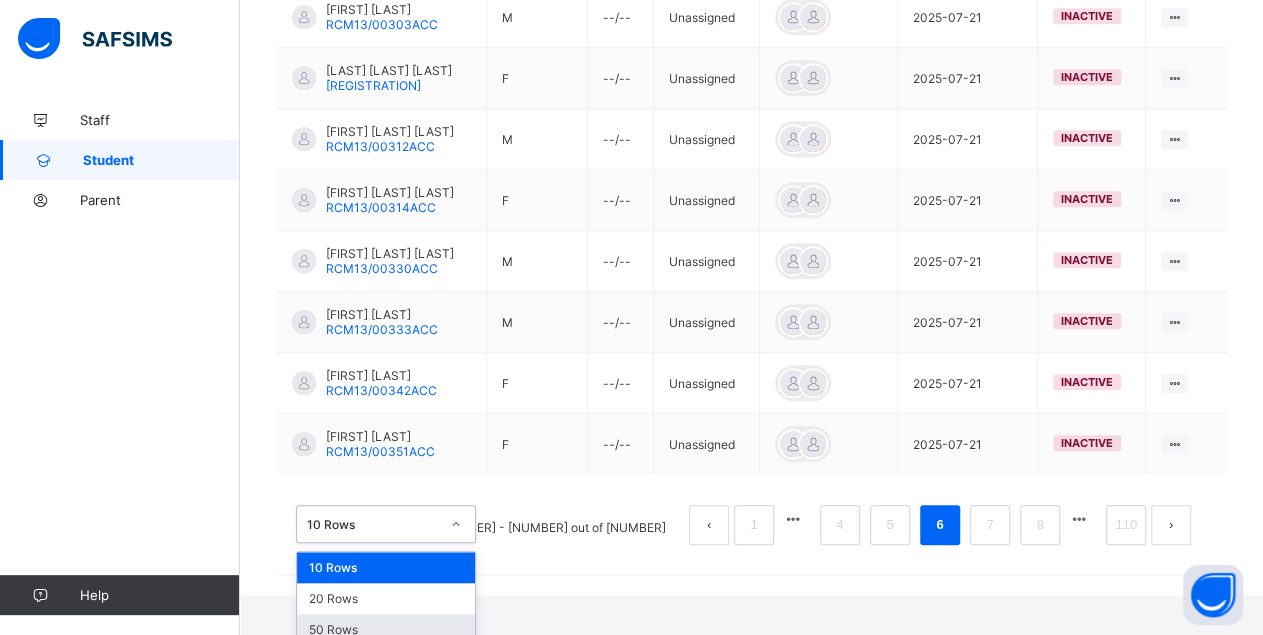 click on "50 Rows" at bounding box center (386, 629) 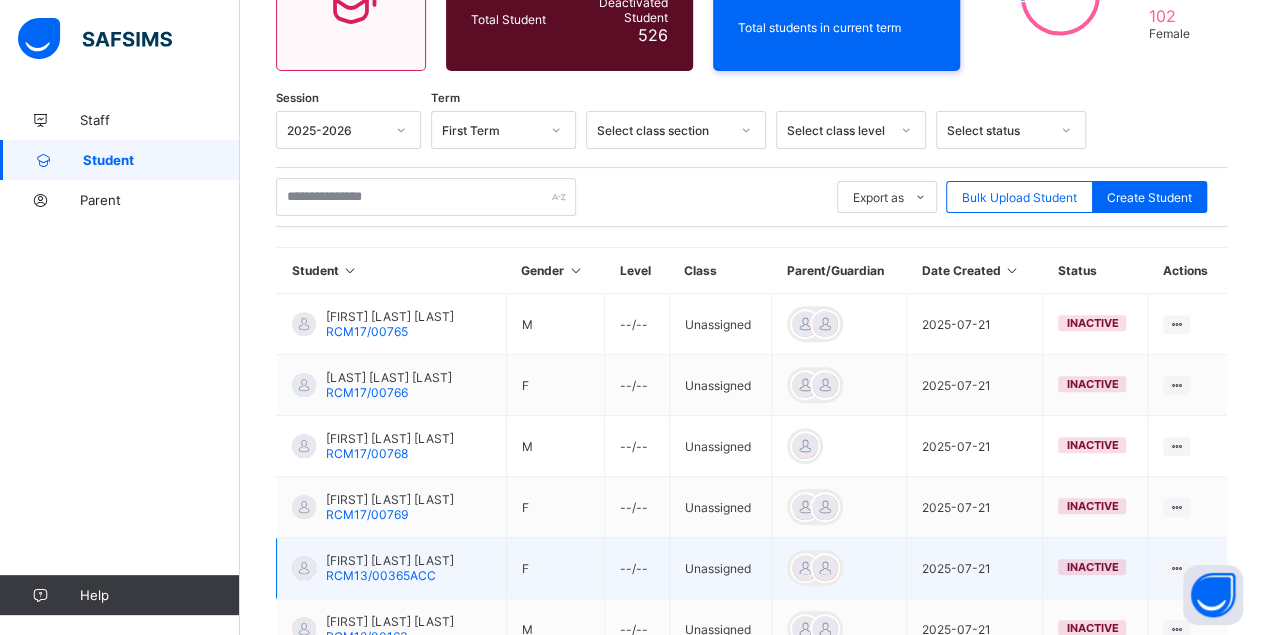 scroll, scrollTop: 3070, scrollLeft: 0, axis: vertical 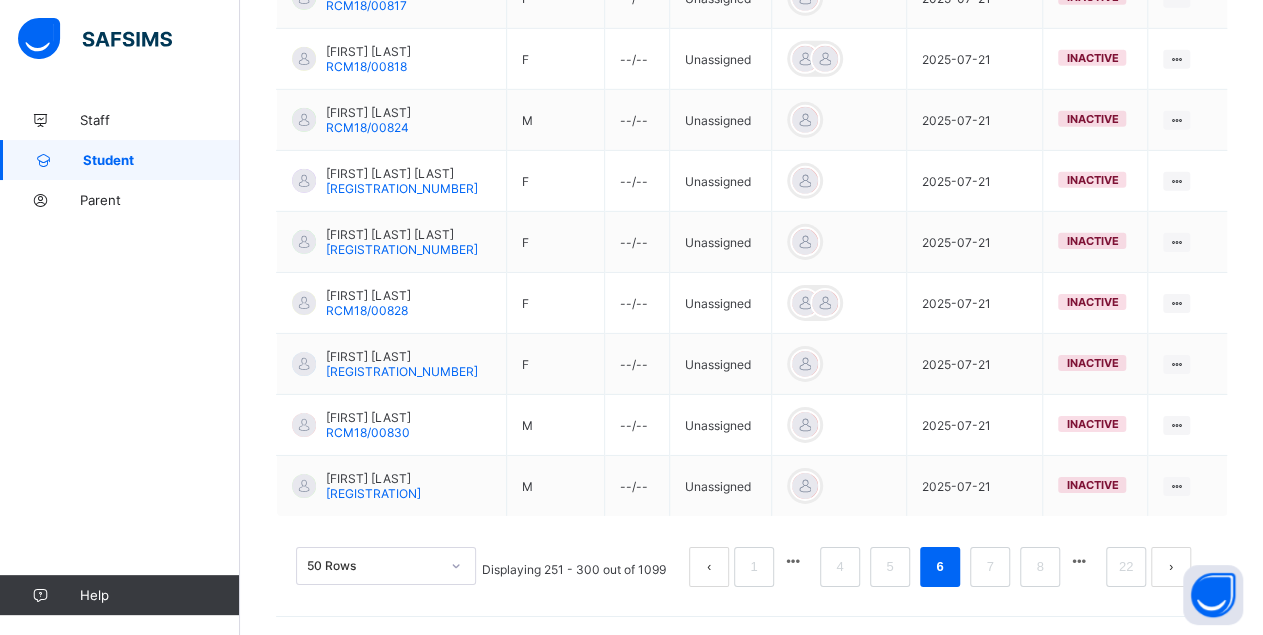 click at bounding box center [1079, 561] 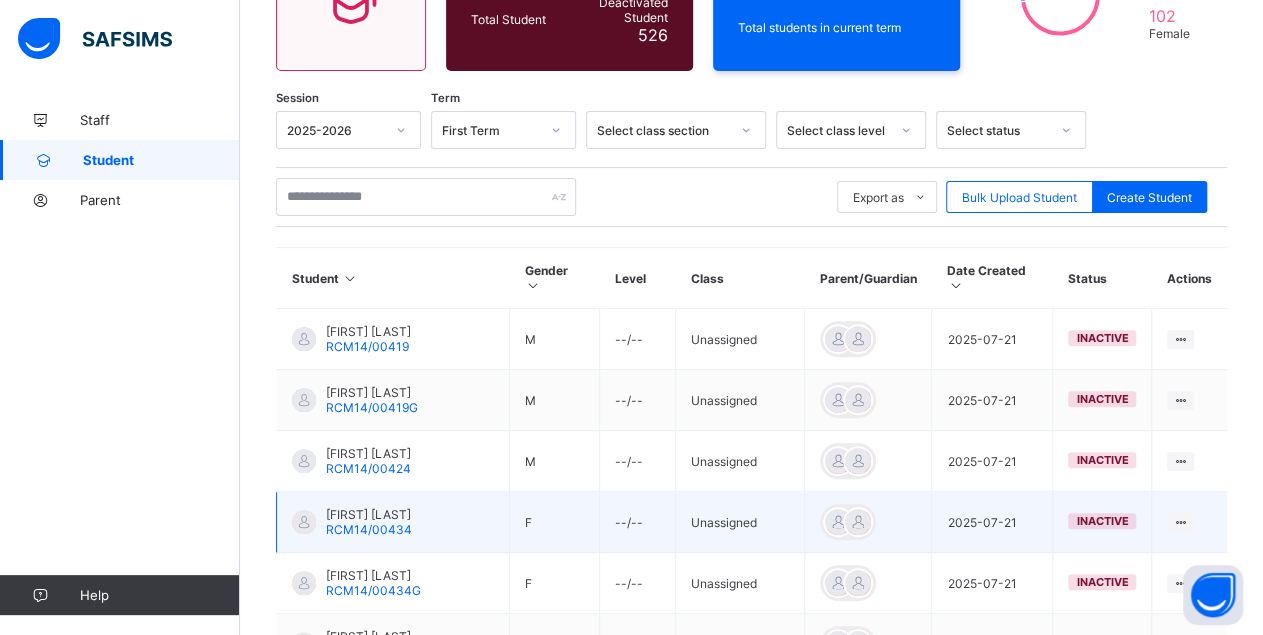 scroll, scrollTop: 3094, scrollLeft: 0, axis: vertical 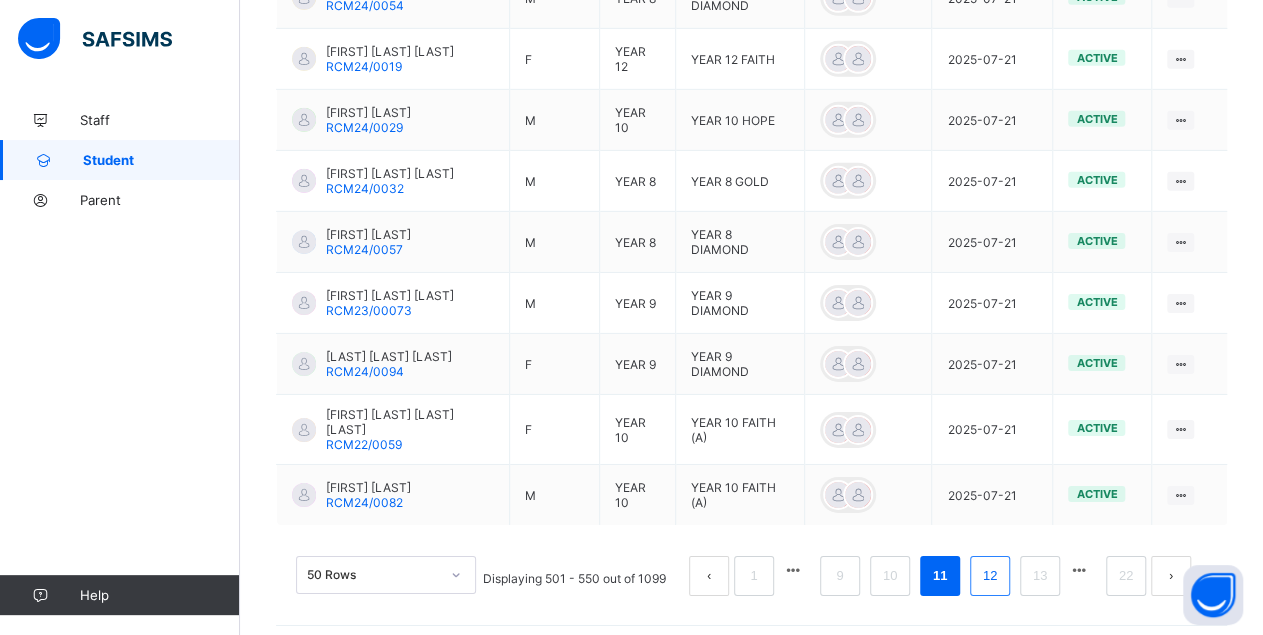 click on "12" at bounding box center [990, 576] 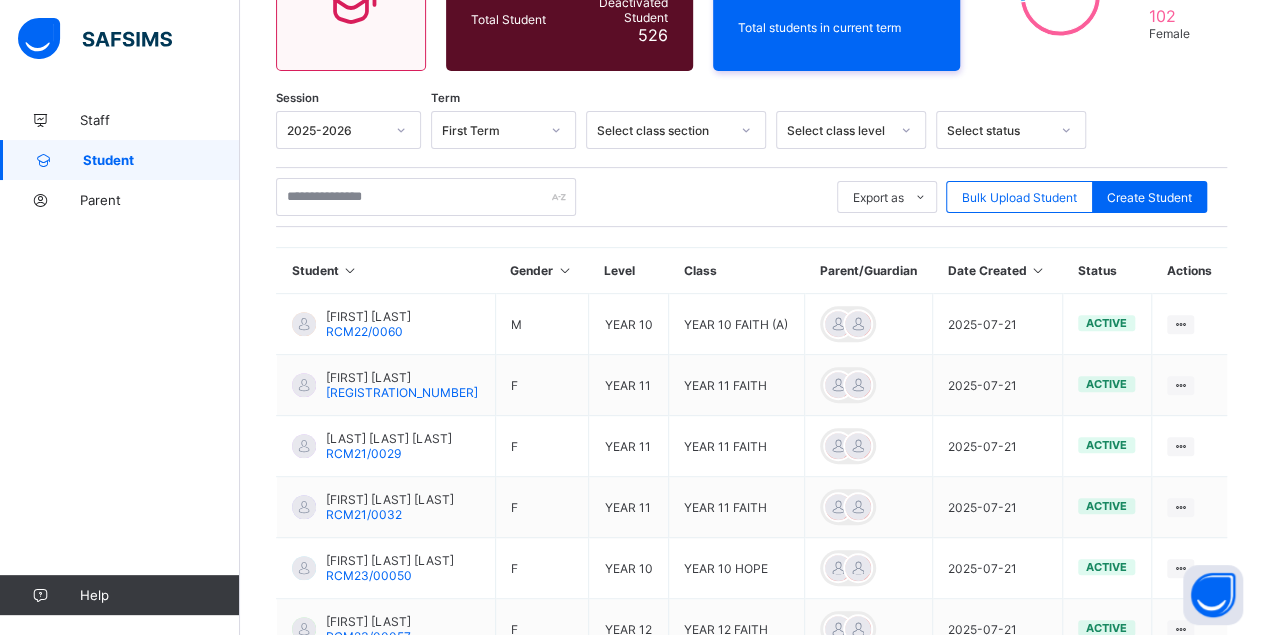 scroll, scrollTop: 3117, scrollLeft: 0, axis: vertical 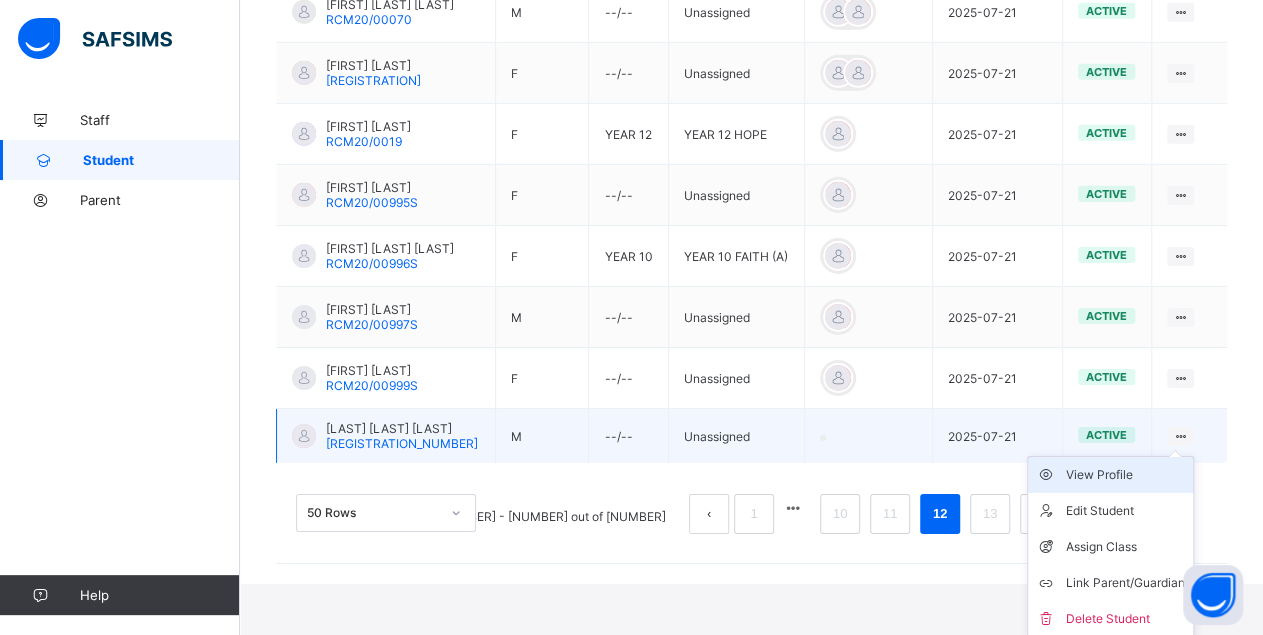 click on "View Profile" at bounding box center (1125, 475) 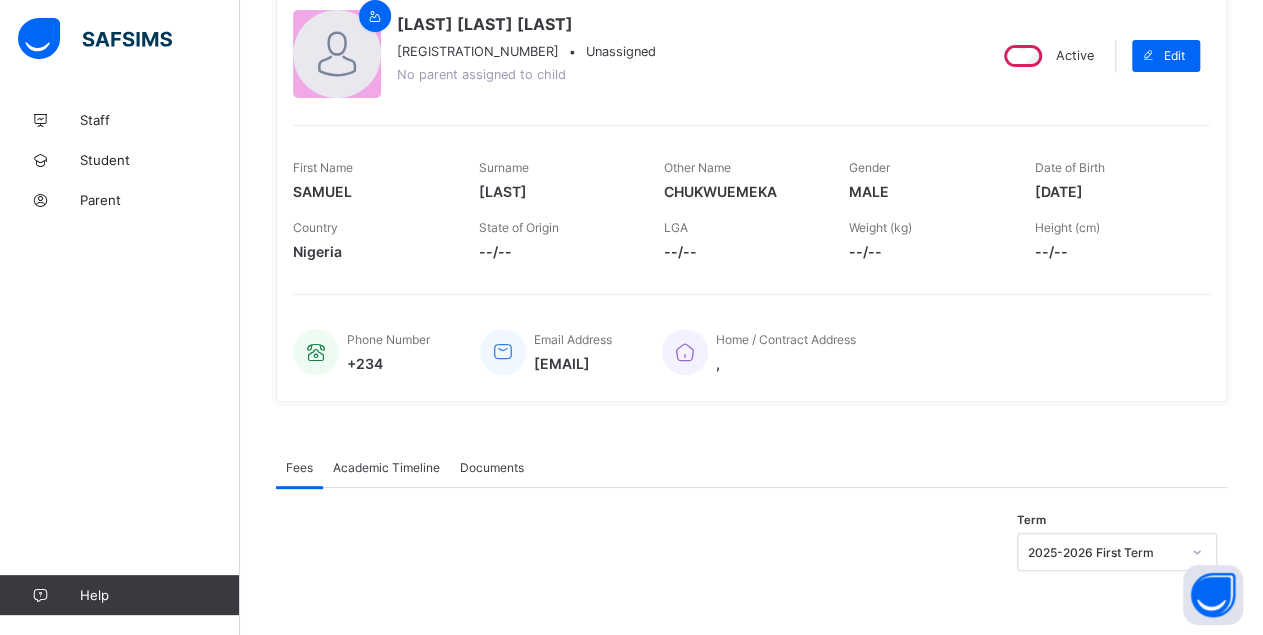 scroll, scrollTop: 0, scrollLeft: 0, axis: both 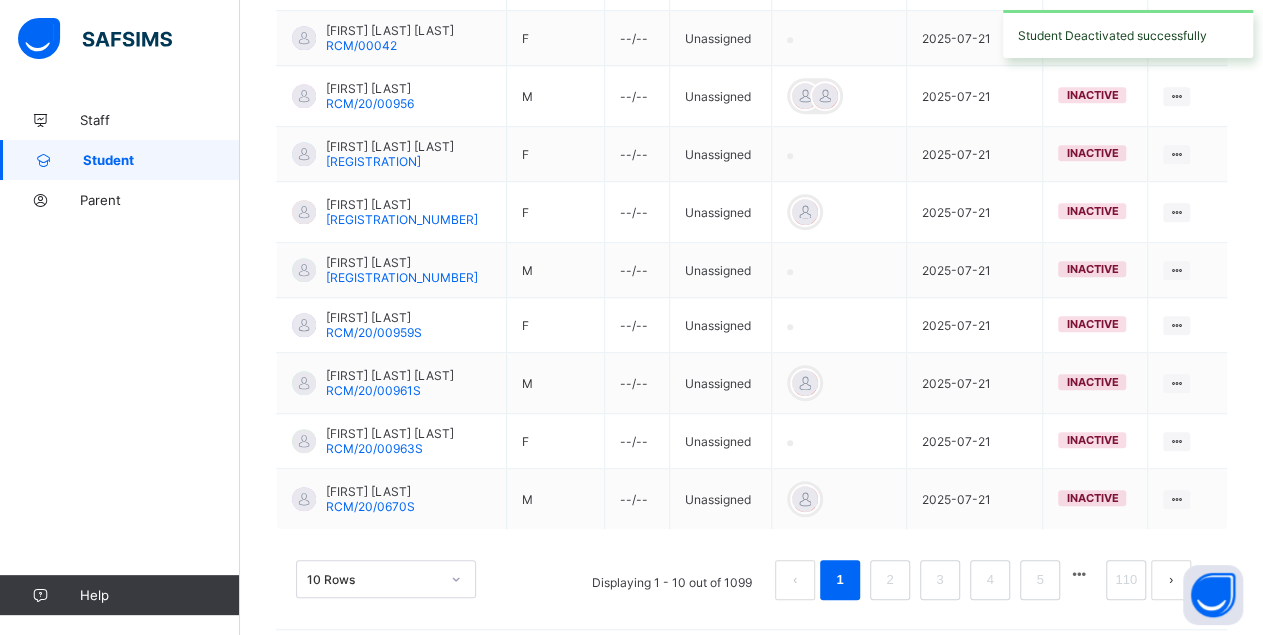 click on "10 Rows" at bounding box center [386, 579] 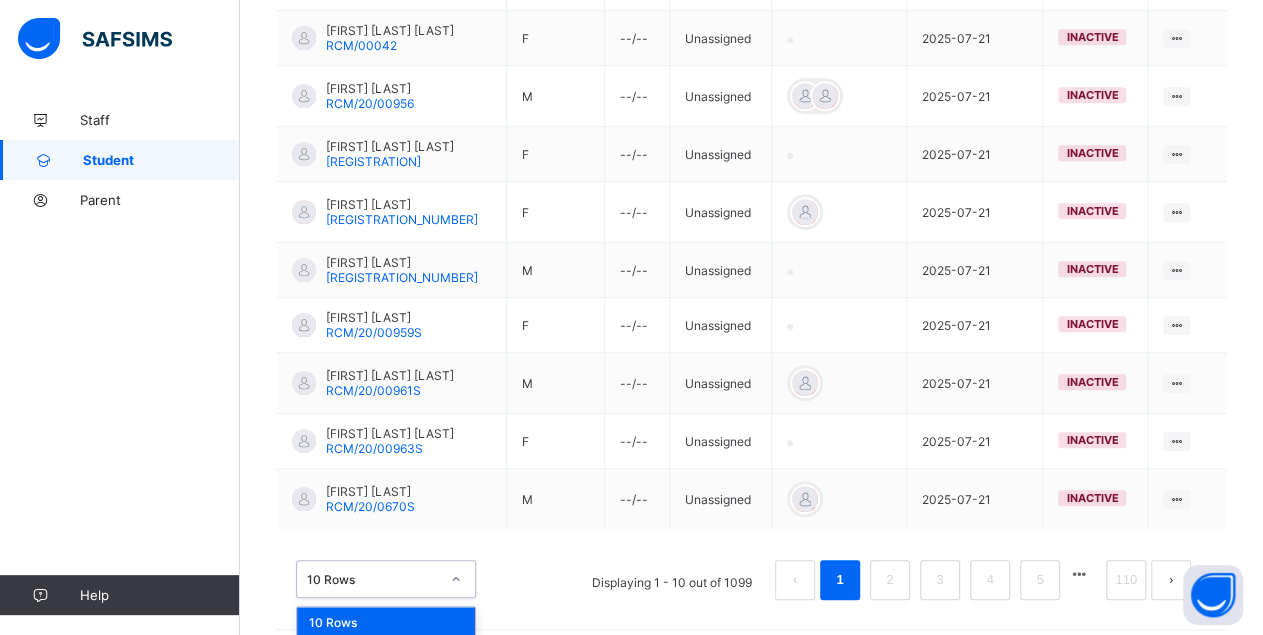 scroll, scrollTop: 634, scrollLeft: 0, axis: vertical 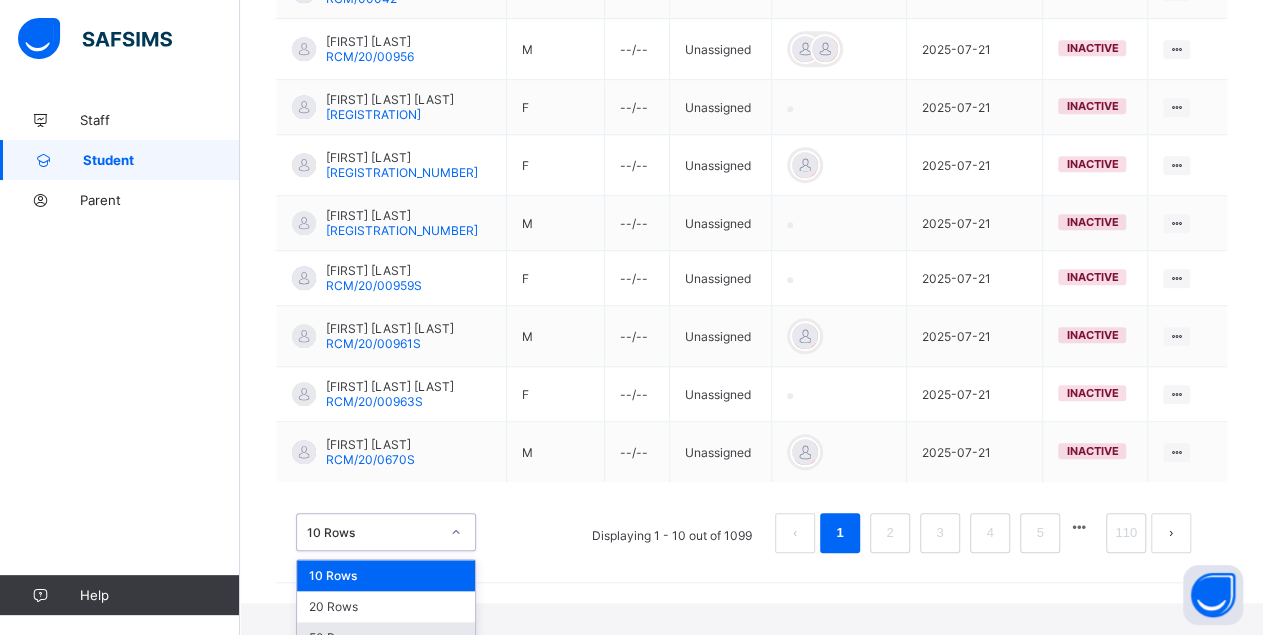 click on "50 Rows" at bounding box center (386, 637) 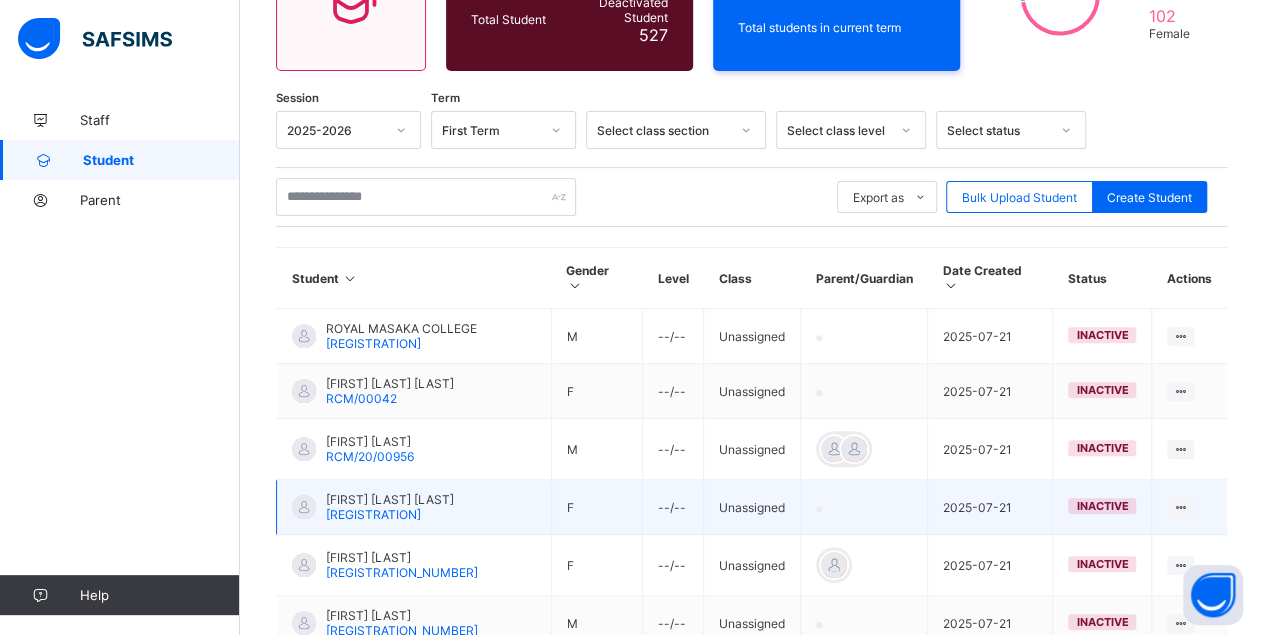 scroll, scrollTop: 2953, scrollLeft: 0, axis: vertical 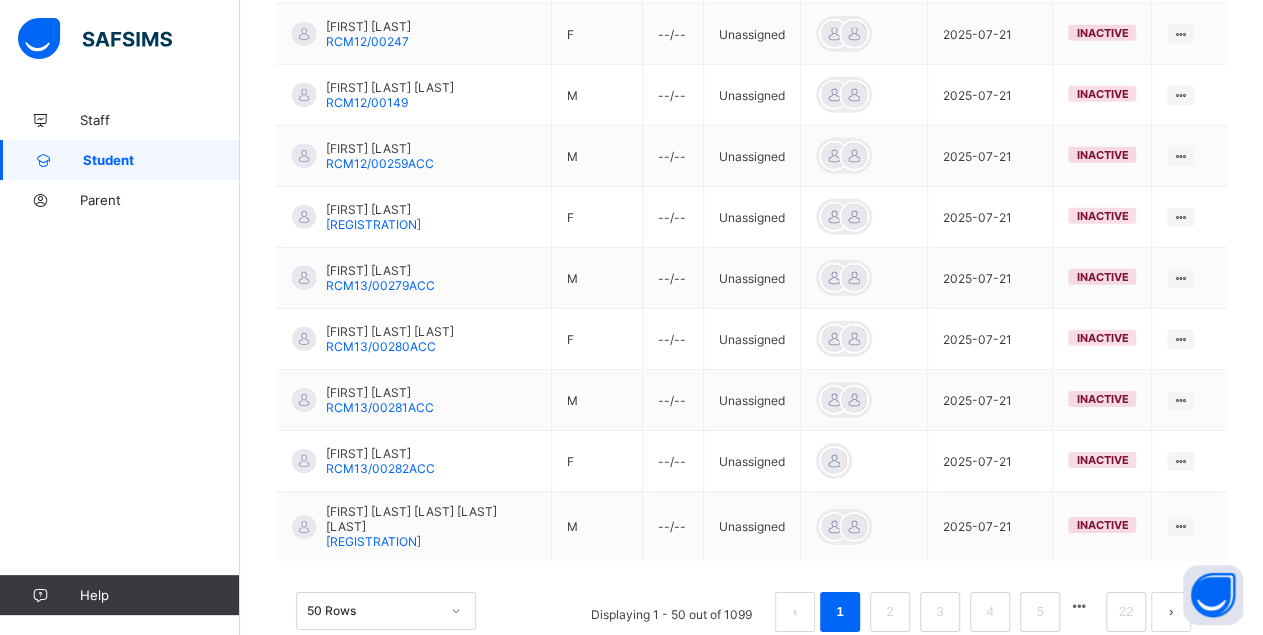 click at bounding box center [1079, 606] 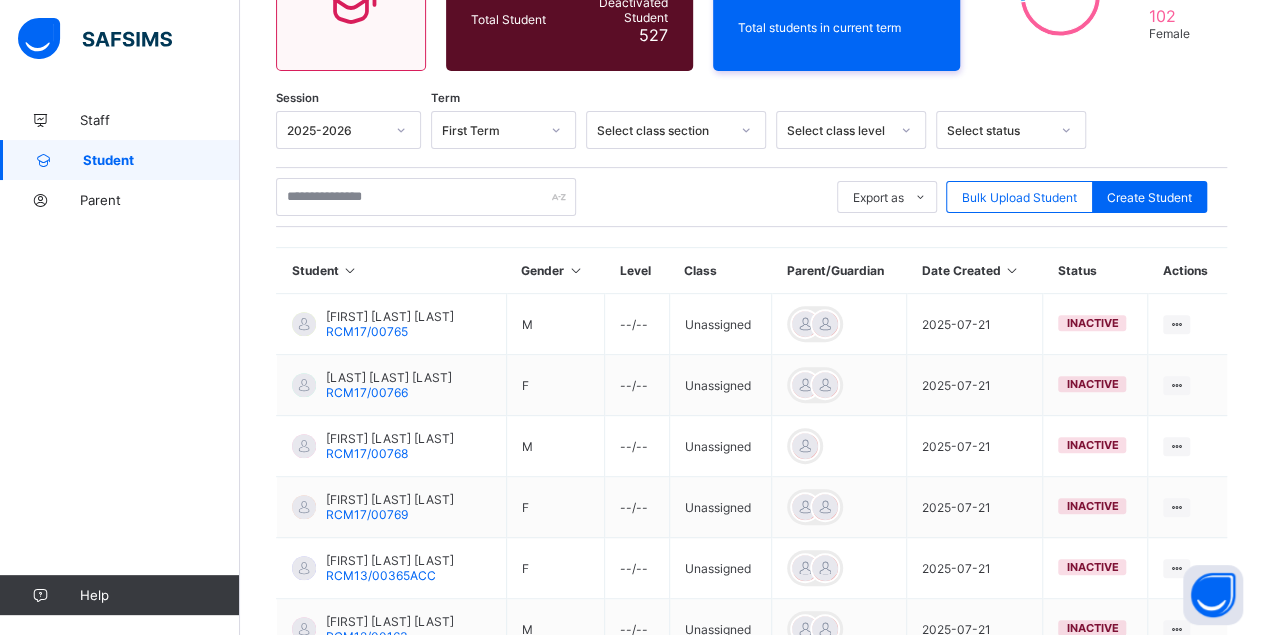 scroll, scrollTop: 3070, scrollLeft: 0, axis: vertical 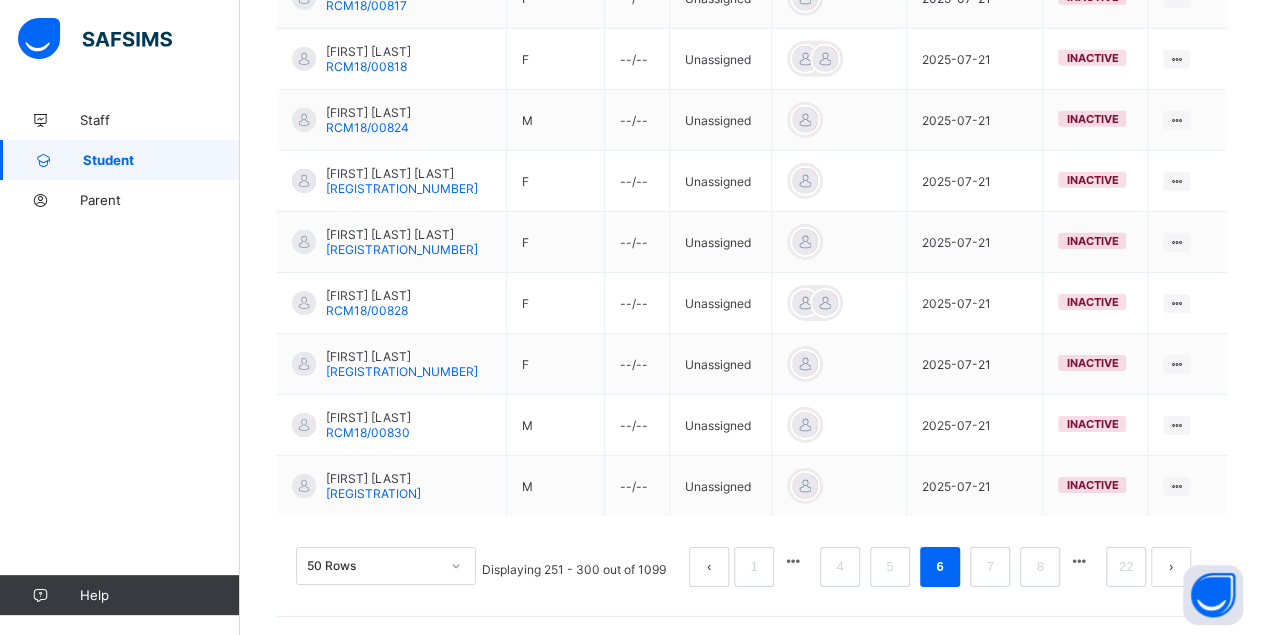 click at bounding box center (1079, 561) 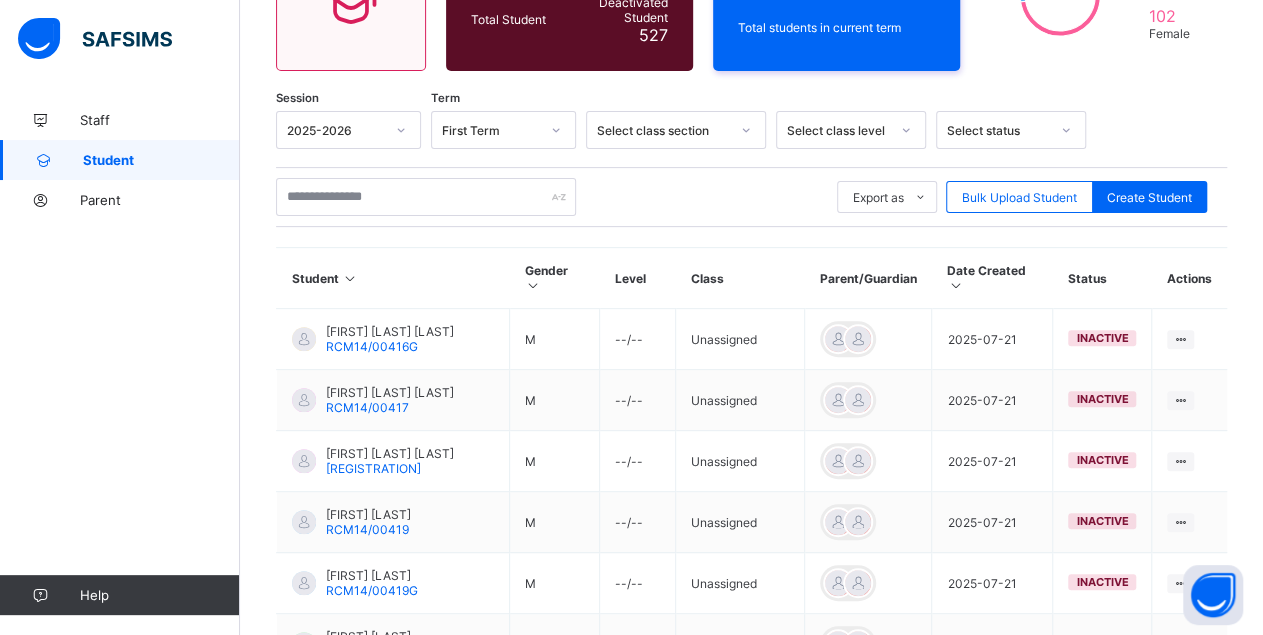 scroll, scrollTop: 3088, scrollLeft: 0, axis: vertical 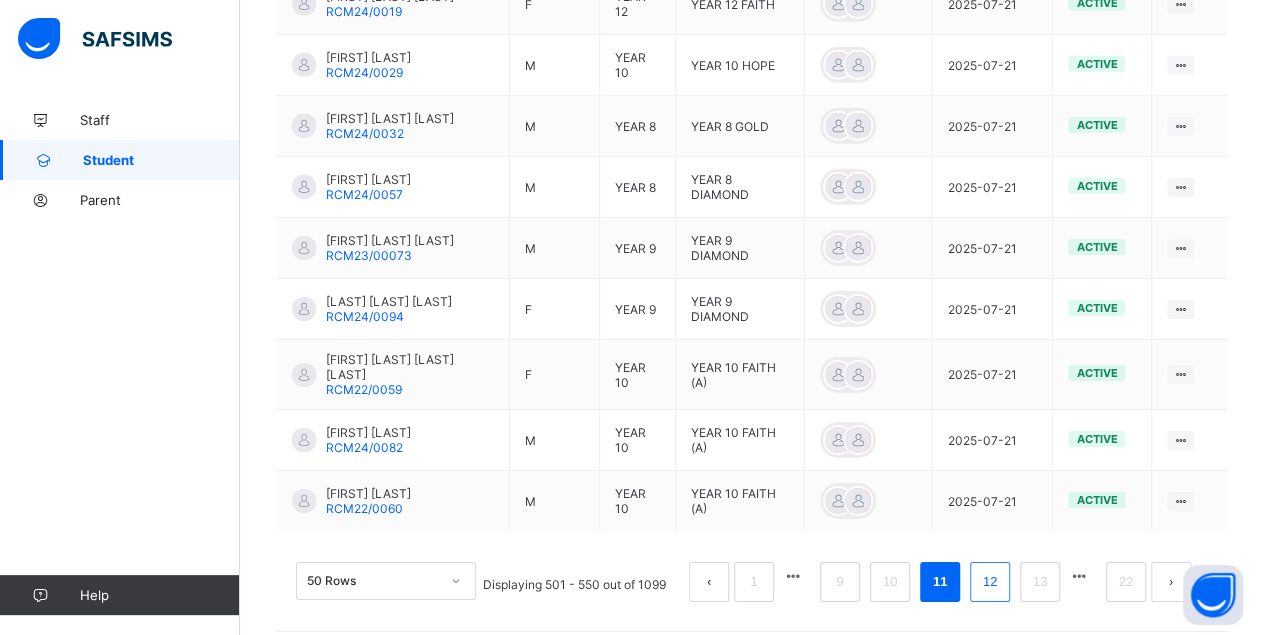 click on "12" at bounding box center [990, 582] 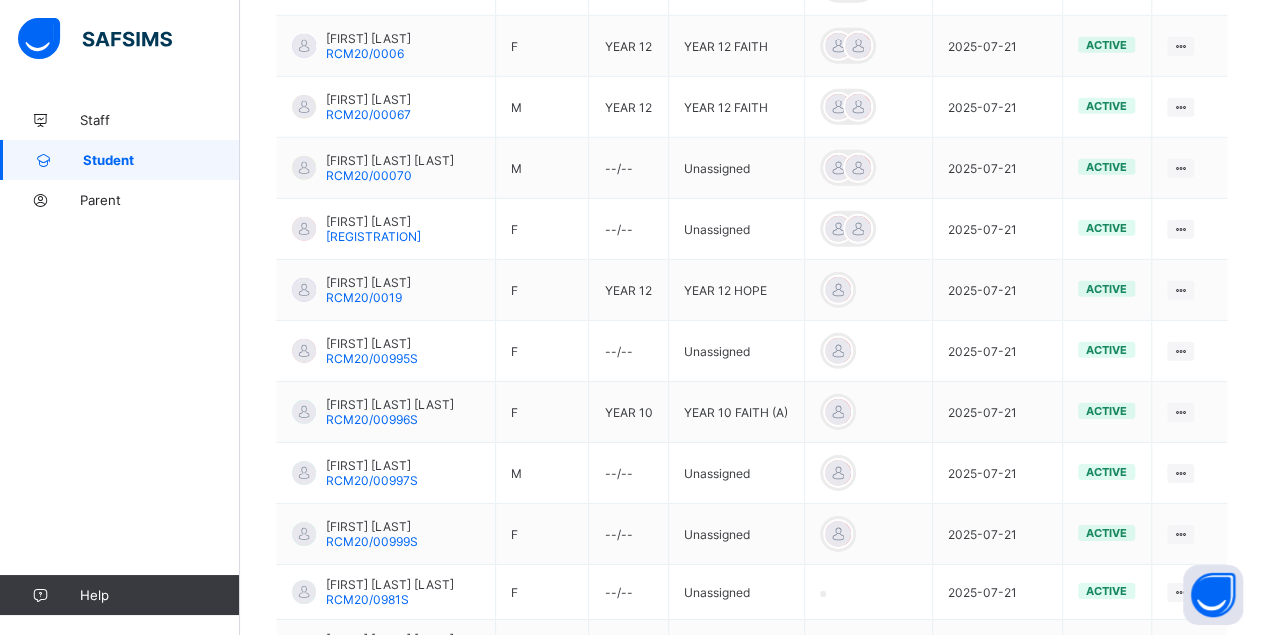 scroll, scrollTop: 3117, scrollLeft: 0, axis: vertical 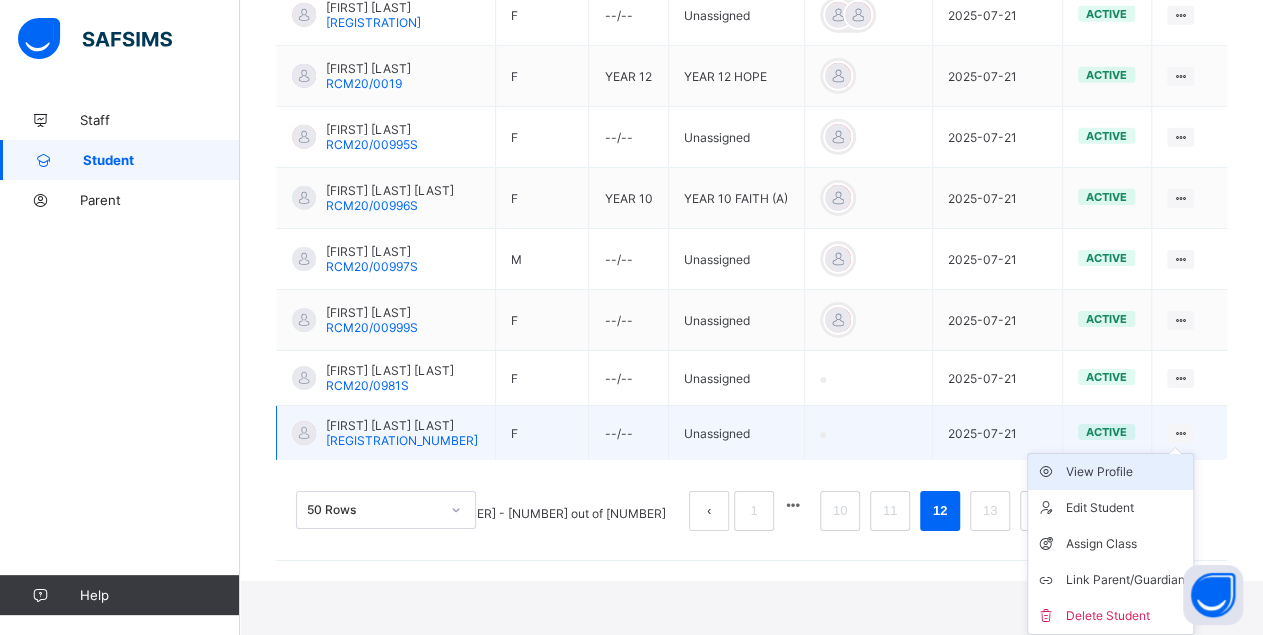 click on "[NUMBER] Rows Displaying [NUMBER] - [NUMBER] out of [NUMBER] [NUMBER] [NUMBER] [NUMBER] [NUMBER] [NUMBER]" at bounding box center [751, 501] 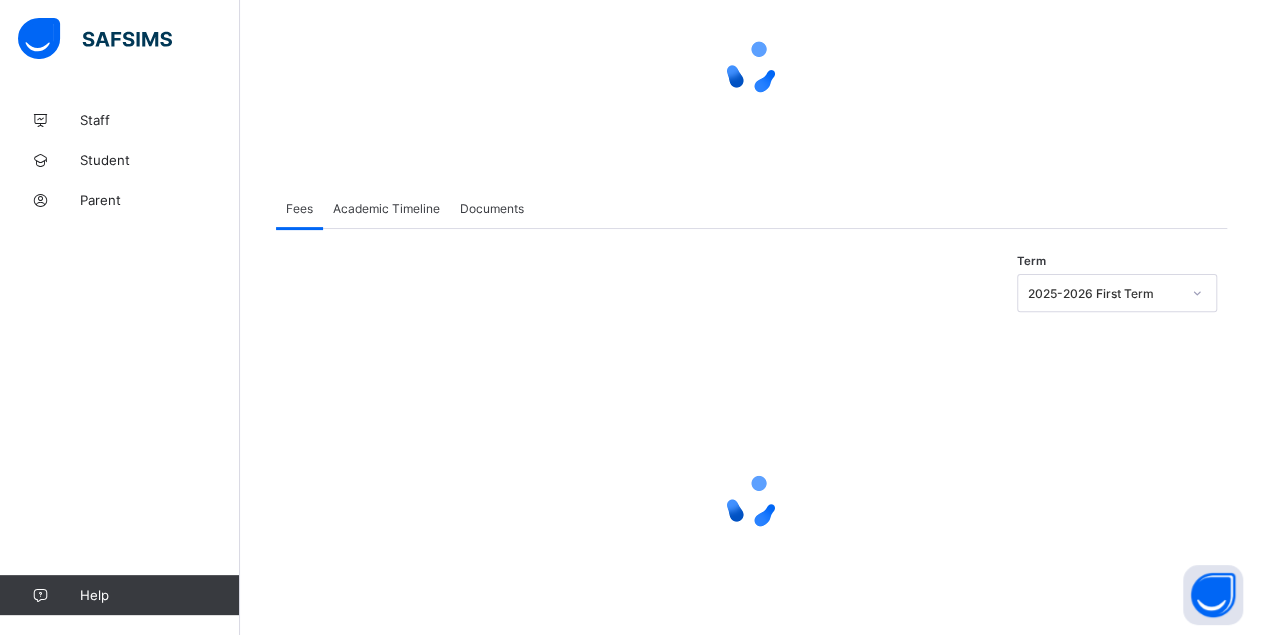 scroll, scrollTop: 0, scrollLeft: 0, axis: both 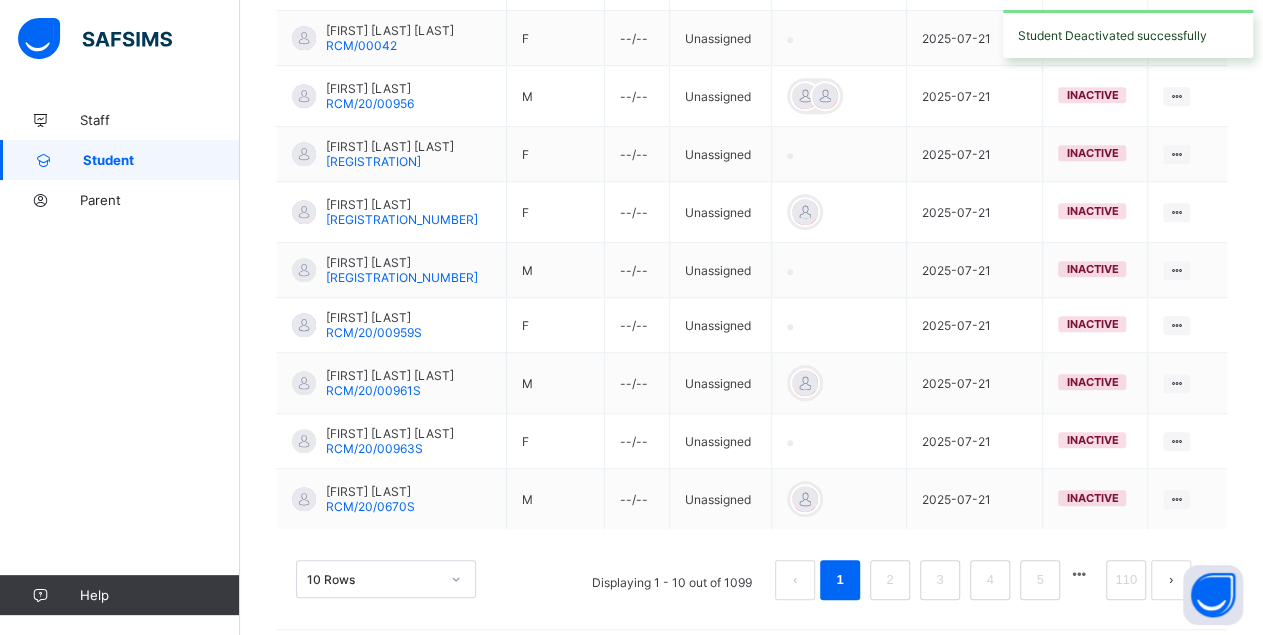 click on "10 Rows" at bounding box center (386, 579) 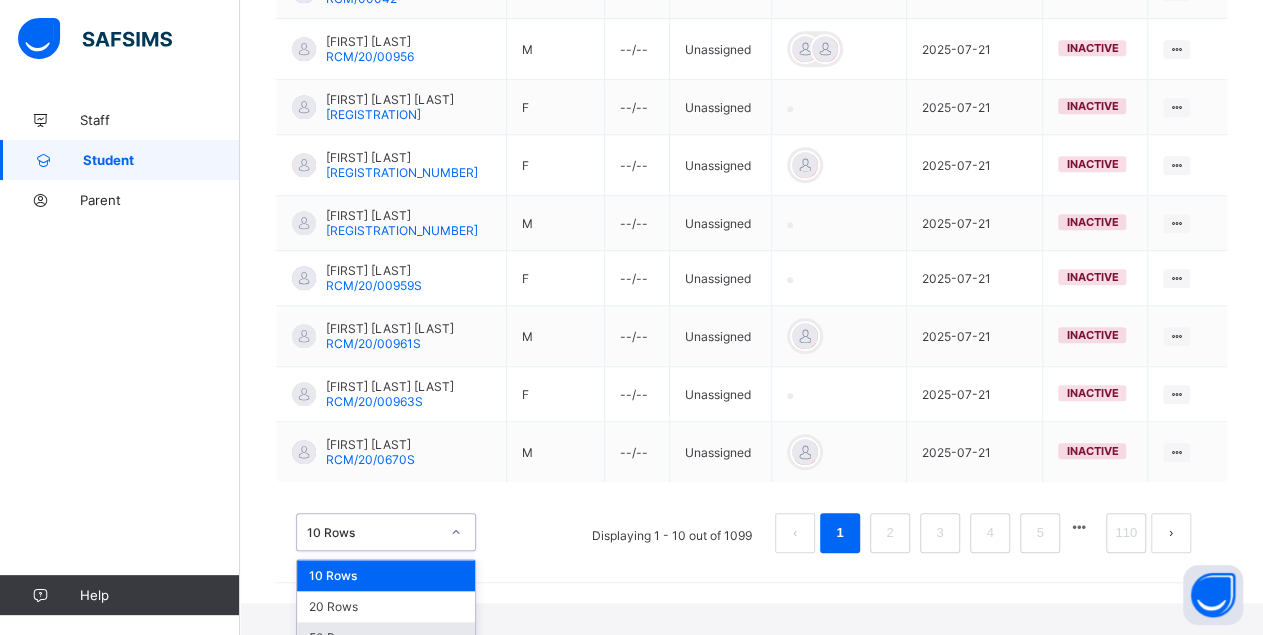 click on "50 Rows" at bounding box center (386, 637) 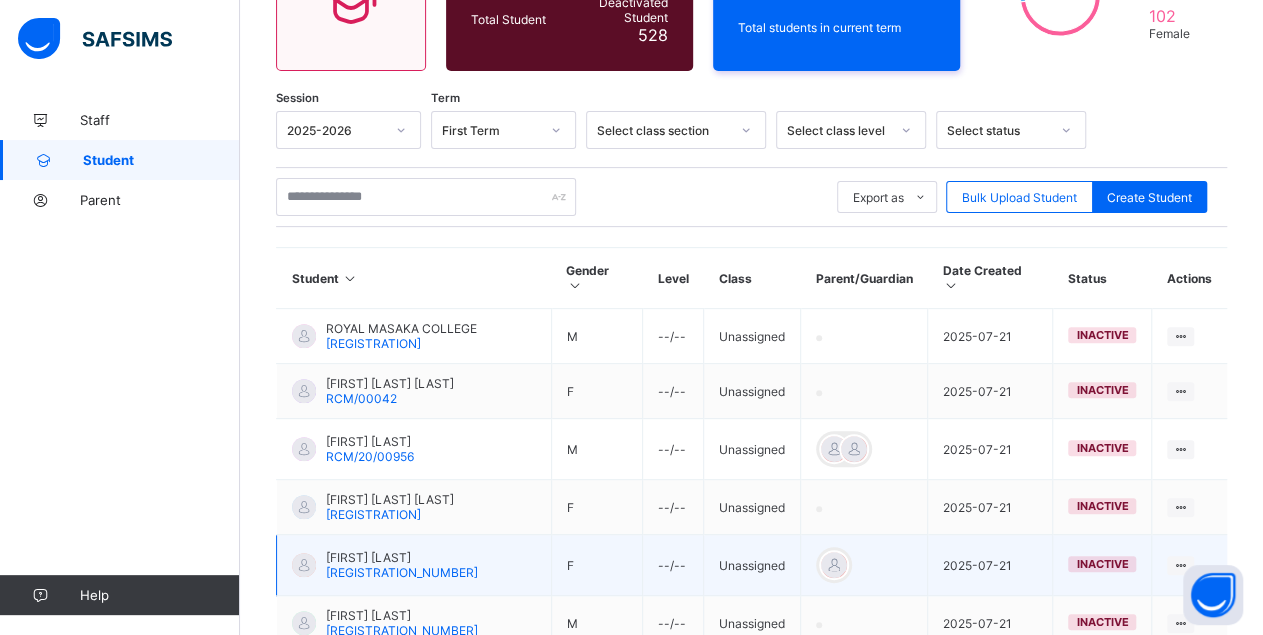 scroll, scrollTop: 2953, scrollLeft: 0, axis: vertical 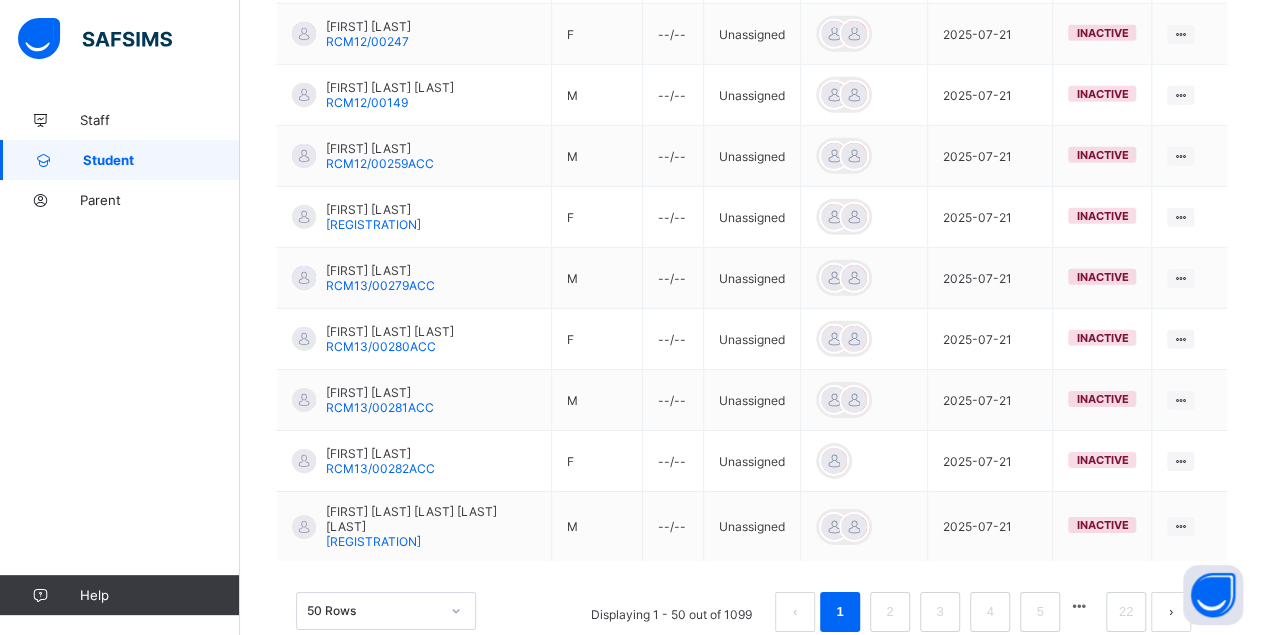 click at bounding box center (1079, 606) 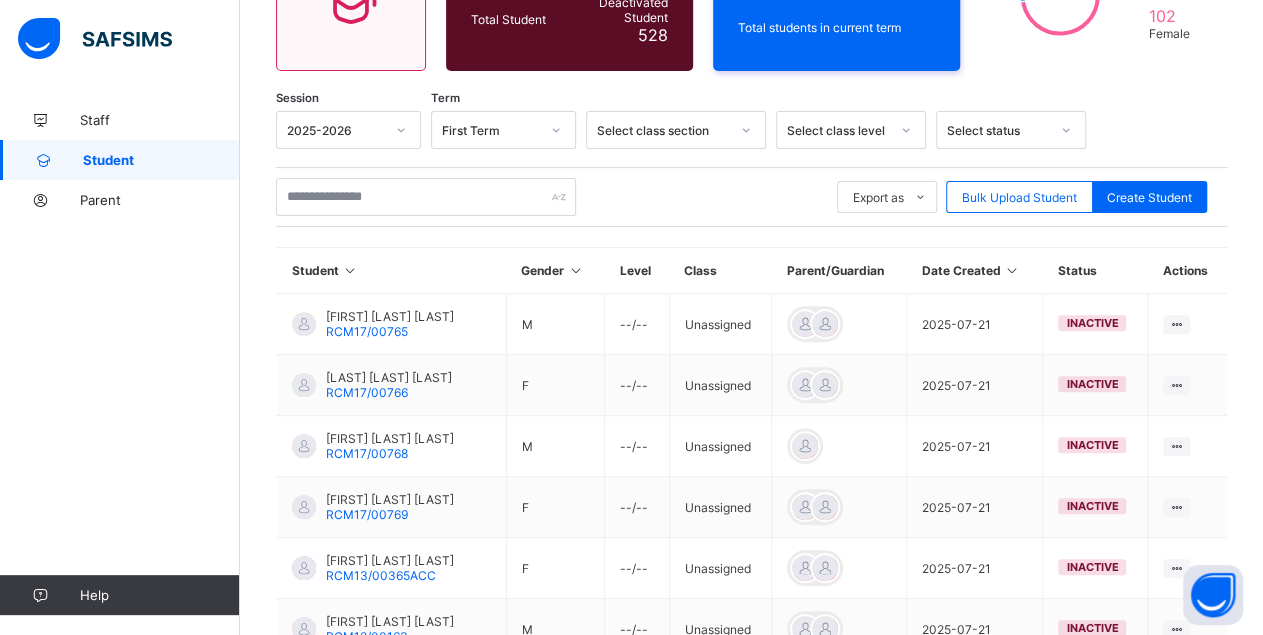 scroll, scrollTop: 3070, scrollLeft: 0, axis: vertical 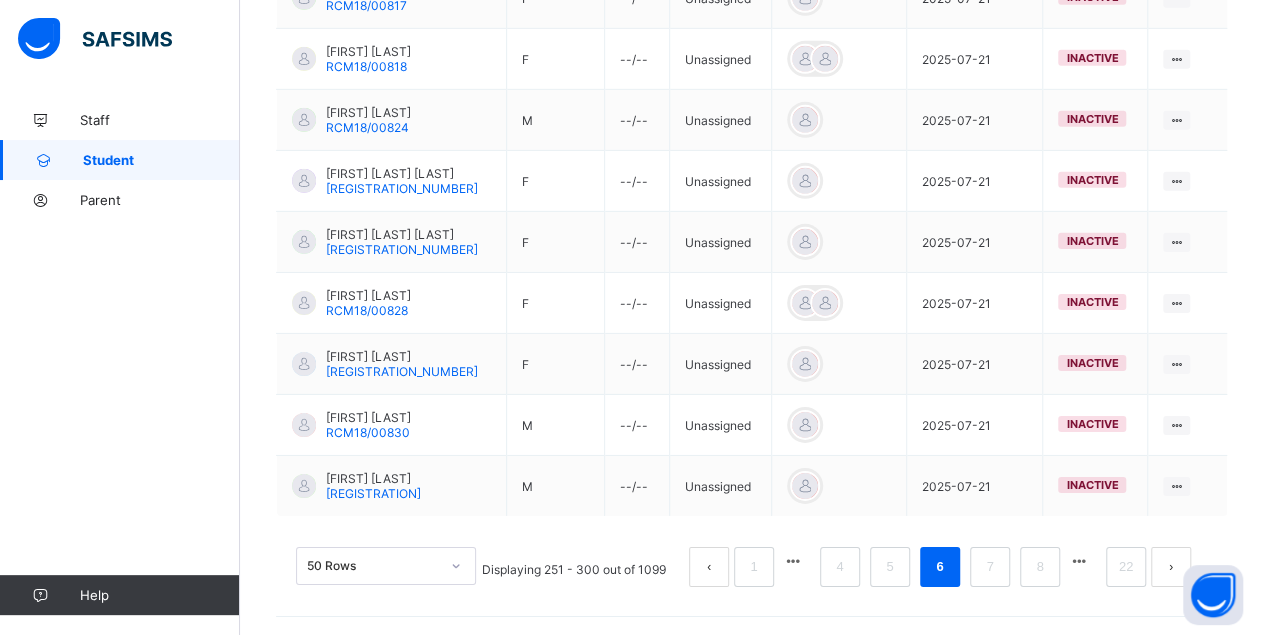click at bounding box center (1079, 561) 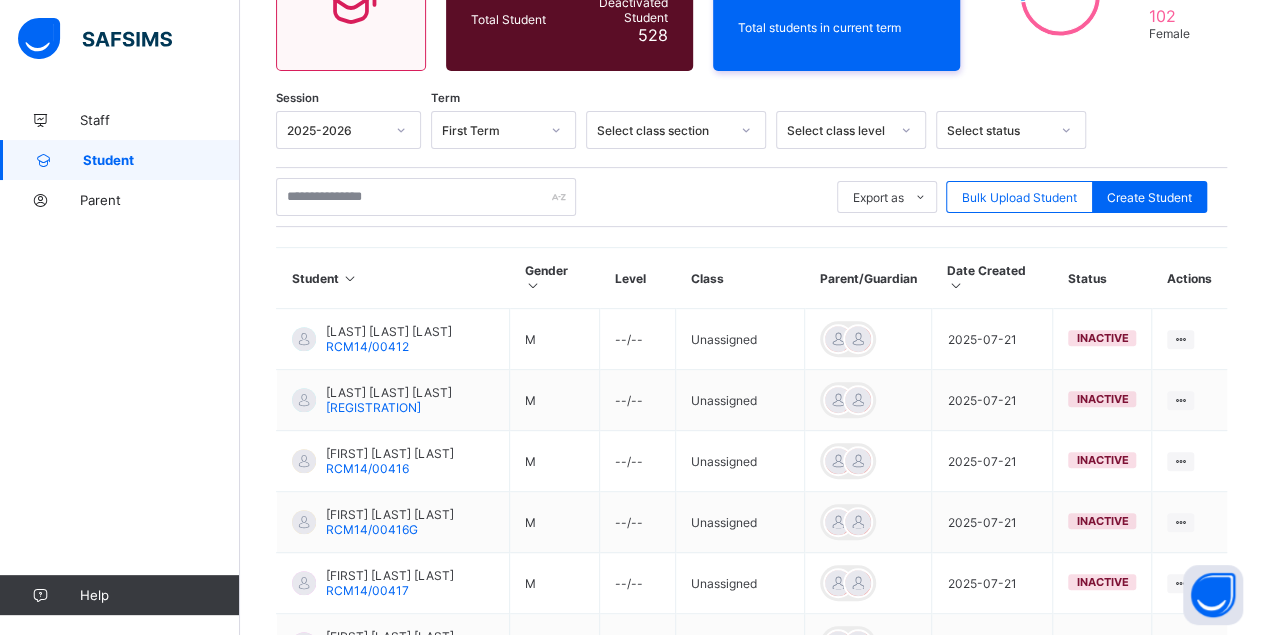scroll, scrollTop: 3088, scrollLeft: 0, axis: vertical 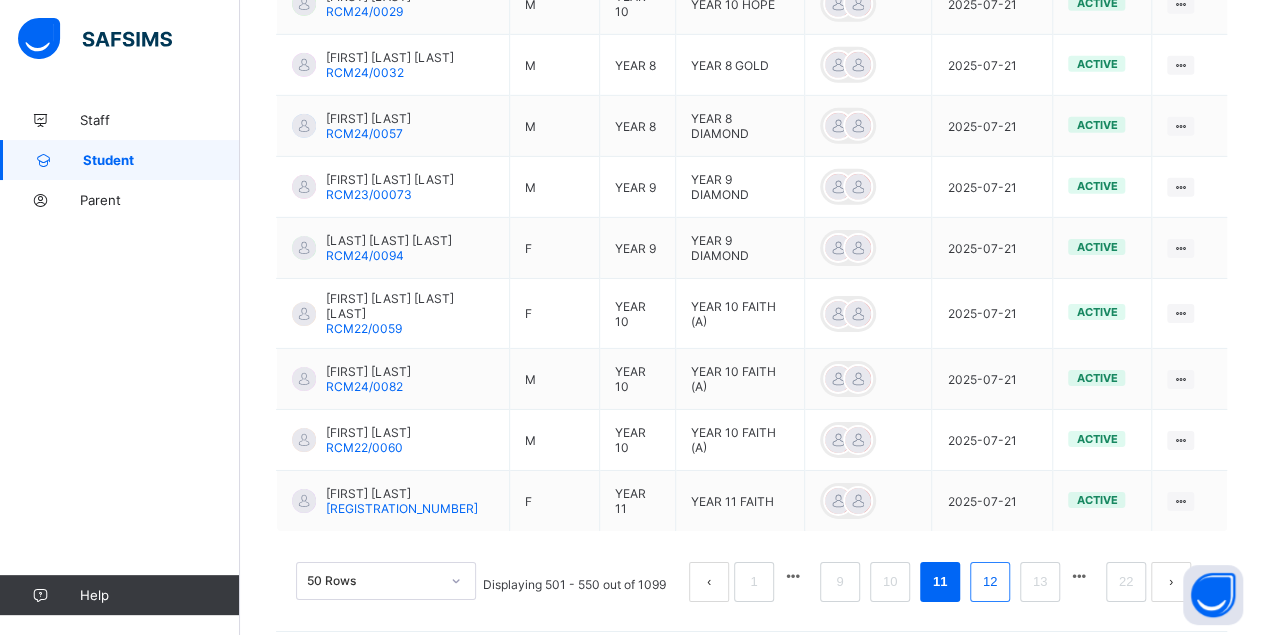 click on "12" at bounding box center [990, 582] 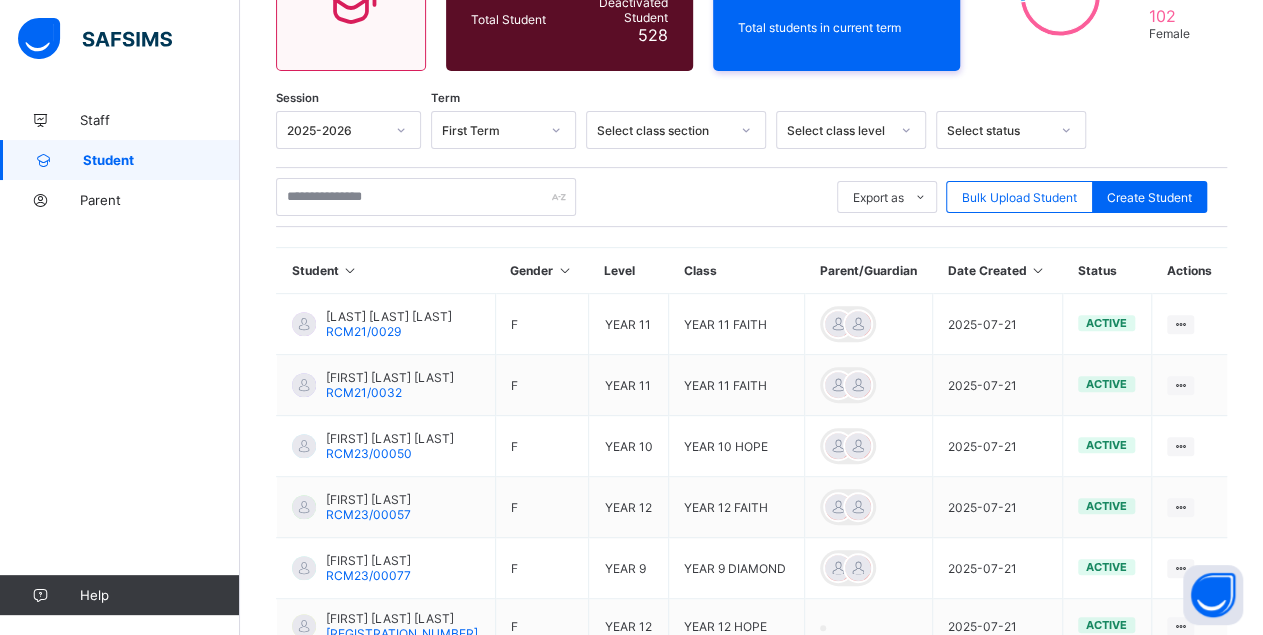 scroll, scrollTop: 3096, scrollLeft: 0, axis: vertical 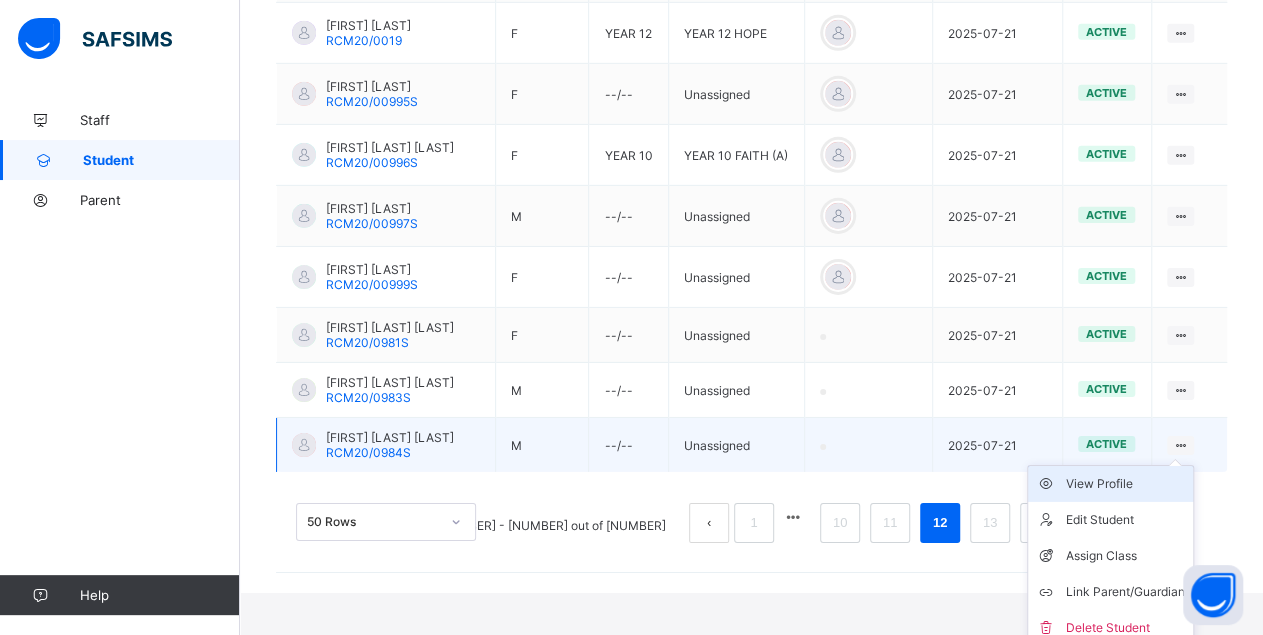 click on "View Profile" at bounding box center [1125, 484] 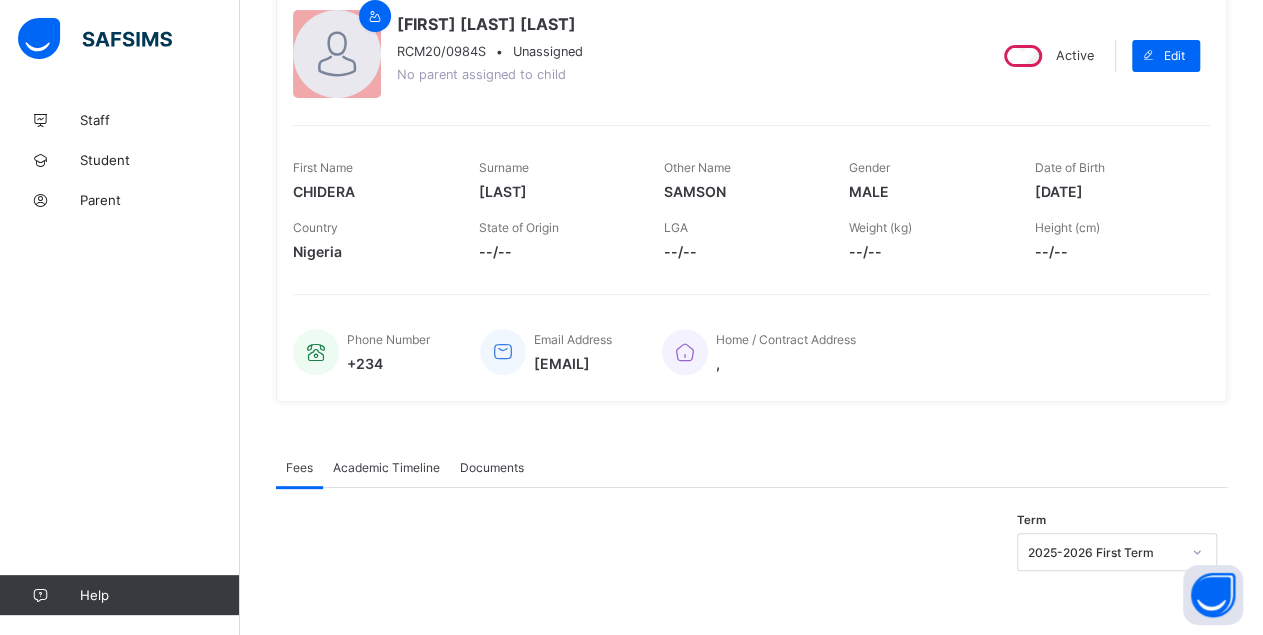 scroll, scrollTop: 0, scrollLeft: 0, axis: both 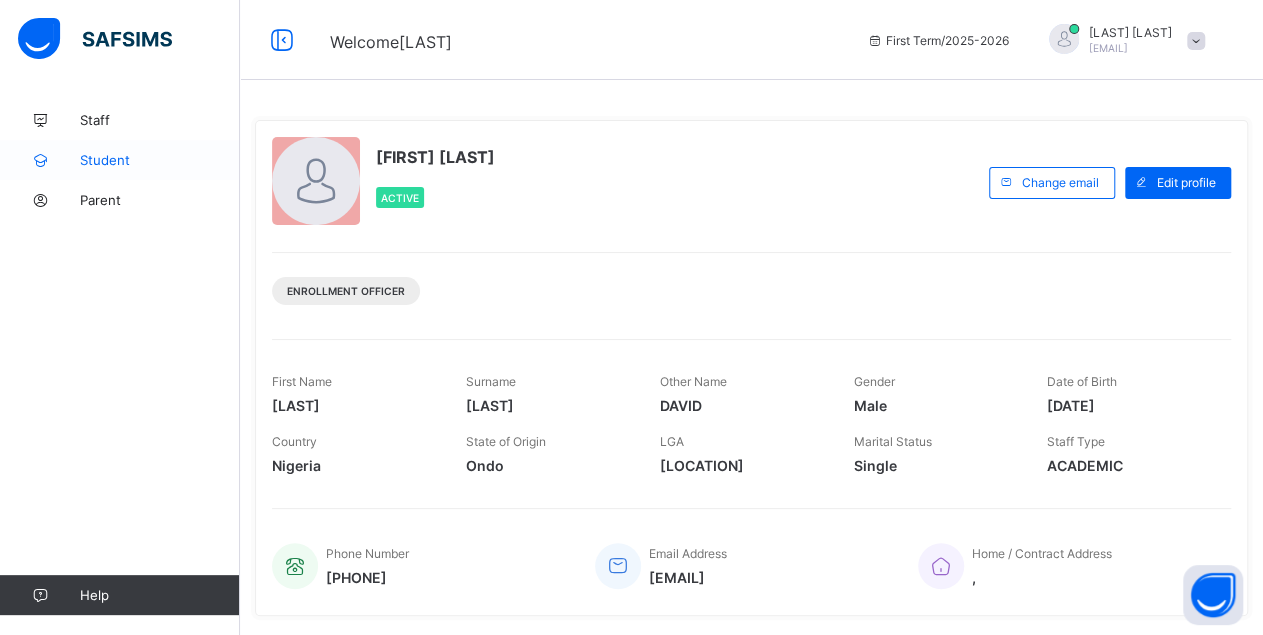 click on "Student" at bounding box center [160, 160] 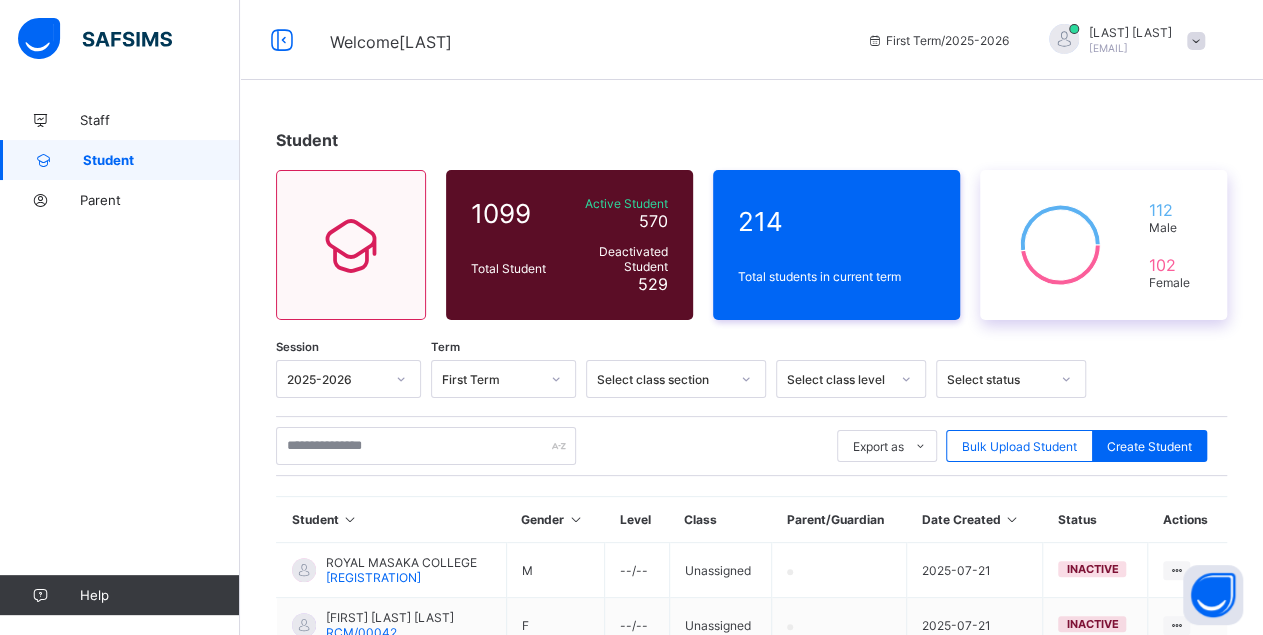 click on "[NUMBER]   Male  [NUMBER]   Female" at bounding box center [1103, 245] 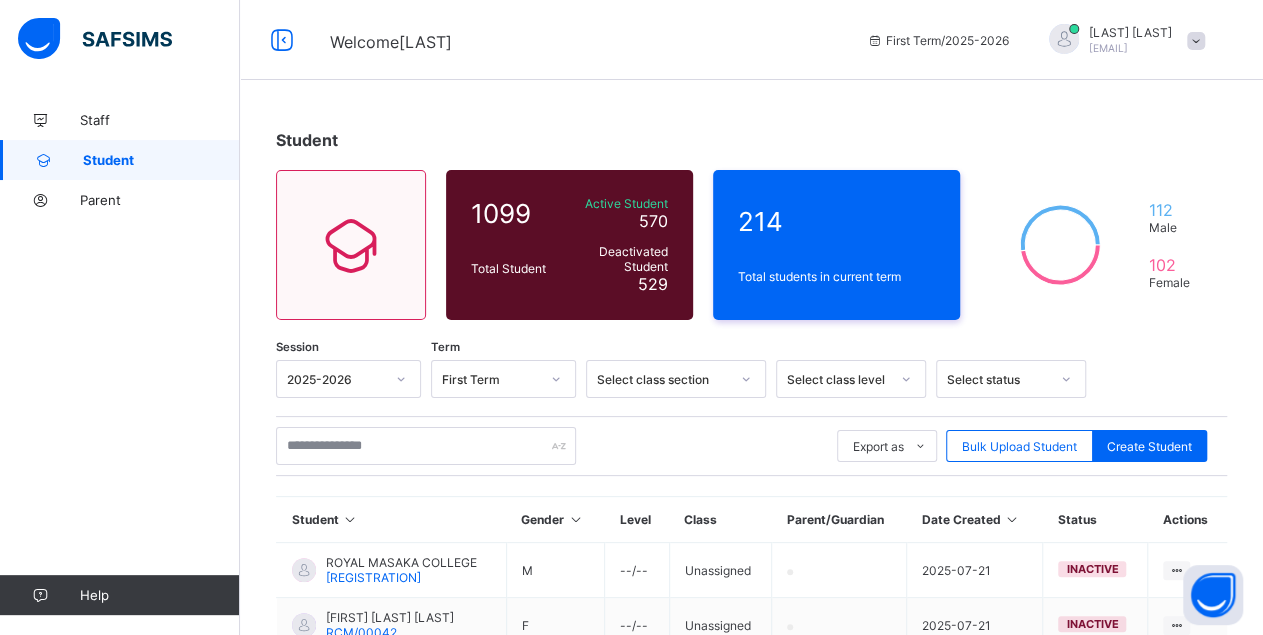 scroll, scrollTop: 587, scrollLeft: 0, axis: vertical 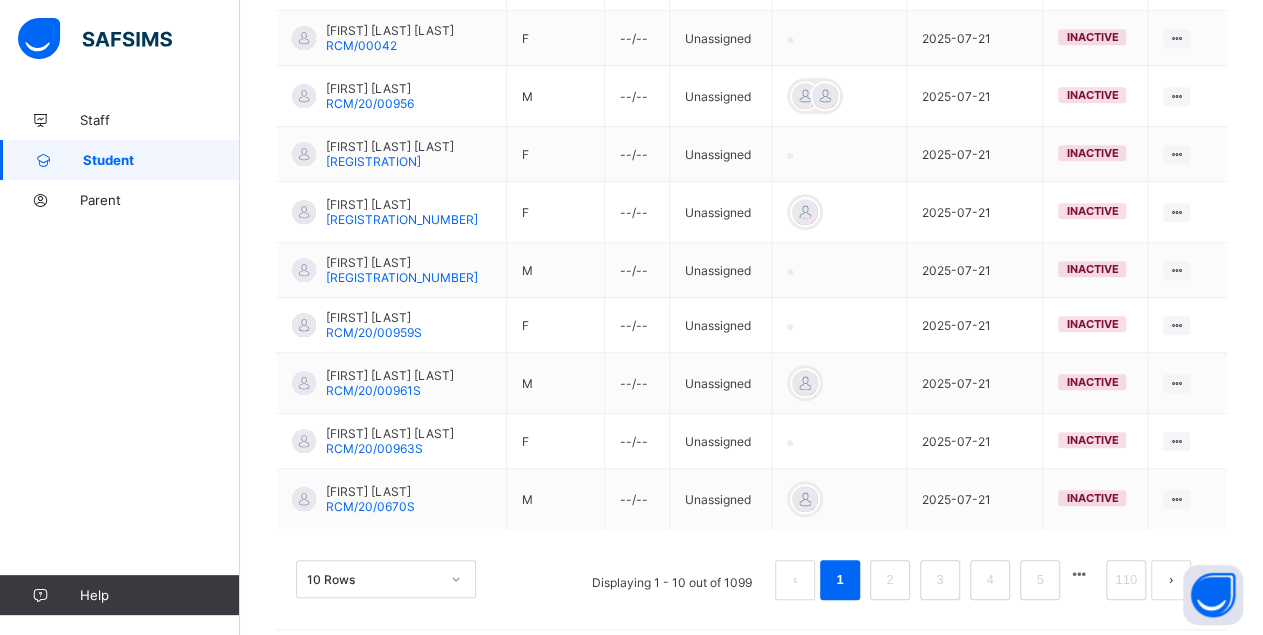click on "10 Rows" at bounding box center [386, 579] 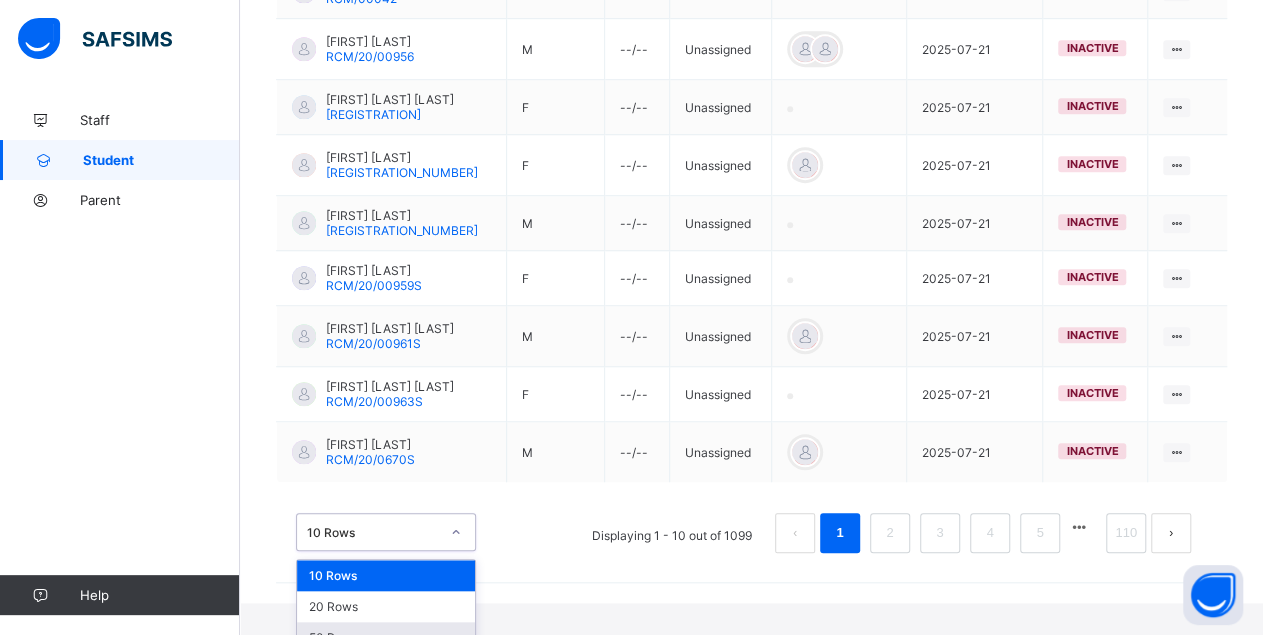 click on "50 Rows" at bounding box center [386, 637] 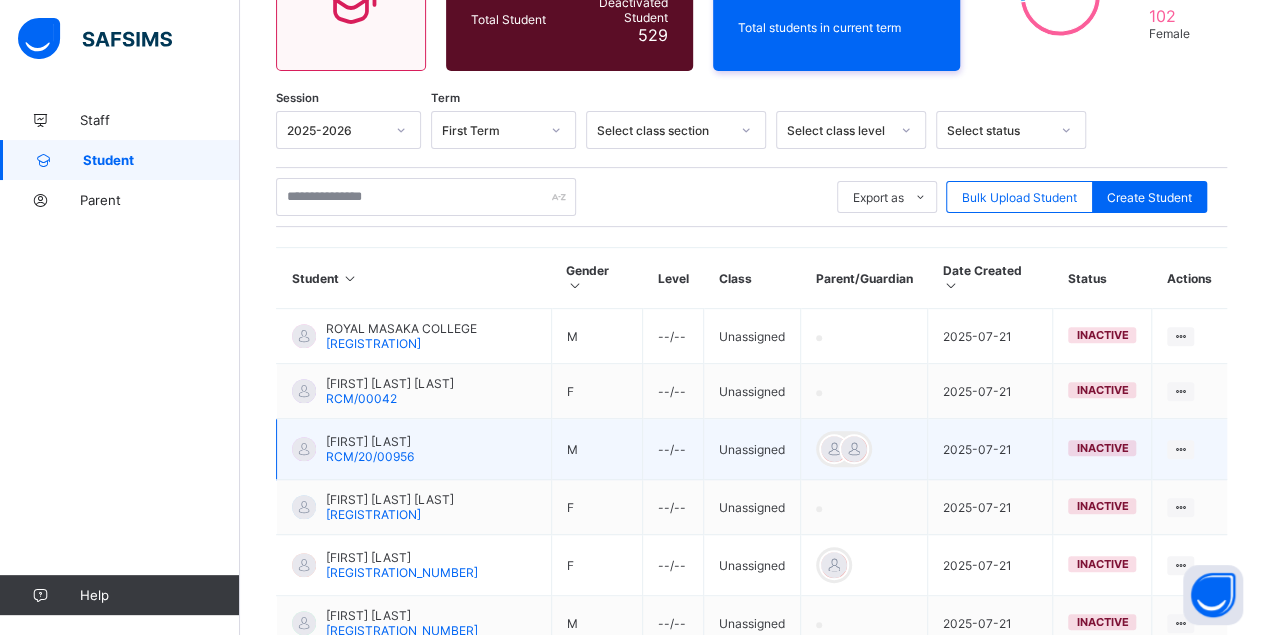 scroll, scrollTop: 2953, scrollLeft: 0, axis: vertical 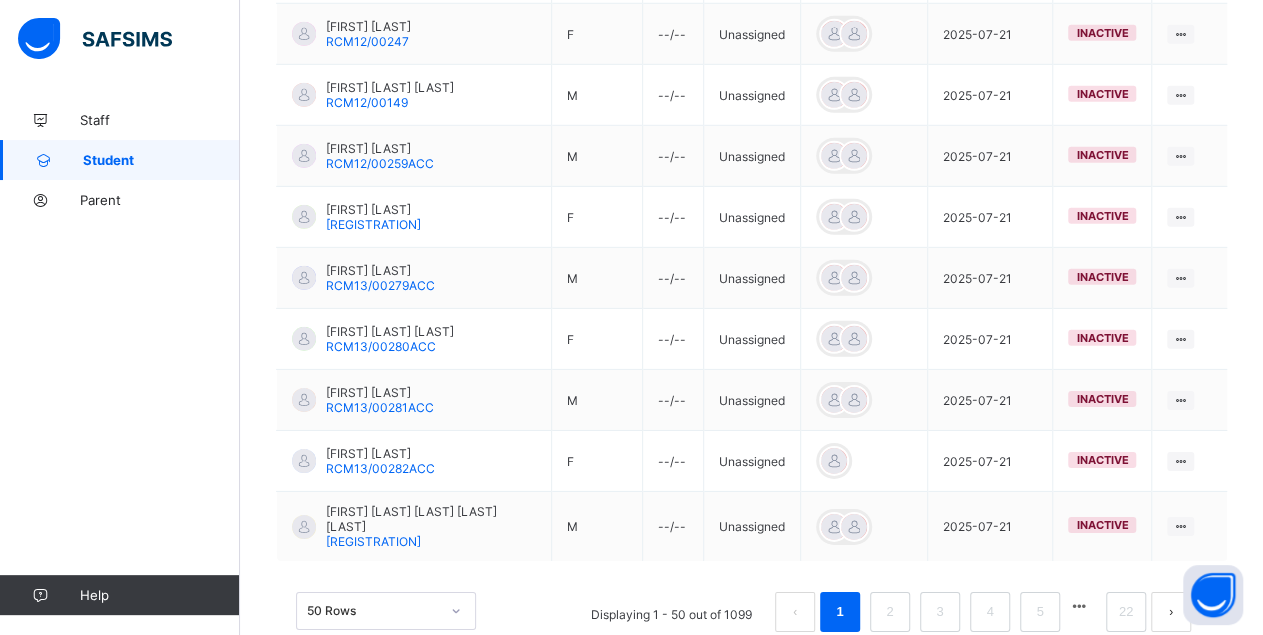 click at bounding box center (1079, 606) 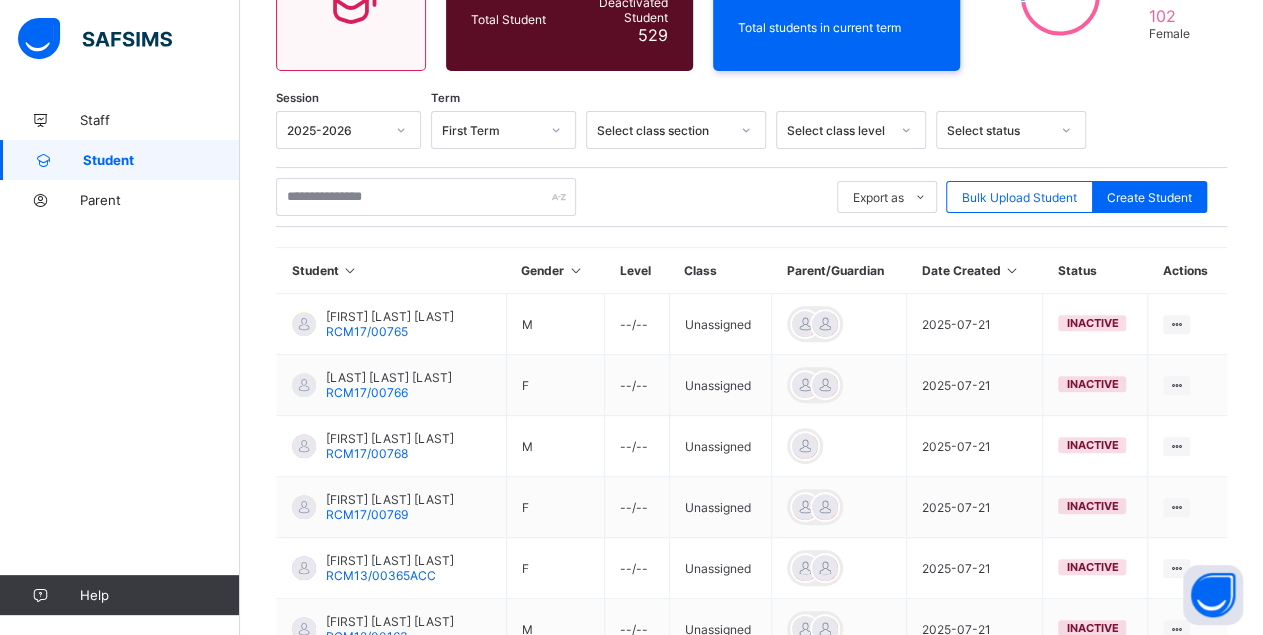 scroll, scrollTop: 3070, scrollLeft: 0, axis: vertical 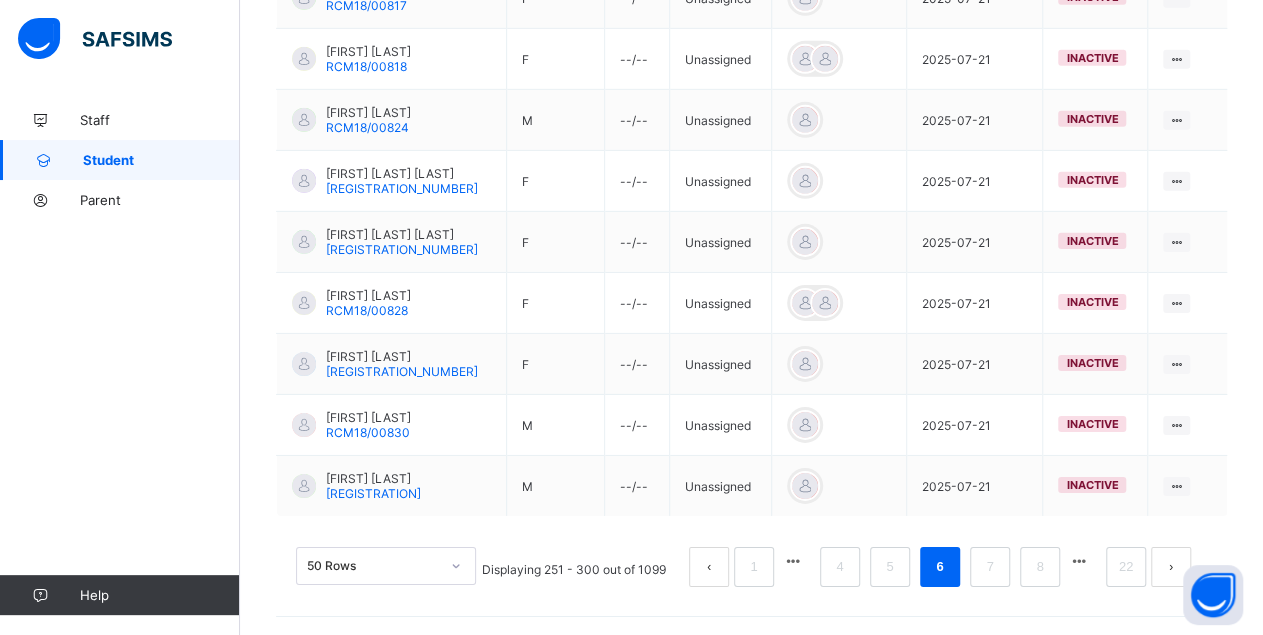 click at bounding box center (1079, 561) 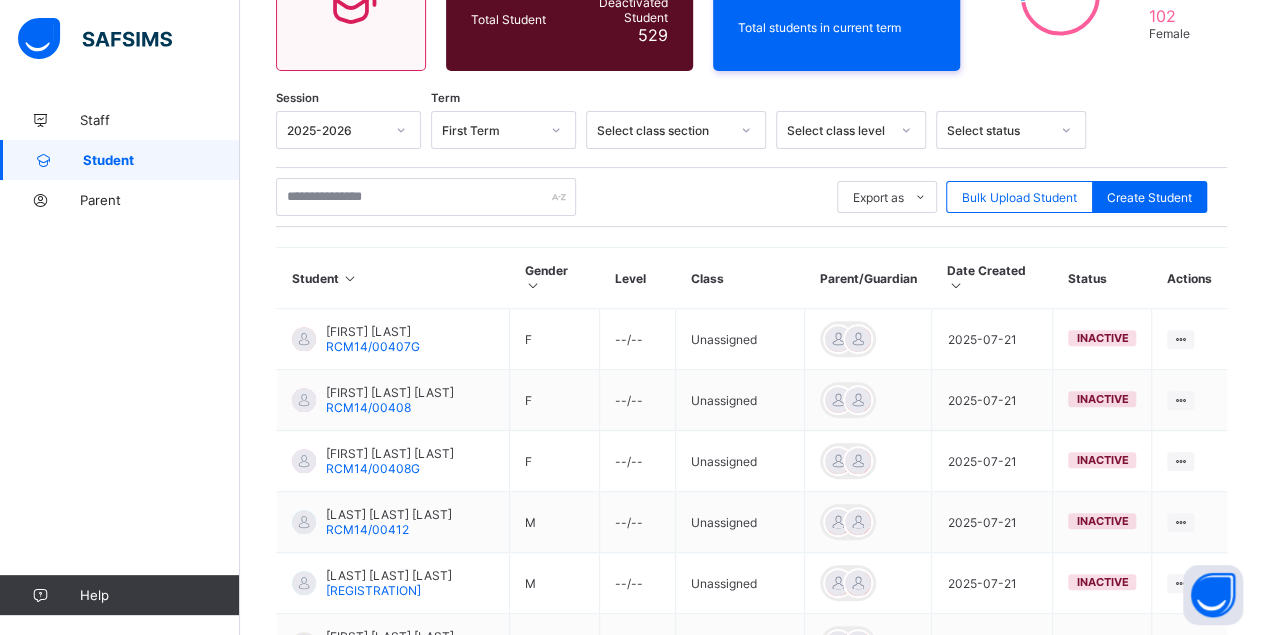 scroll, scrollTop: 3088, scrollLeft: 0, axis: vertical 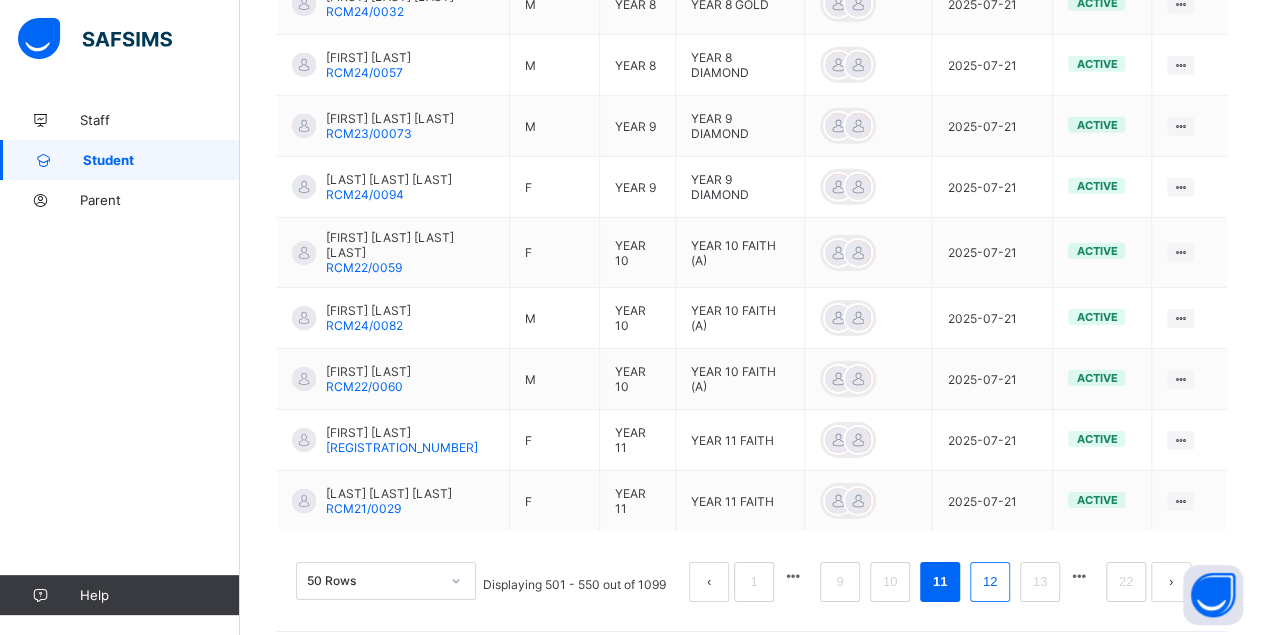 click on "12" at bounding box center (990, 582) 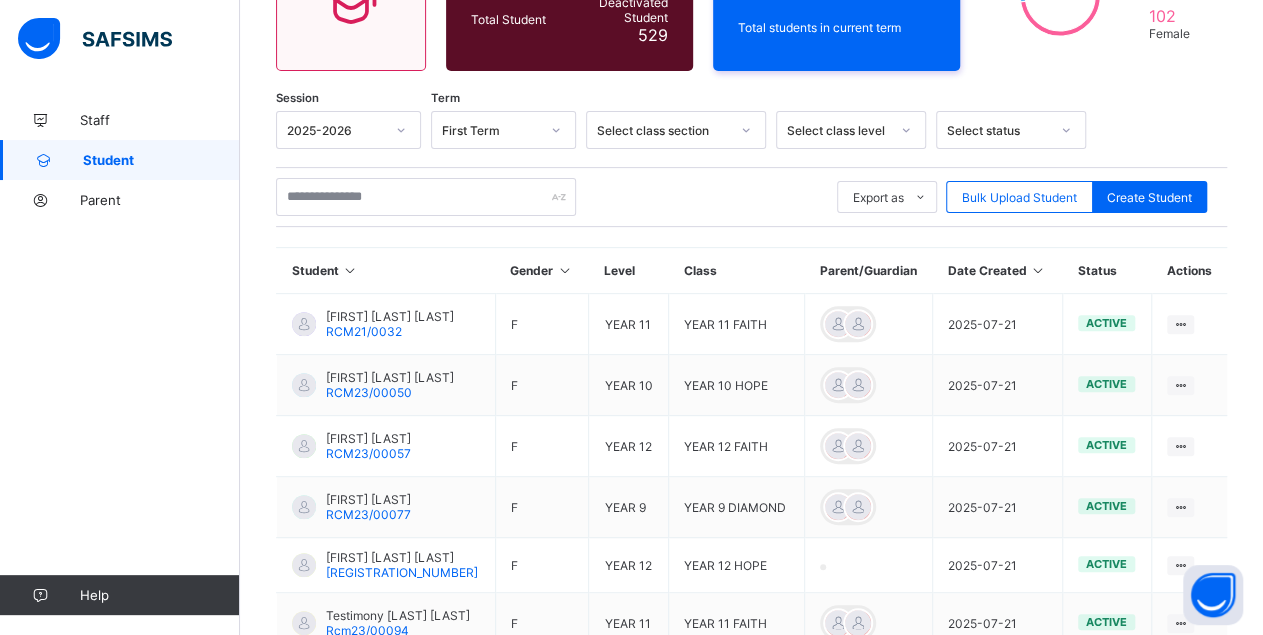 scroll, scrollTop: 3096, scrollLeft: 0, axis: vertical 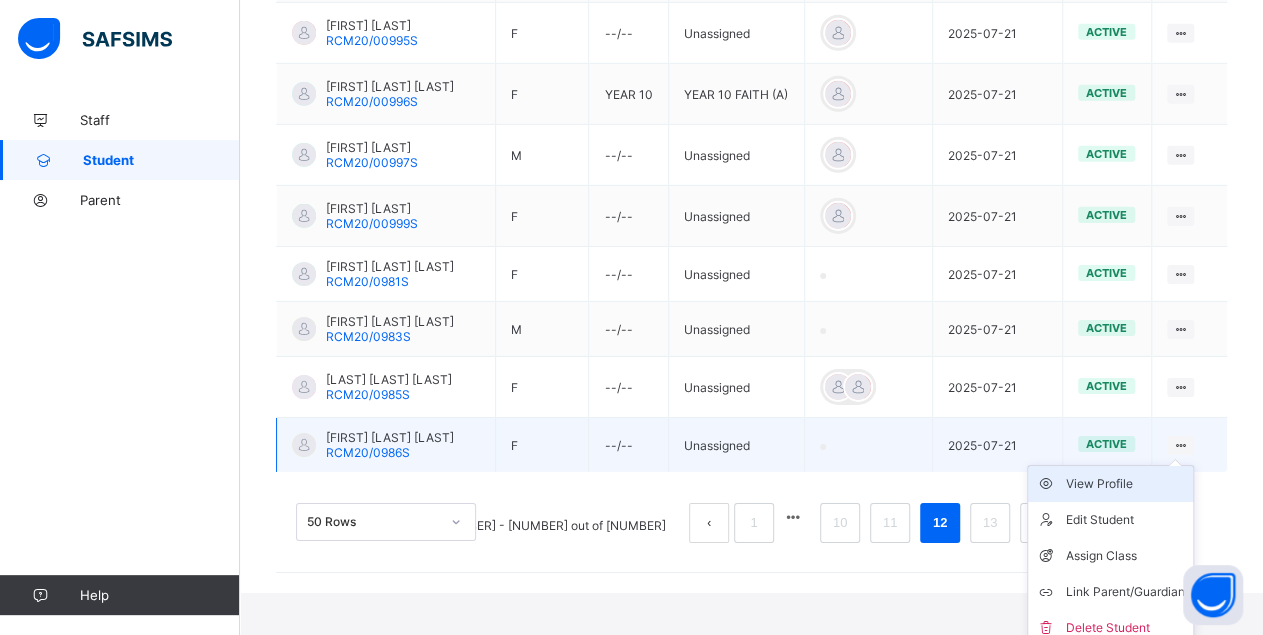 click on "View Profile" at bounding box center (1125, 484) 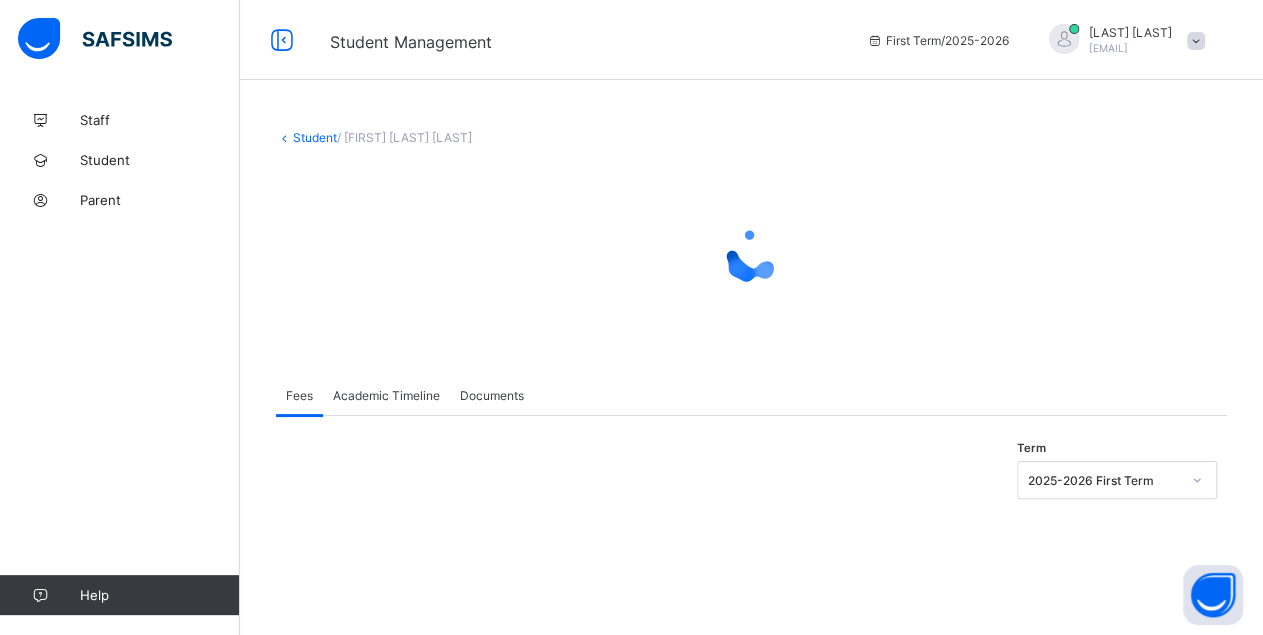 scroll, scrollTop: 0, scrollLeft: 0, axis: both 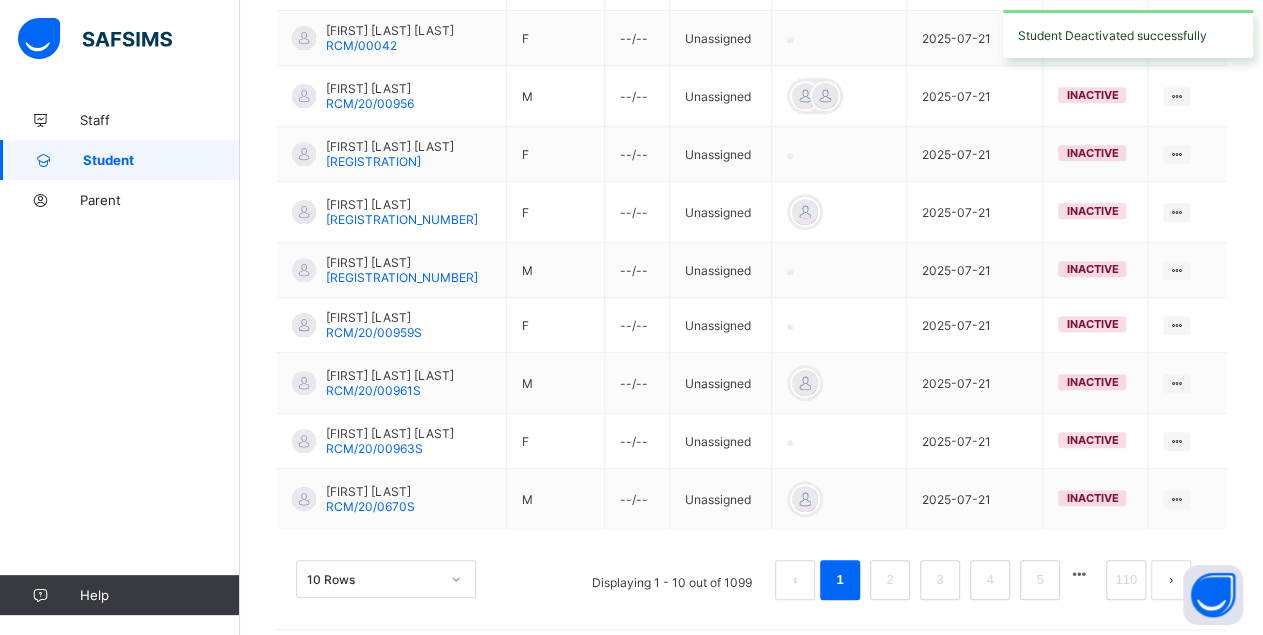 click on "10 Rows" at bounding box center (386, 579) 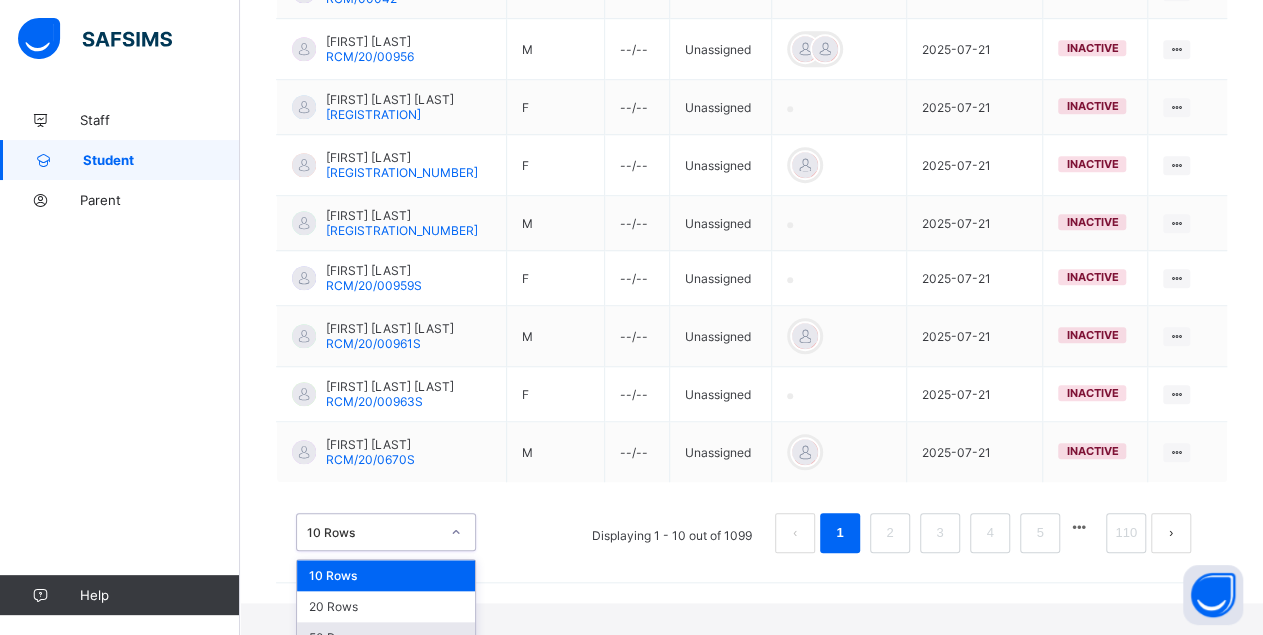 click on "50 Rows" at bounding box center (386, 637) 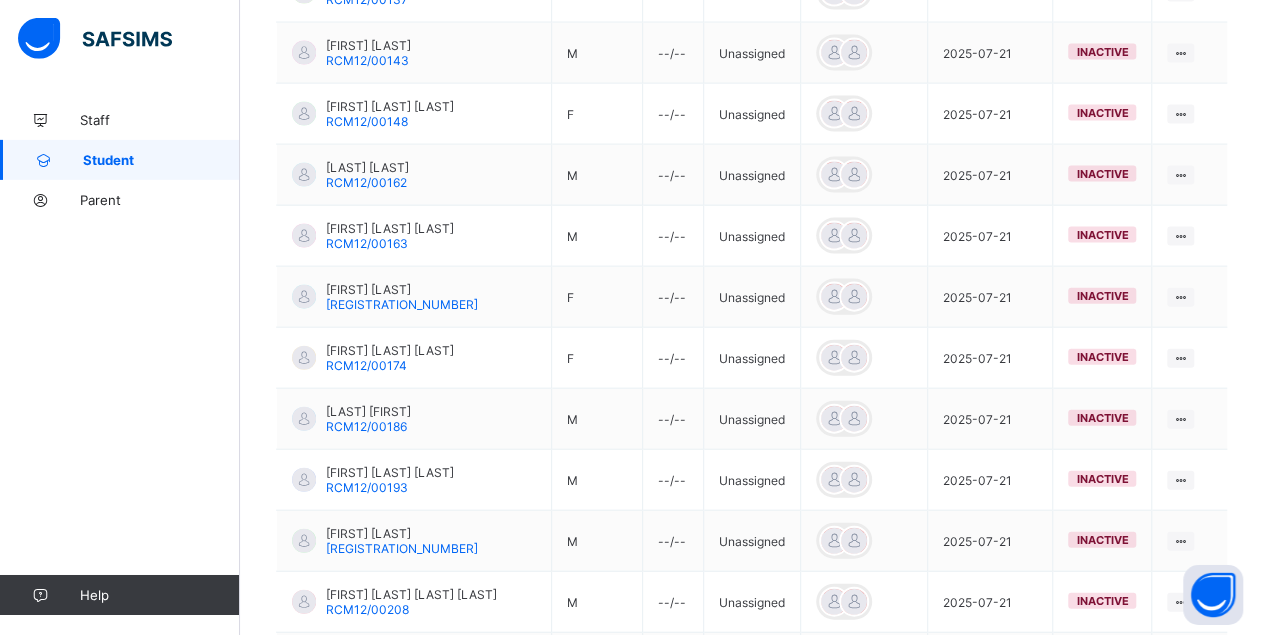 scroll, scrollTop: 2953, scrollLeft: 0, axis: vertical 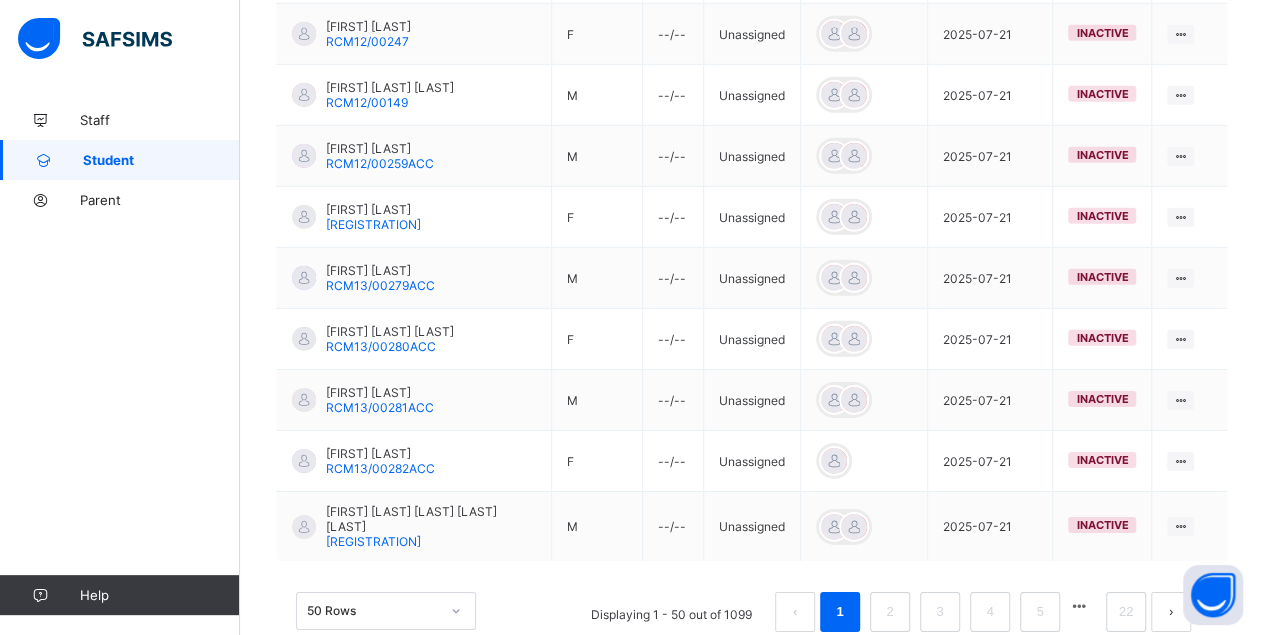 click at bounding box center (1079, 606) 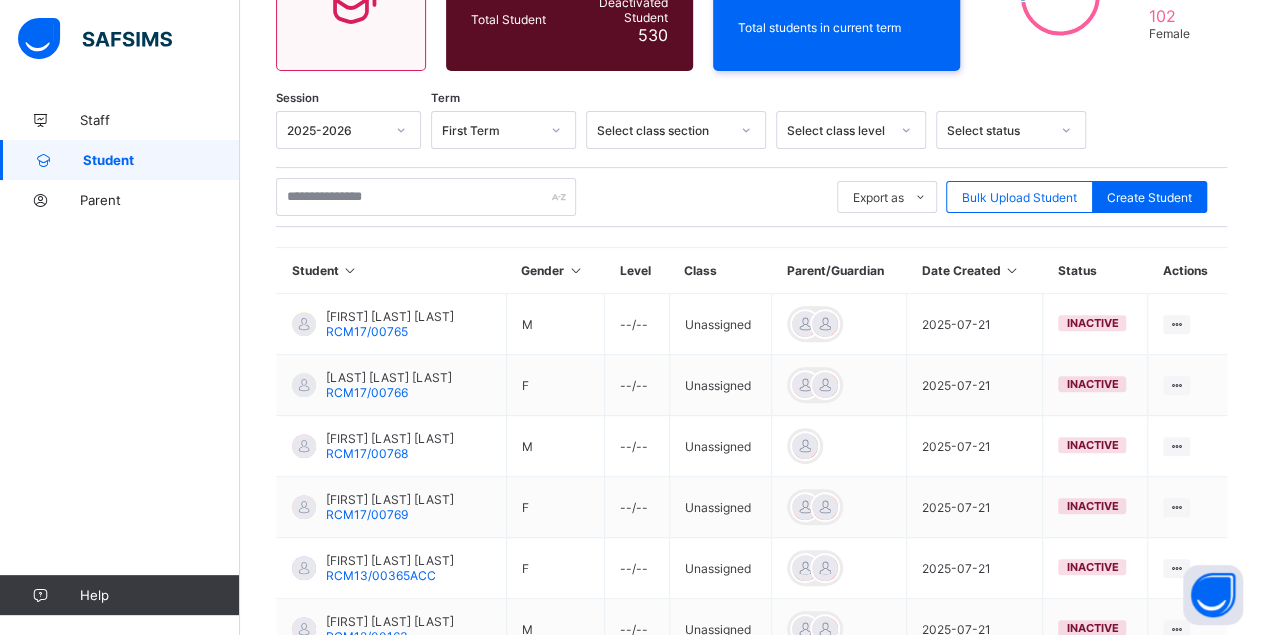 scroll, scrollTop: 3070, scrollLeft: 0, axis: vertical 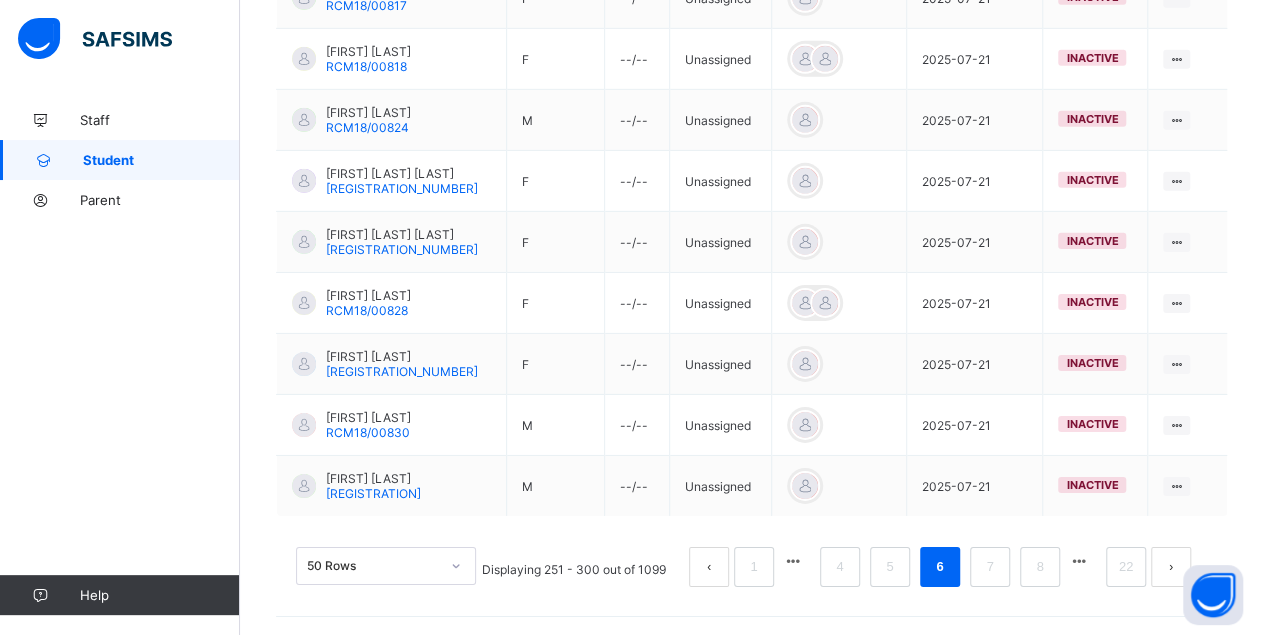click at bounding box center [1079, 561] 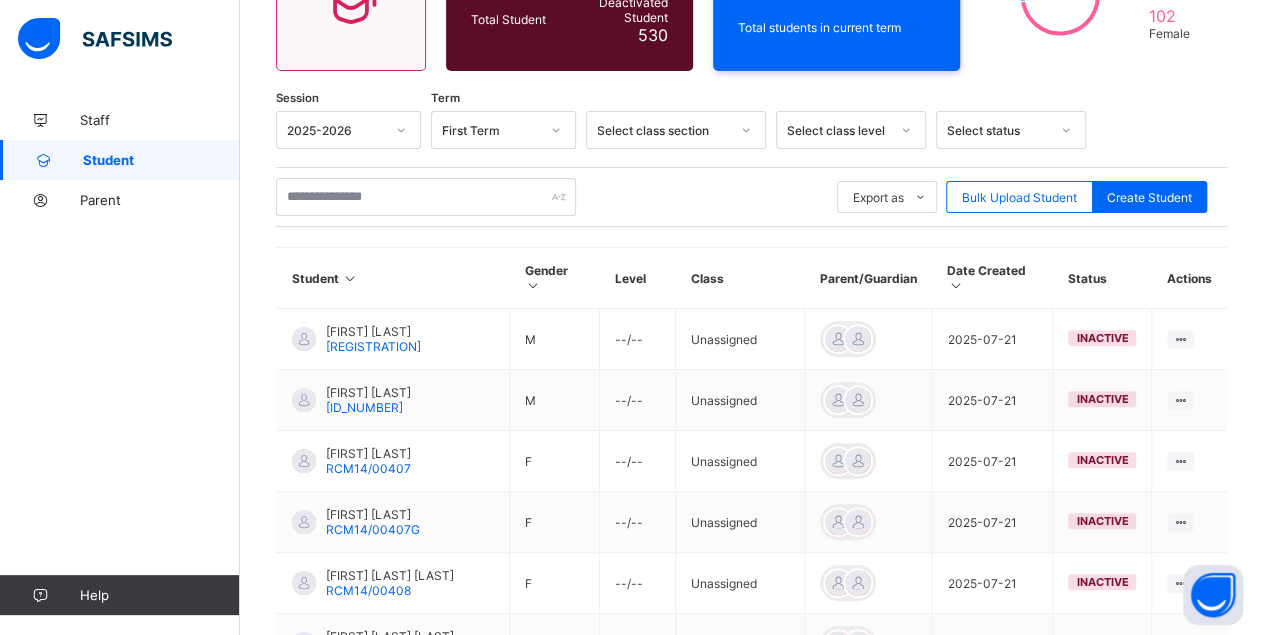 scroll, scrollTop: 3088, scrollLeft: 0, axis: vertical 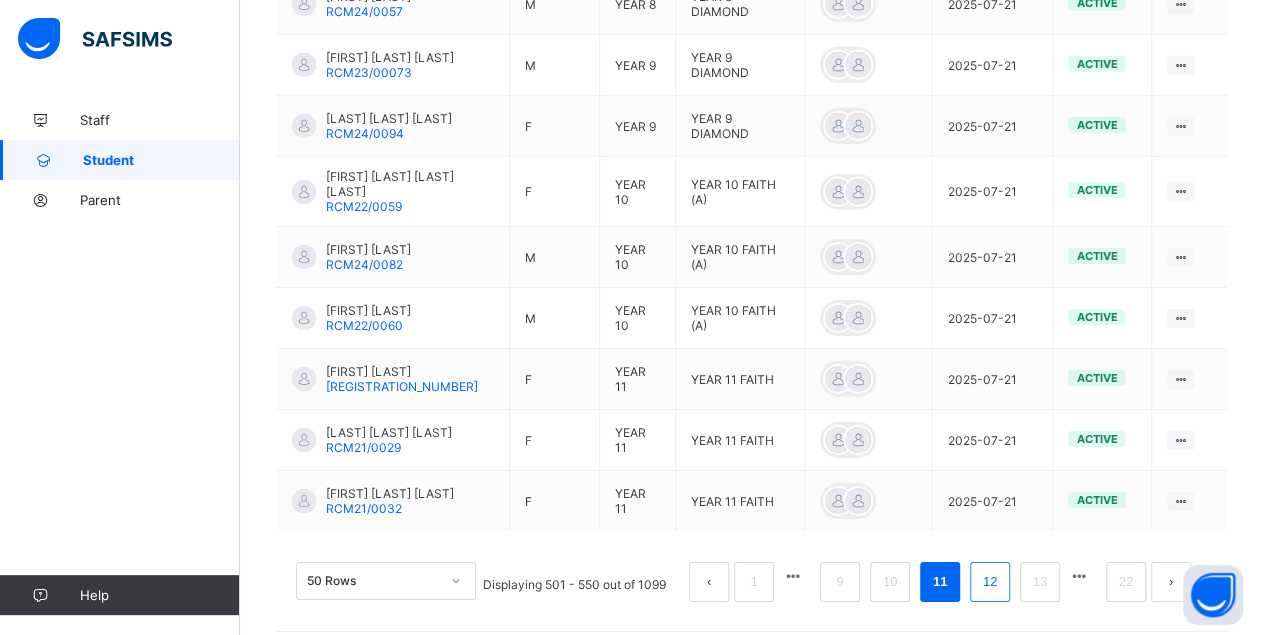 click on "12" at bounding box center (990, 582) 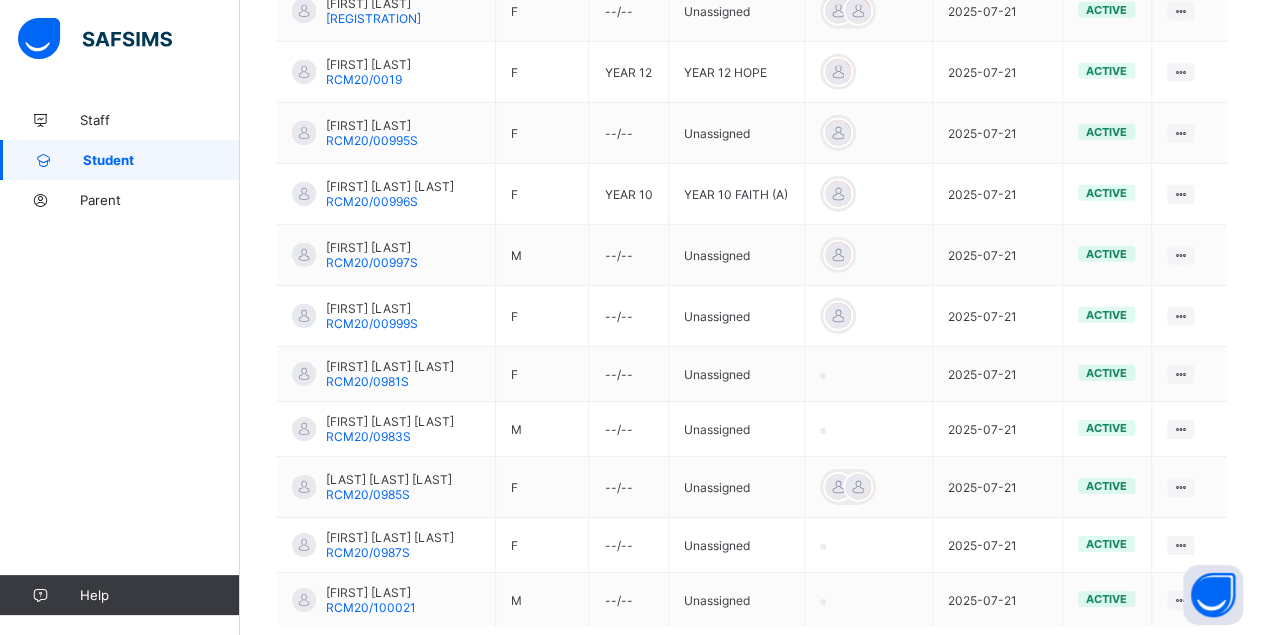 scroll, scrollTop: 3089, scrollLeft: 0, axis: vertical 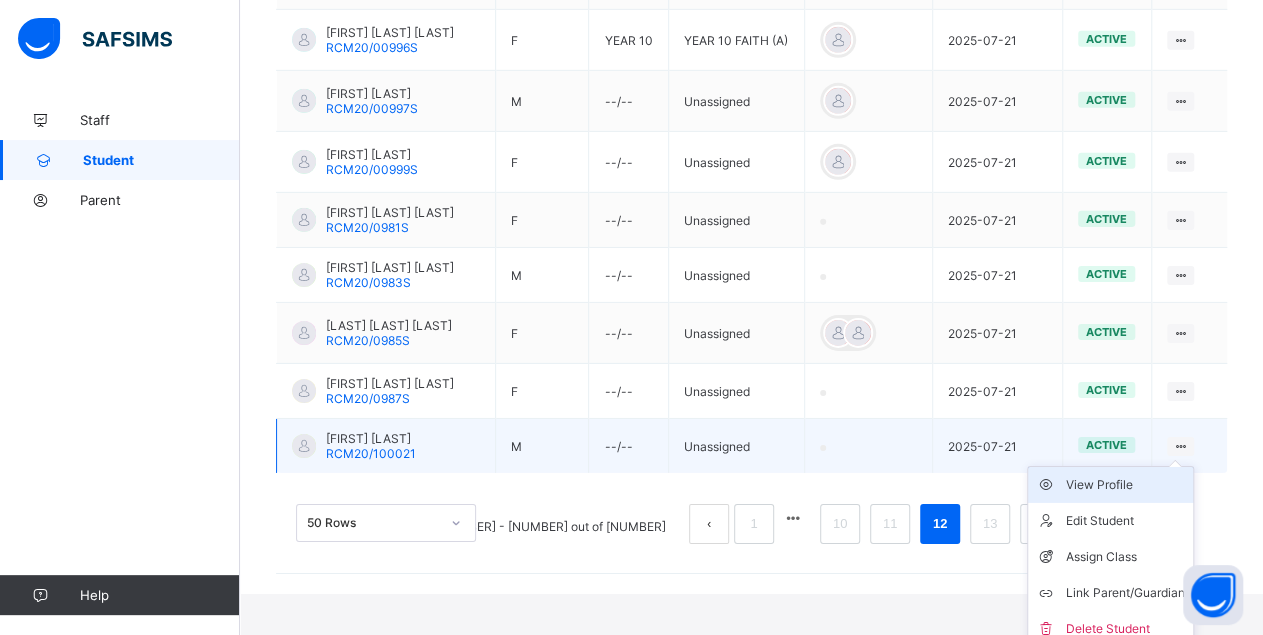 click on "View Profile" at bounding box center [1125, 485] 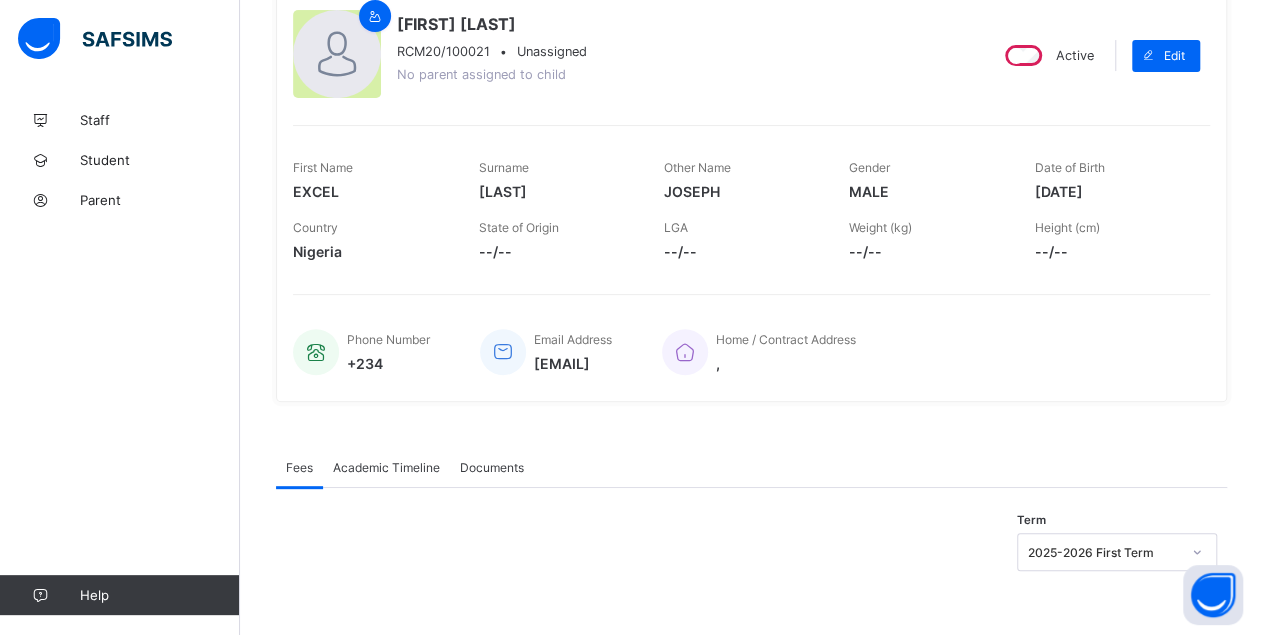 scroll, scrollTop: 0, scrollLeft: 0, axis: both 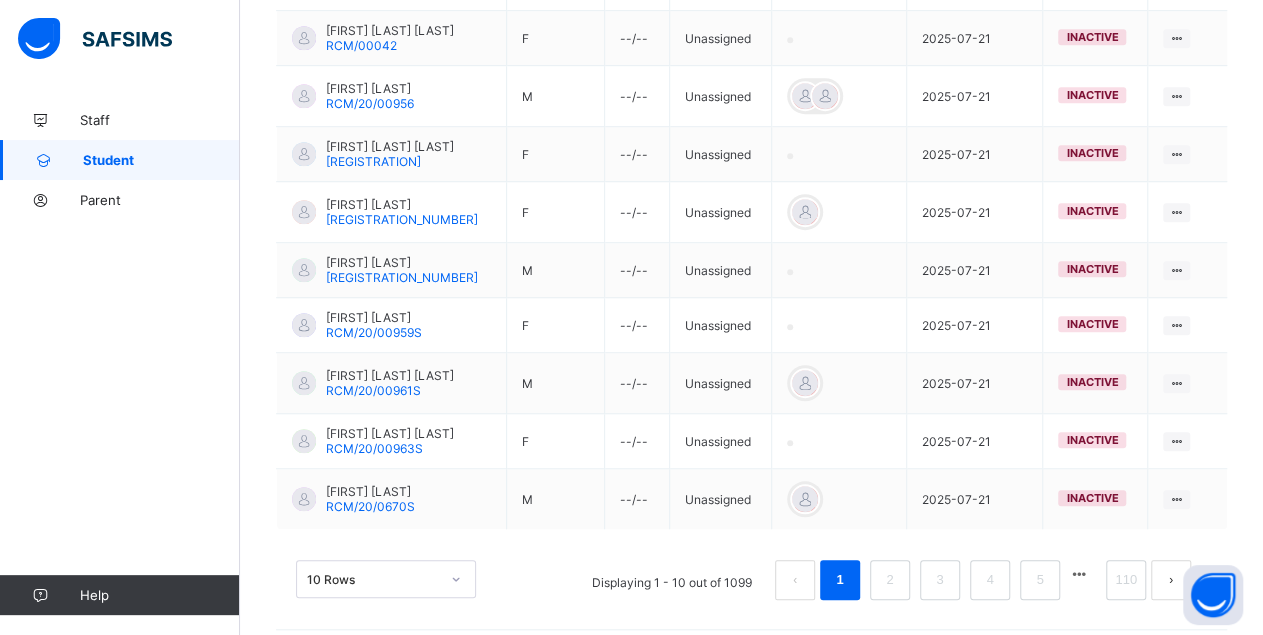 click on "10 Rows" at bounding box center (386, 579) 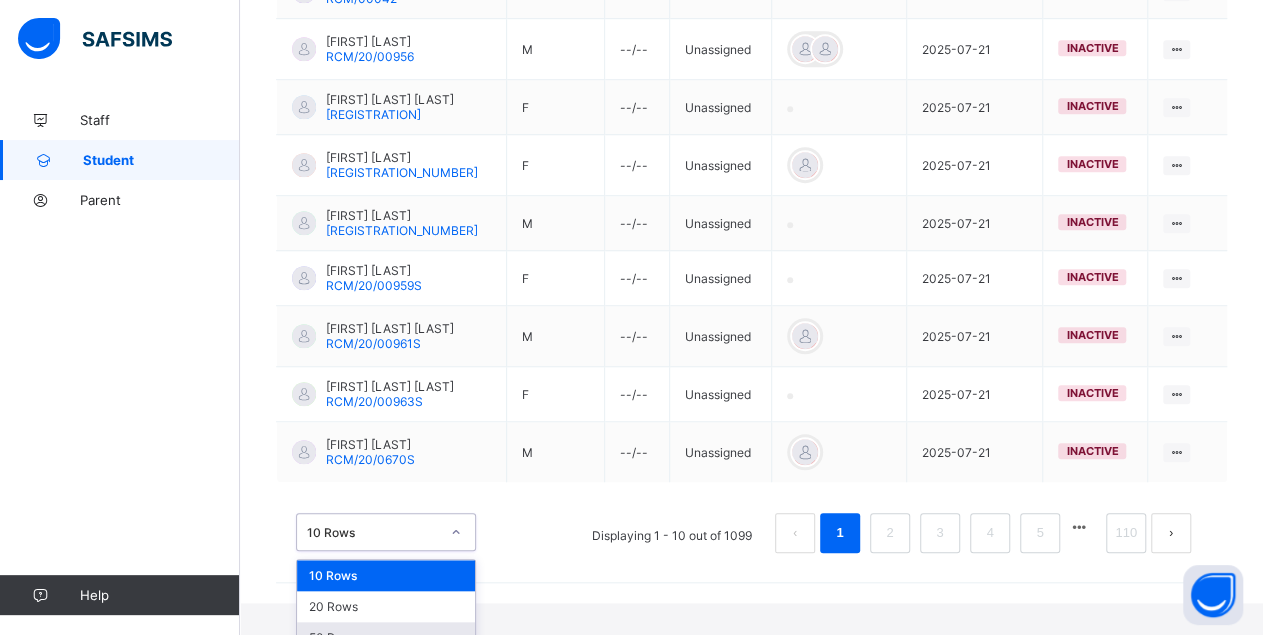 click on "50 Rows" at bounding box center [386, 637] 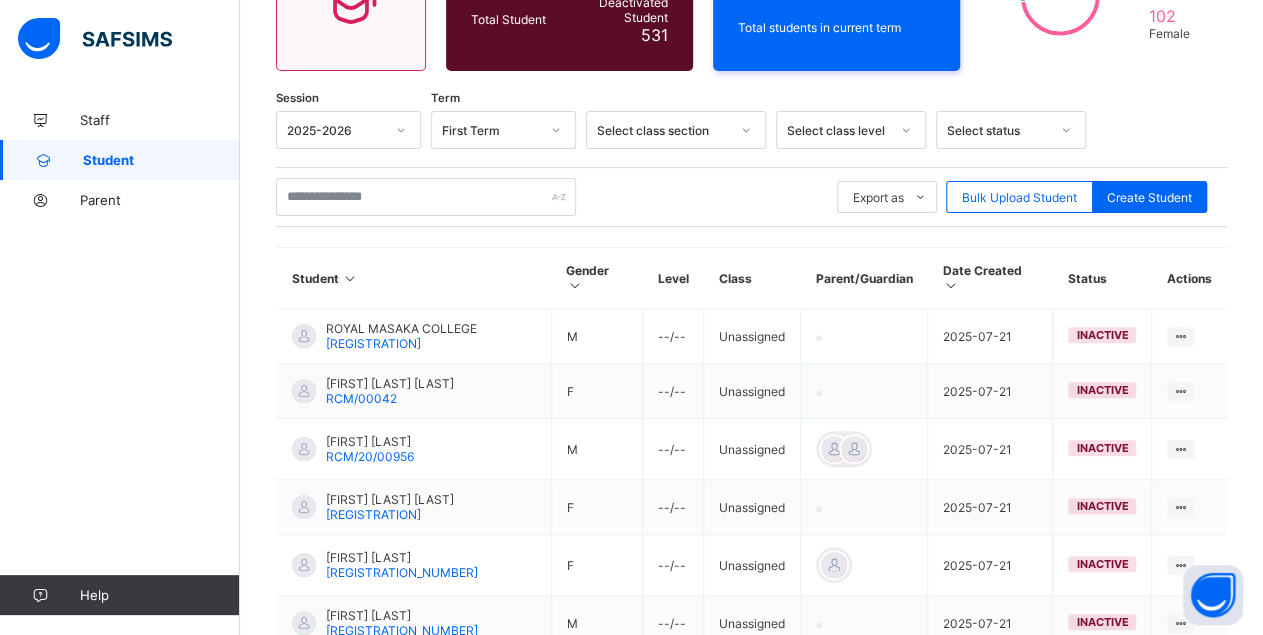 scroll, scrollTop: 2953, scrollLeft: 0, axis: vertical 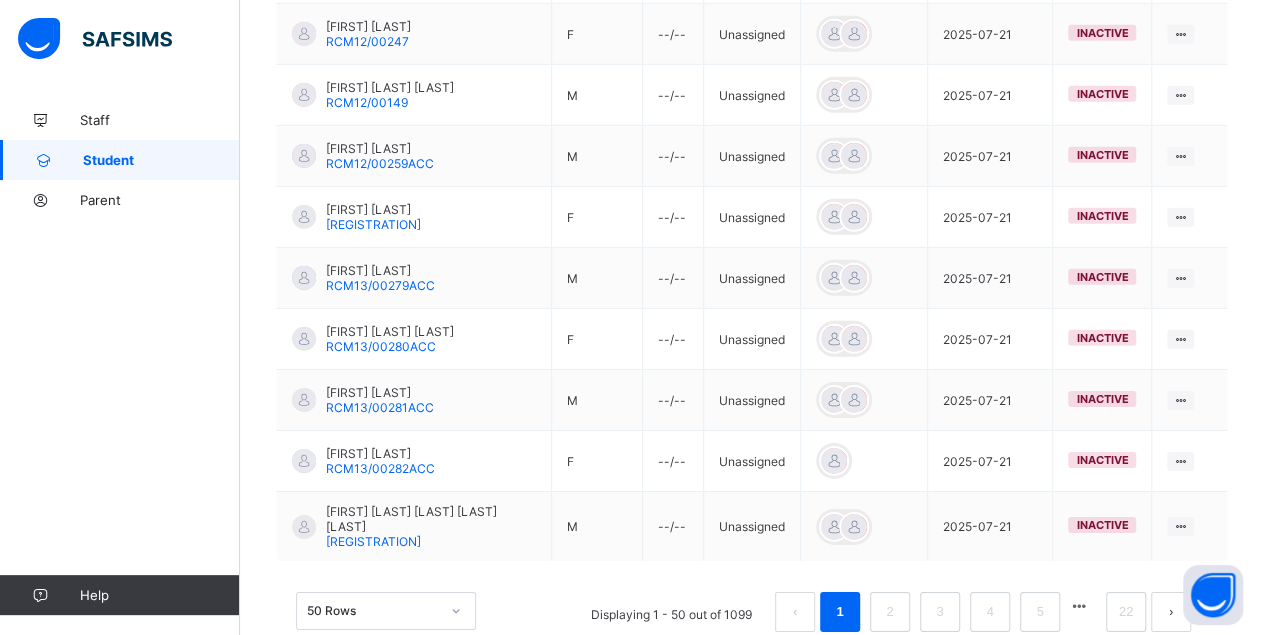 click at bounding box center (1079, 606) 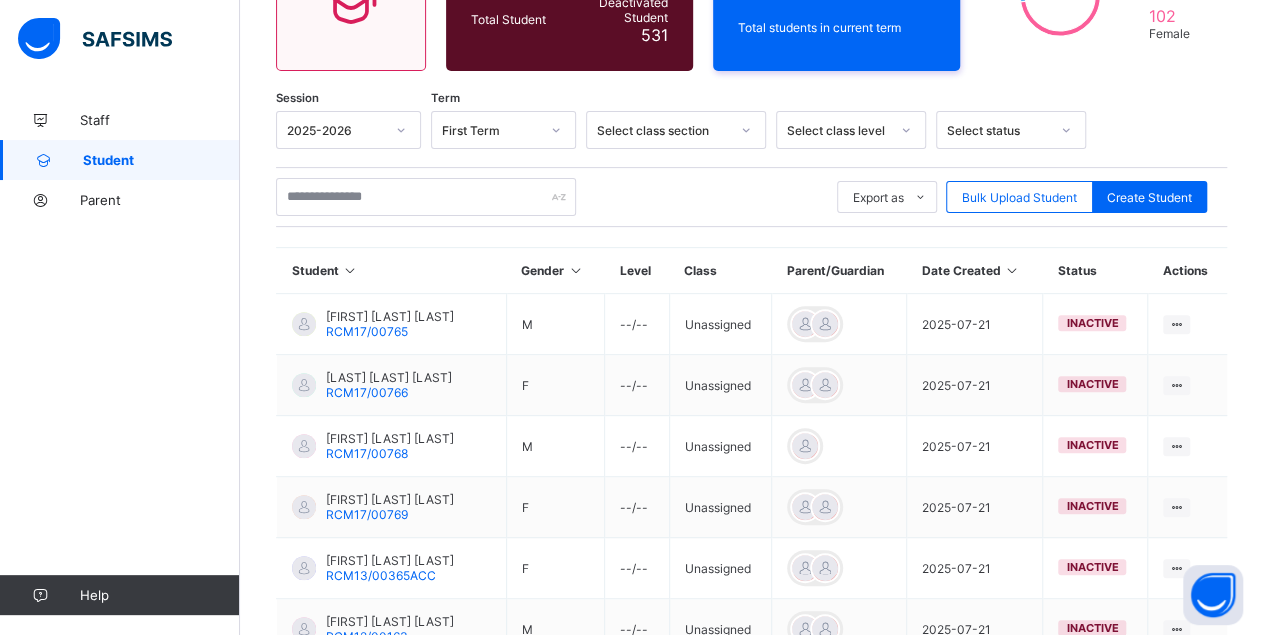 scroll, scrollTop: 3070, scrollLeft: 0, axis: vertical 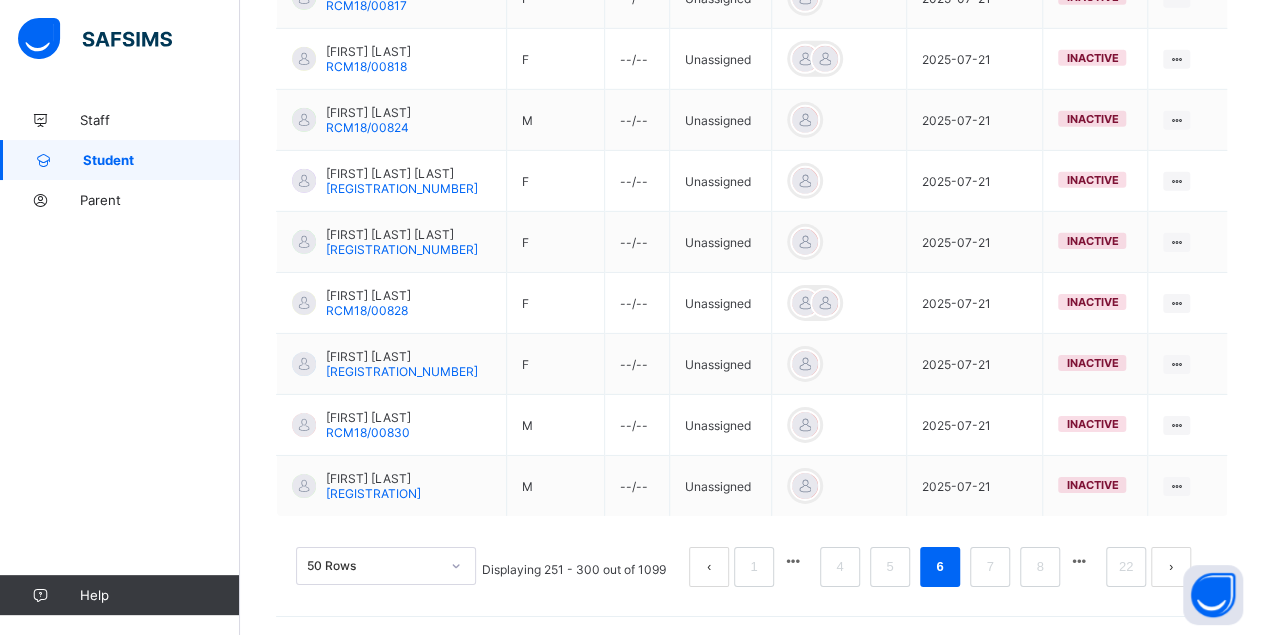 click at bounding box center (1079, 561) 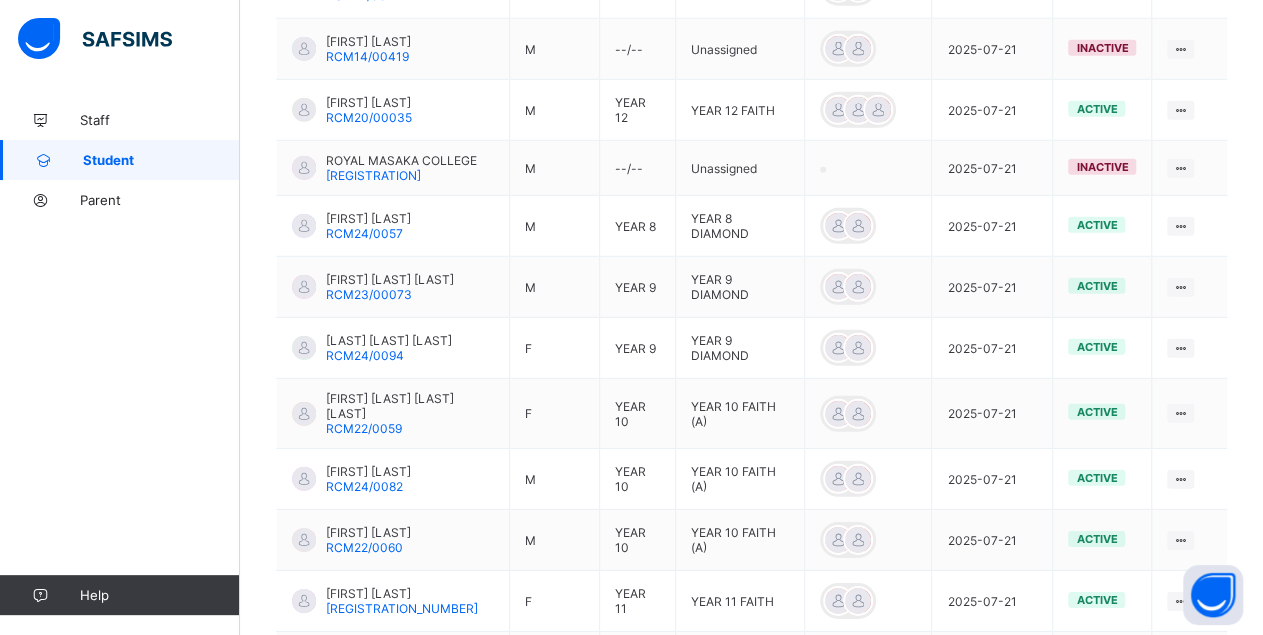 scroll, scrollTop: 3082, scrollLeft: 0, axis: vertical 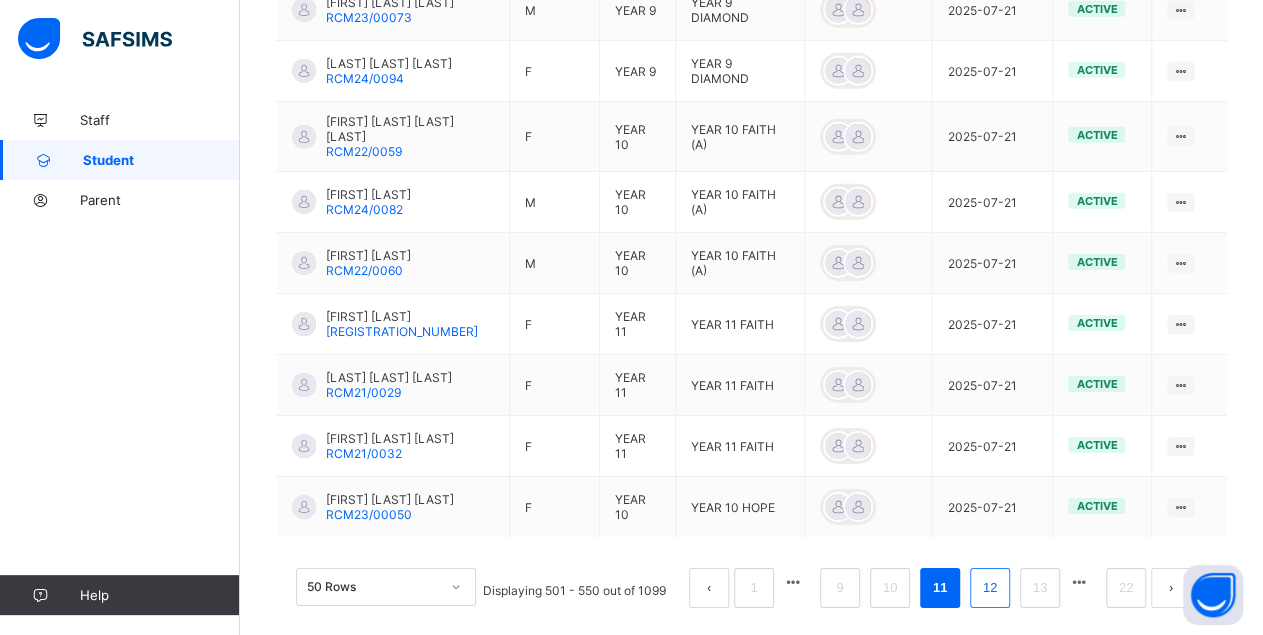 click on "12" at bounding box center (990, 588) 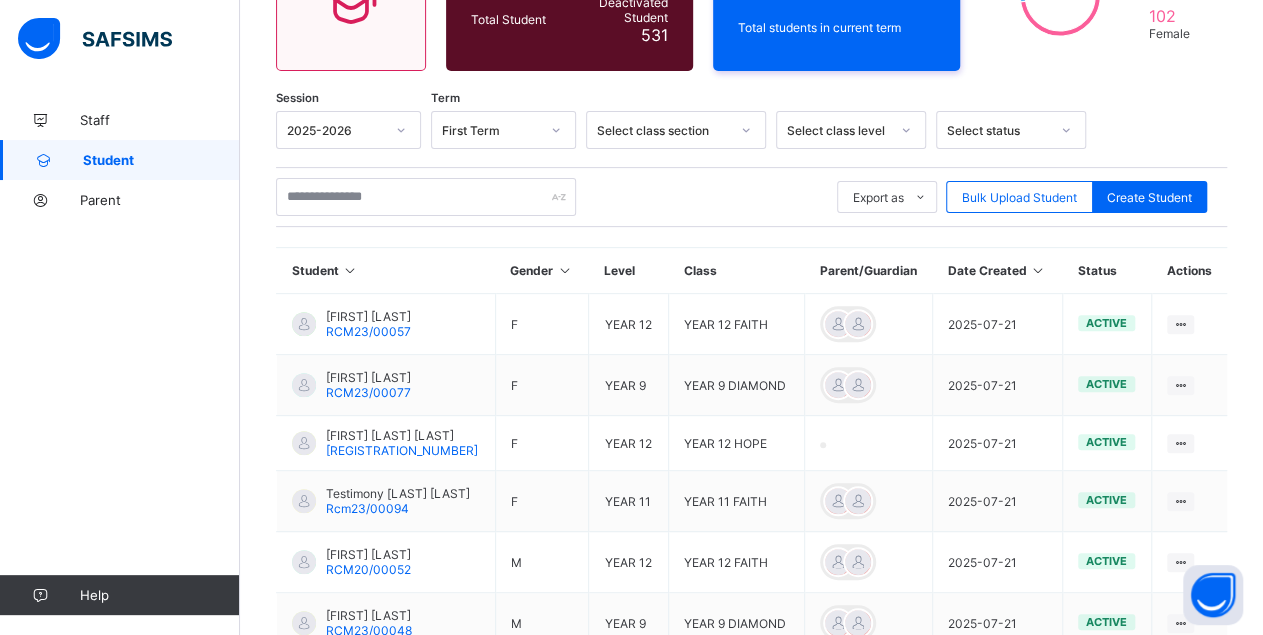 scroll, scrollTop: 3089, scrollLeft: 0, axis: vertical 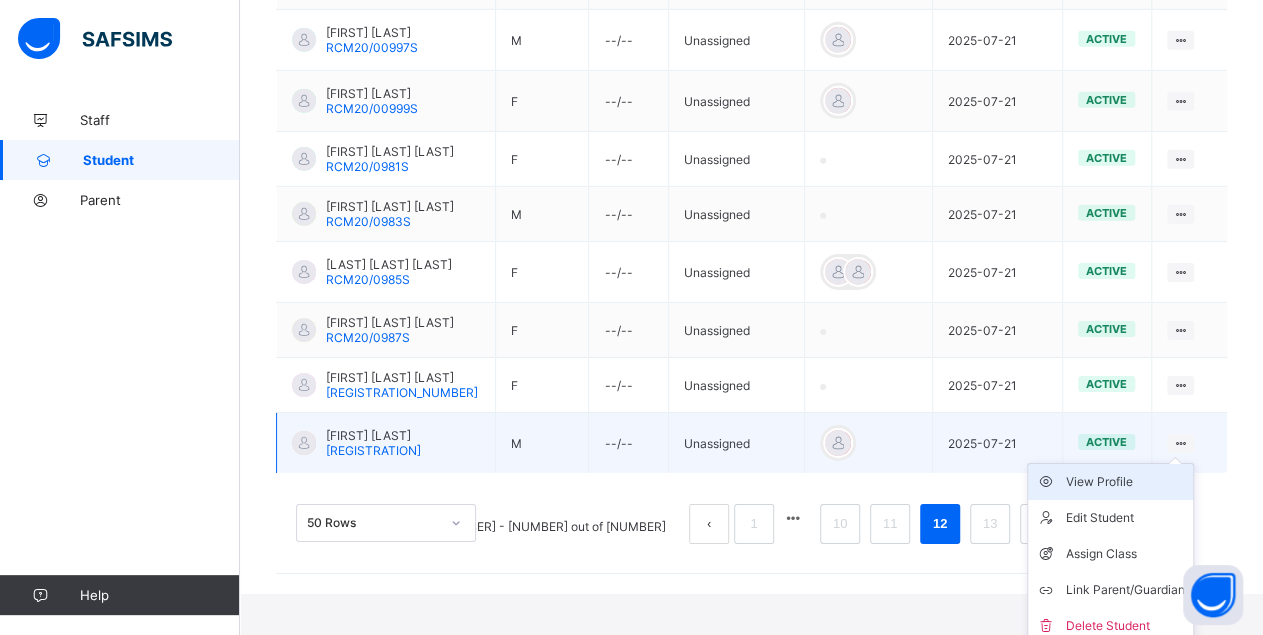 click on "View Profile" at bounding box center (1125, 482) 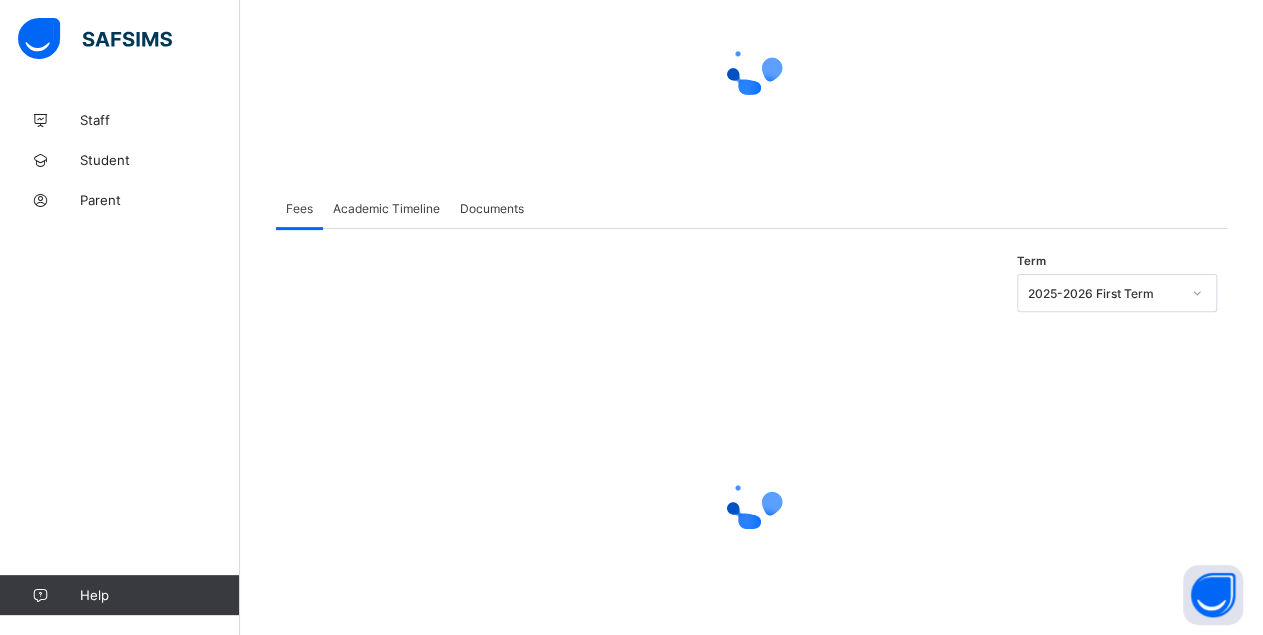 scroll, scrollTop: 0, scrollLeft: 0, axis: both 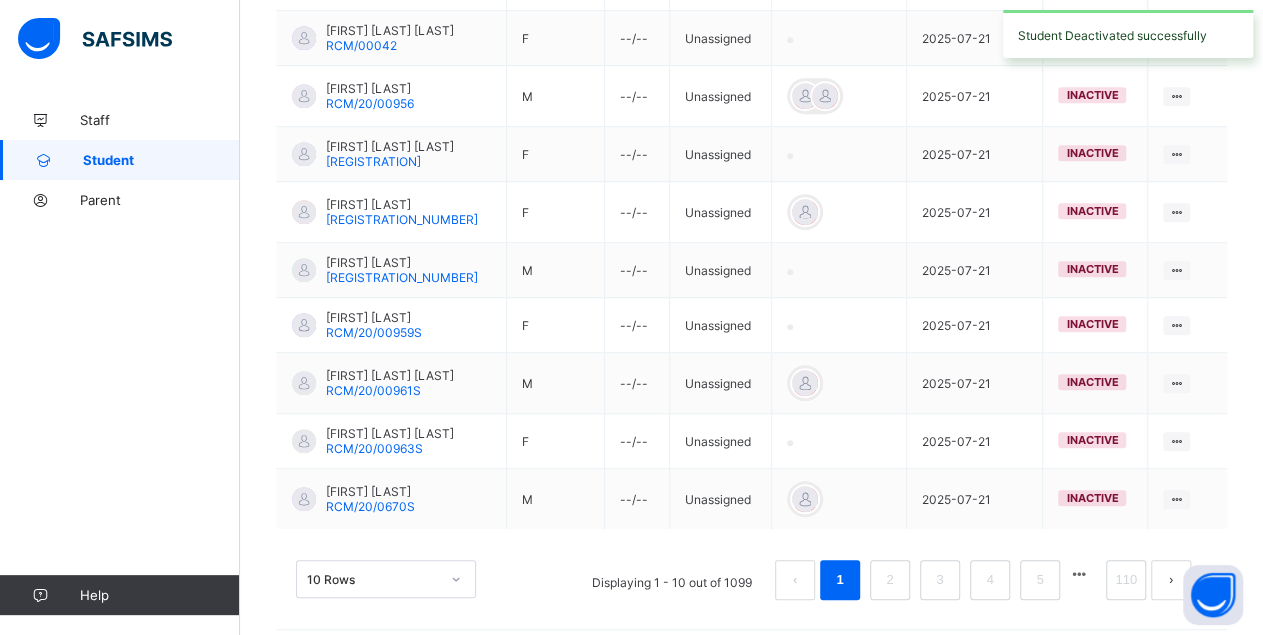 click on "10 Rows" at bounding box center (386, 579) 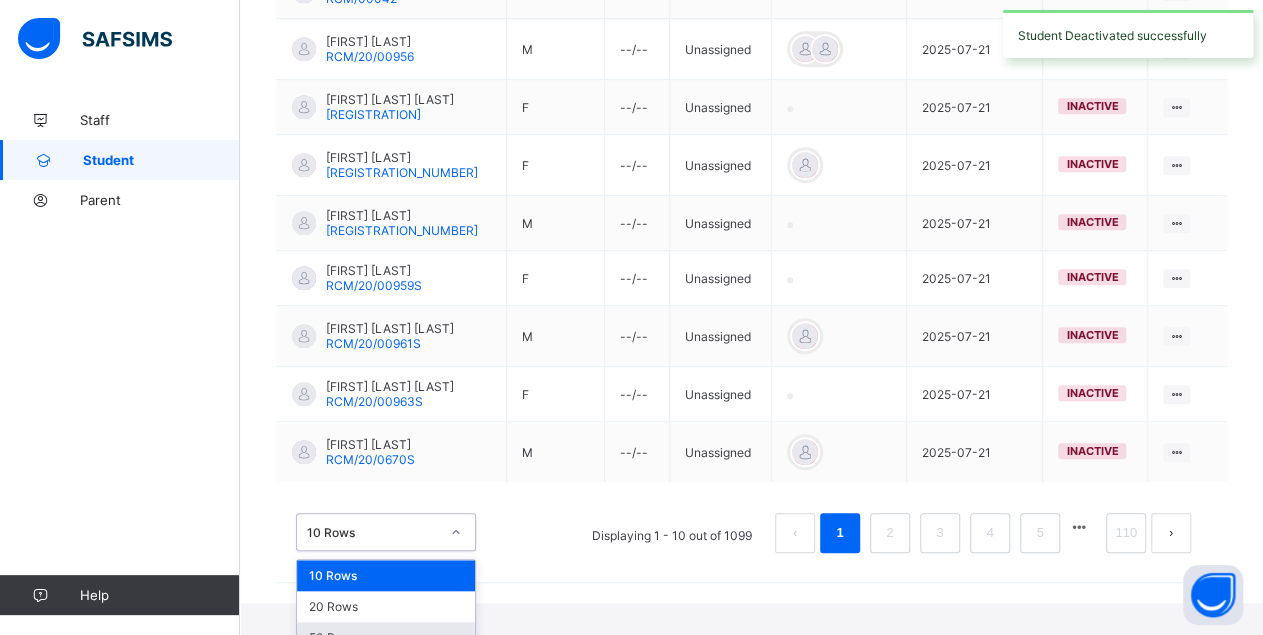 click on "50 Rows" at bounding box center [386, 637] 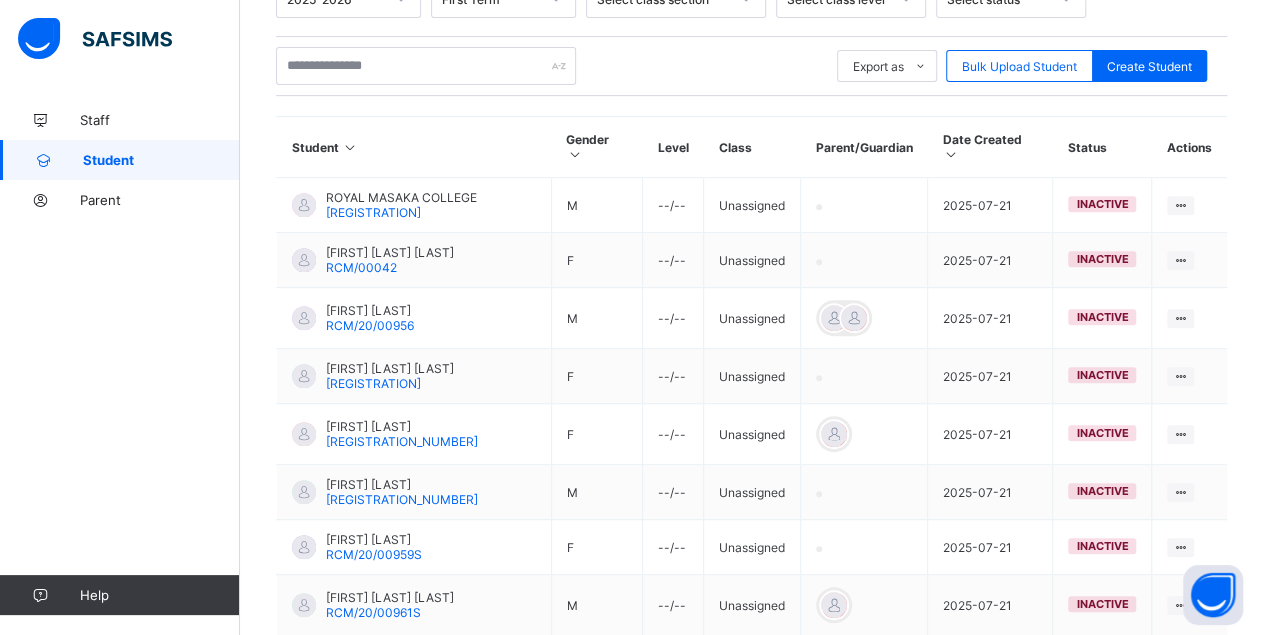 scroll, scrollTop: 2953, scrollLeft: 0, axis: vertical 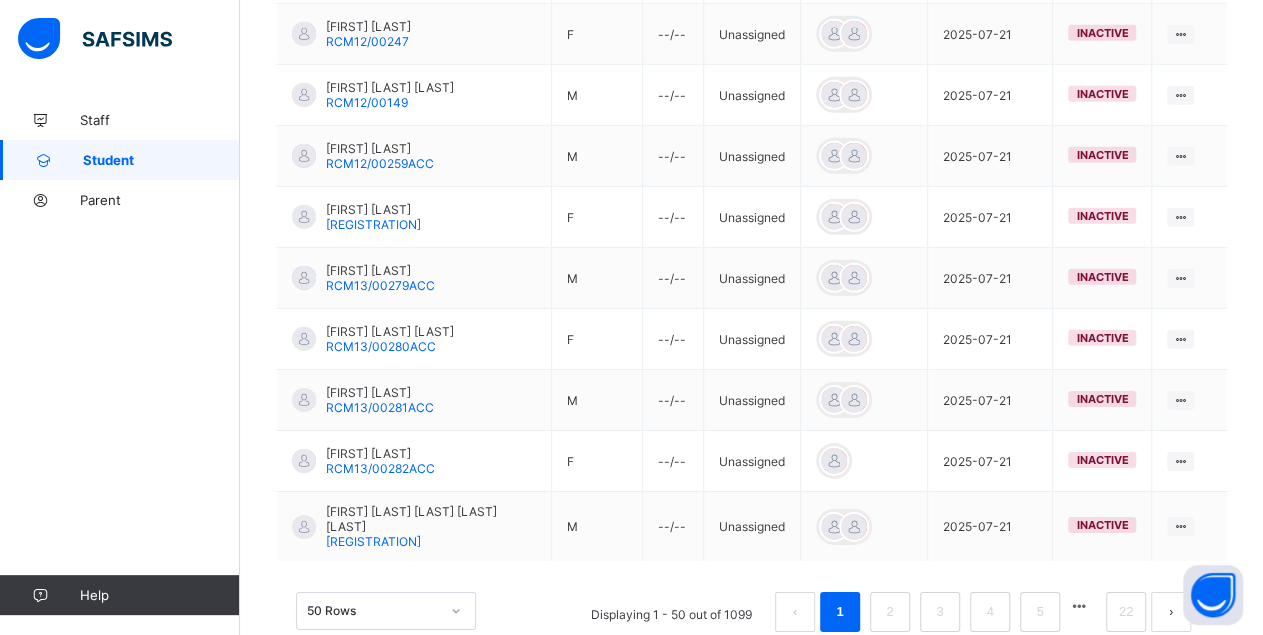 click at bounding box center [1079, 606] 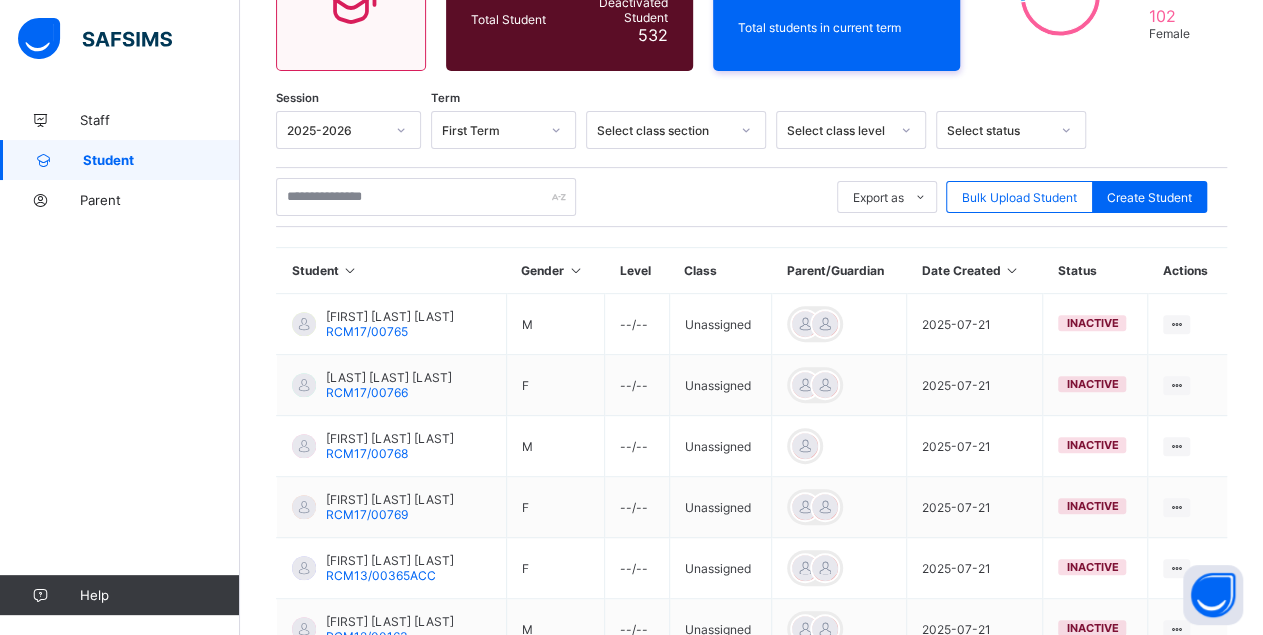 scroll, scrollTop: 3070, scrollLeft: 0, axis: vertical 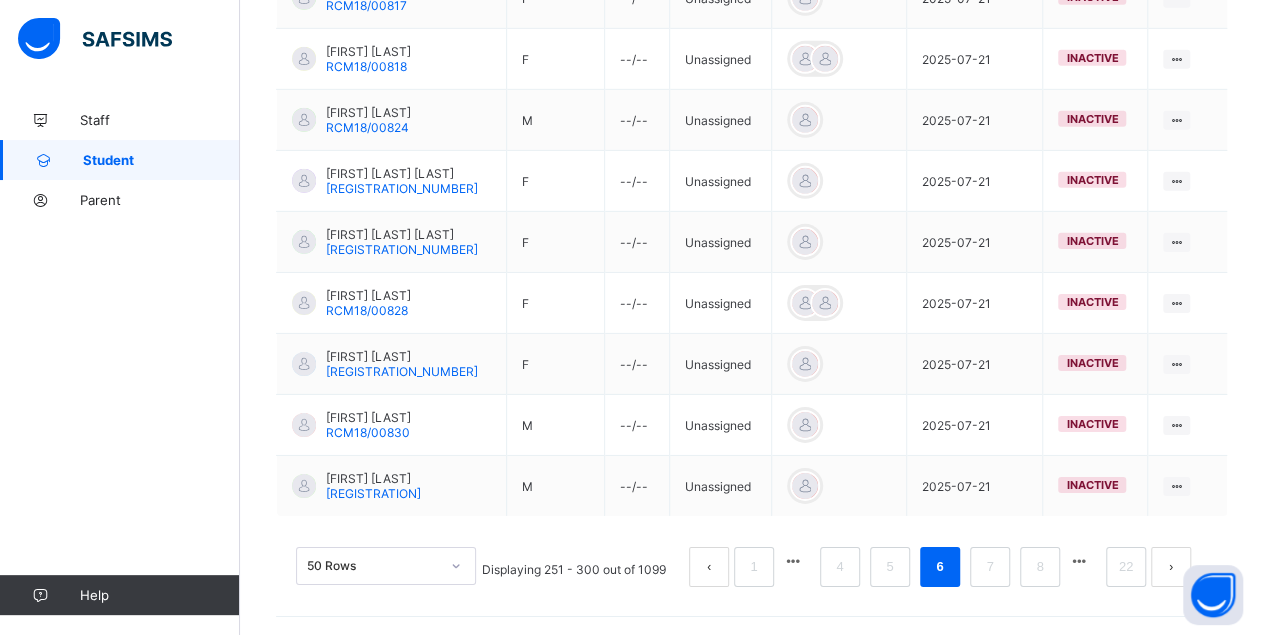click at bounding box center (1079, 561) 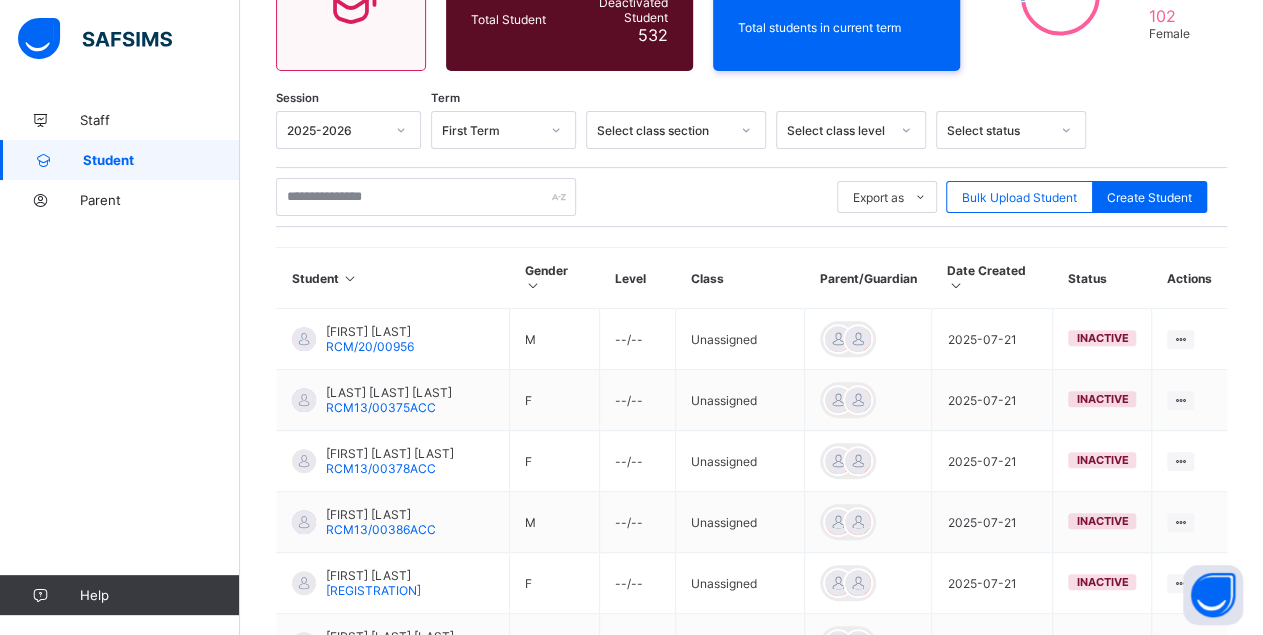 scroll, scrollTop: 3076, scrollLeft: 0, axis: vertical 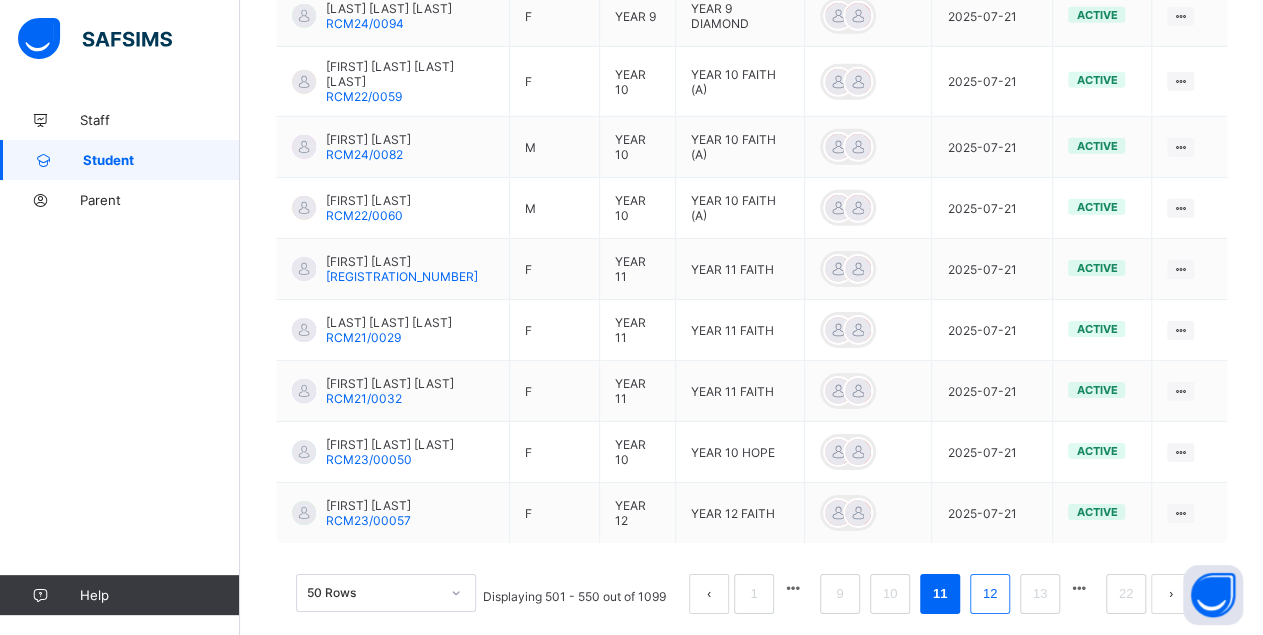 click on "12" at bounding box center [990, 594] 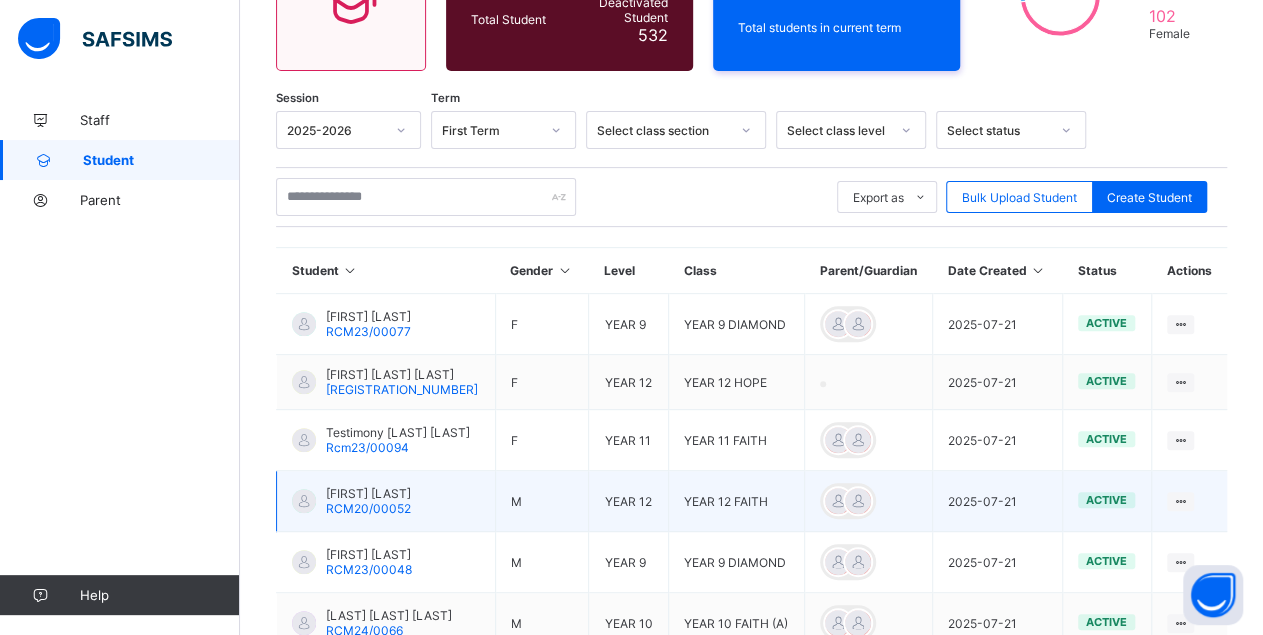 scroll, scrollTop: 3089, scrollLeft: 0, axis: vertical 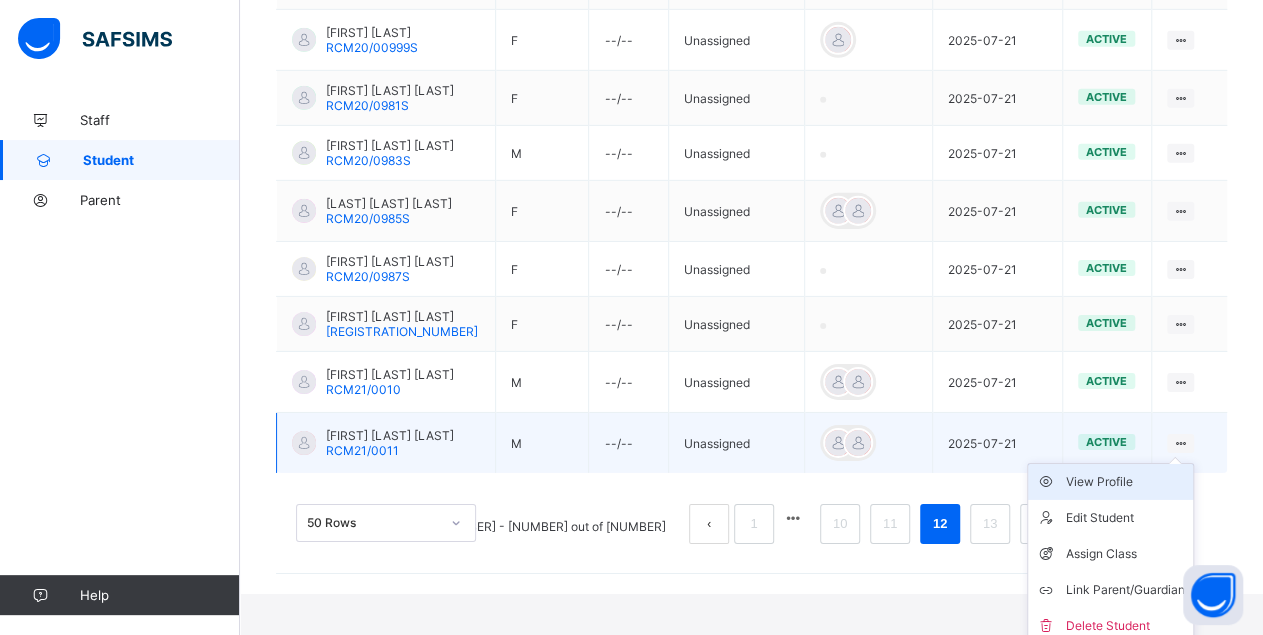 click on "View Profile" at bounding box center [1125, 482] 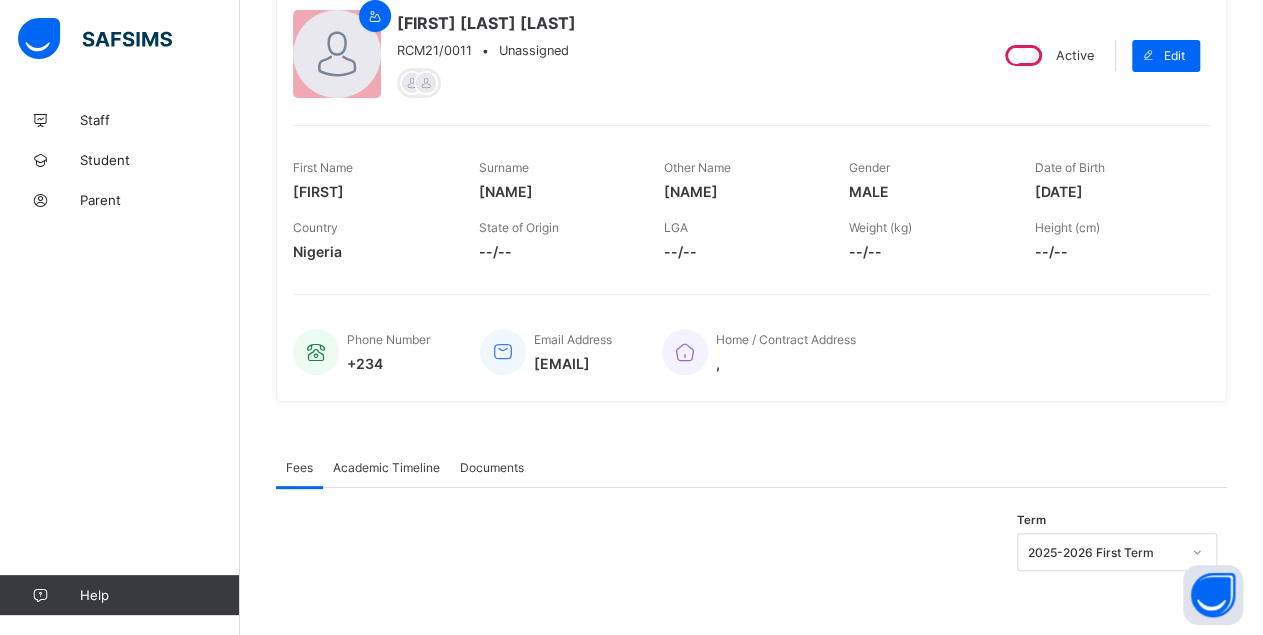 scroll, scrollTop: 0, scrollLeft: 0, axis: both 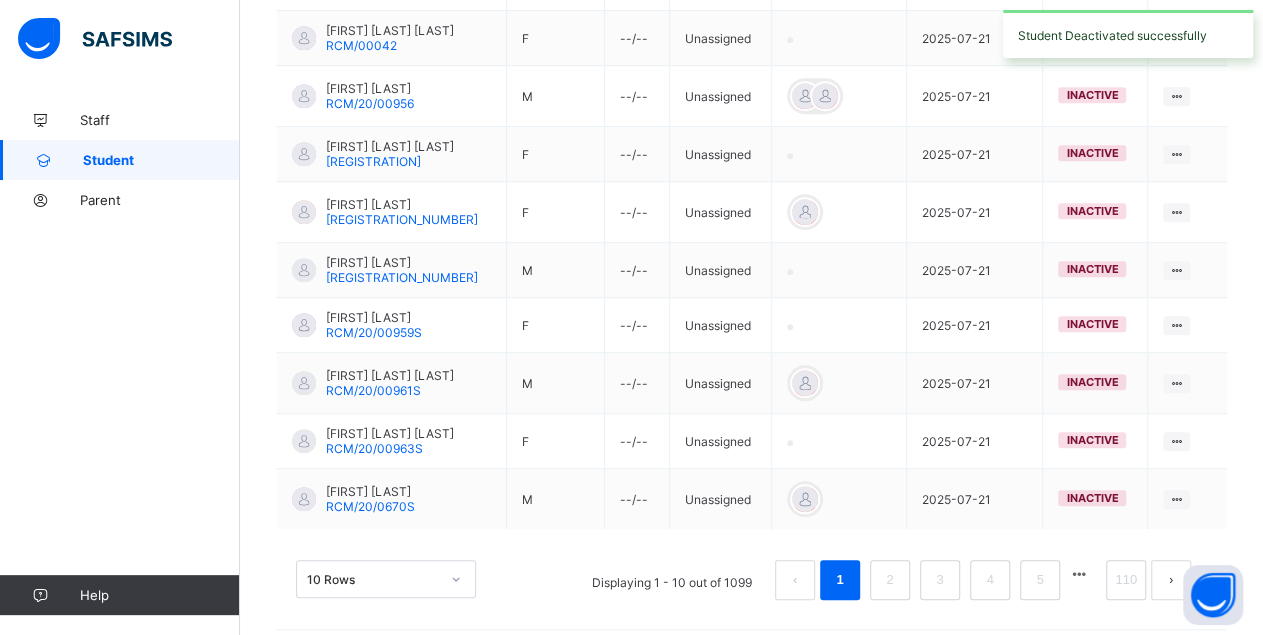 click on "10 Rows" at bounding box center (386, 579) 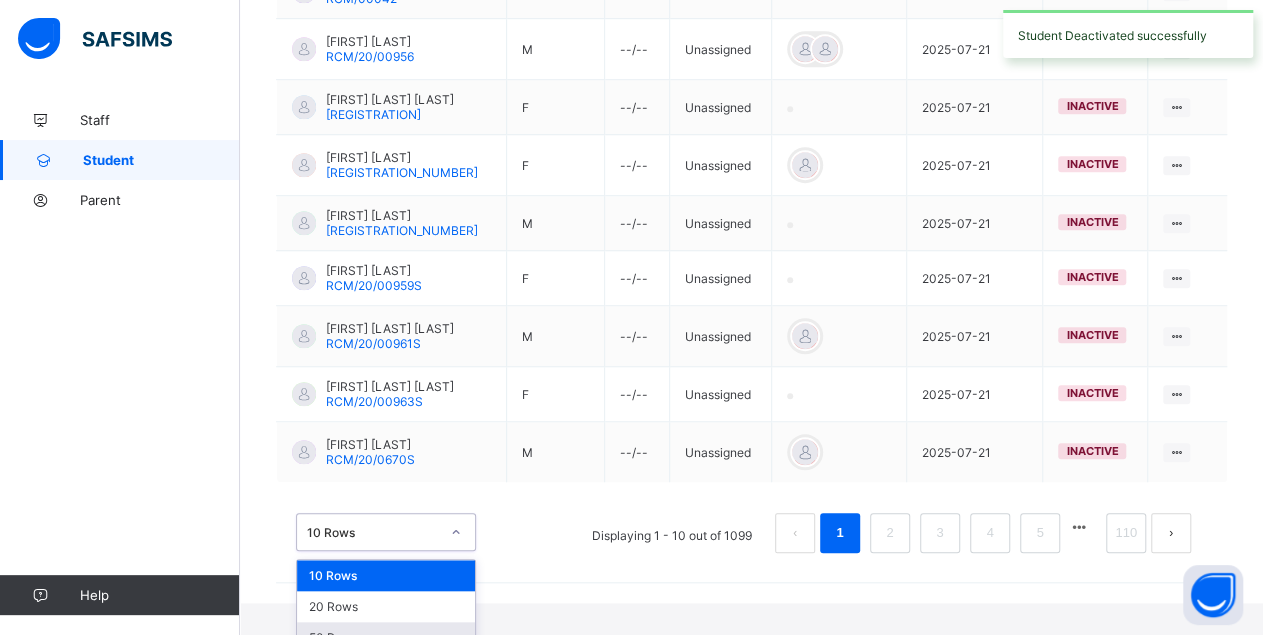 click on "50 Rows" at bounding box center (386, 637) 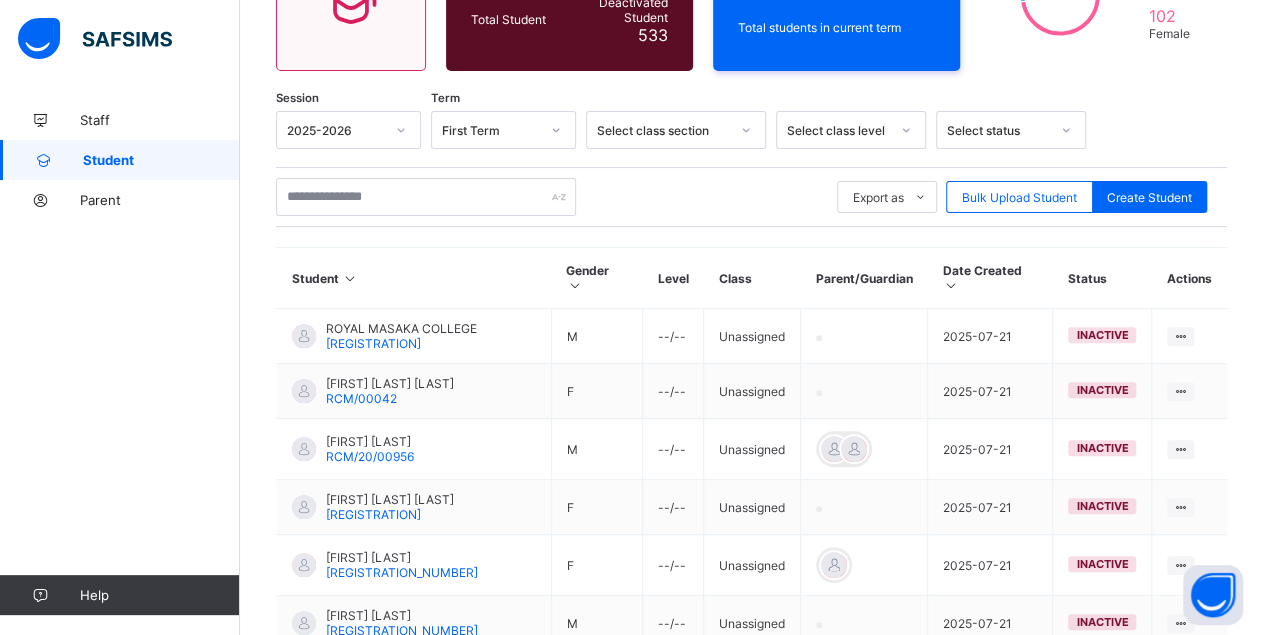 scroll, scrollTop: 2953, scrollLeft: 0, axis: vertical 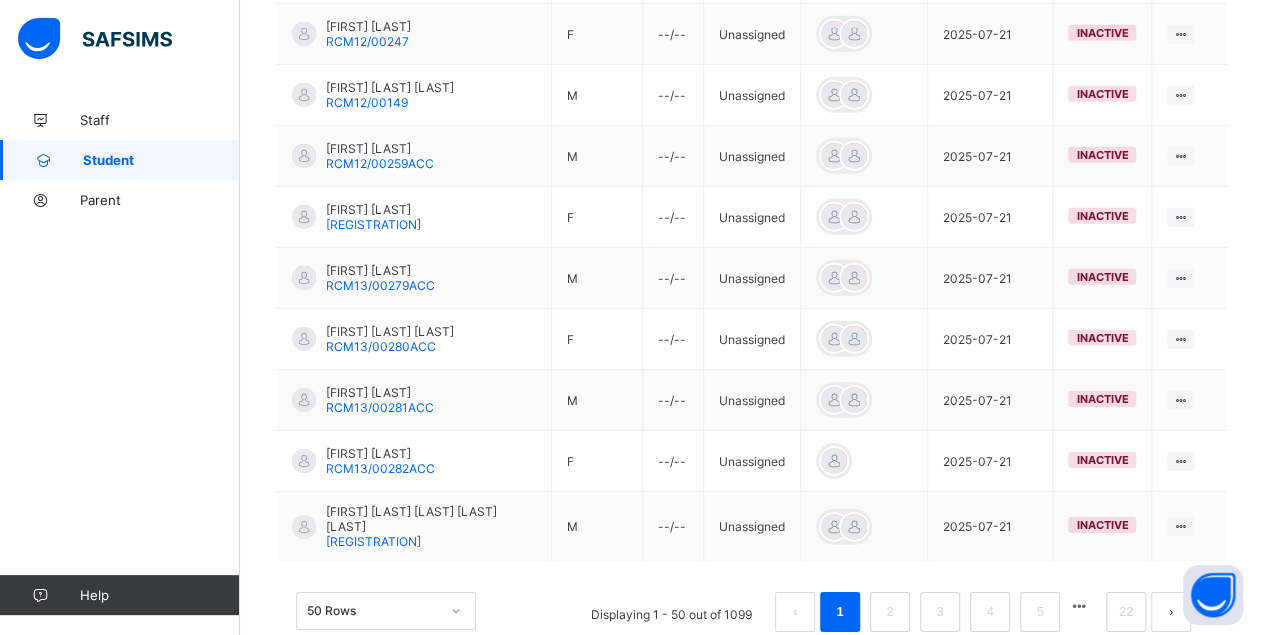 click at bounding box center (1079, 606) 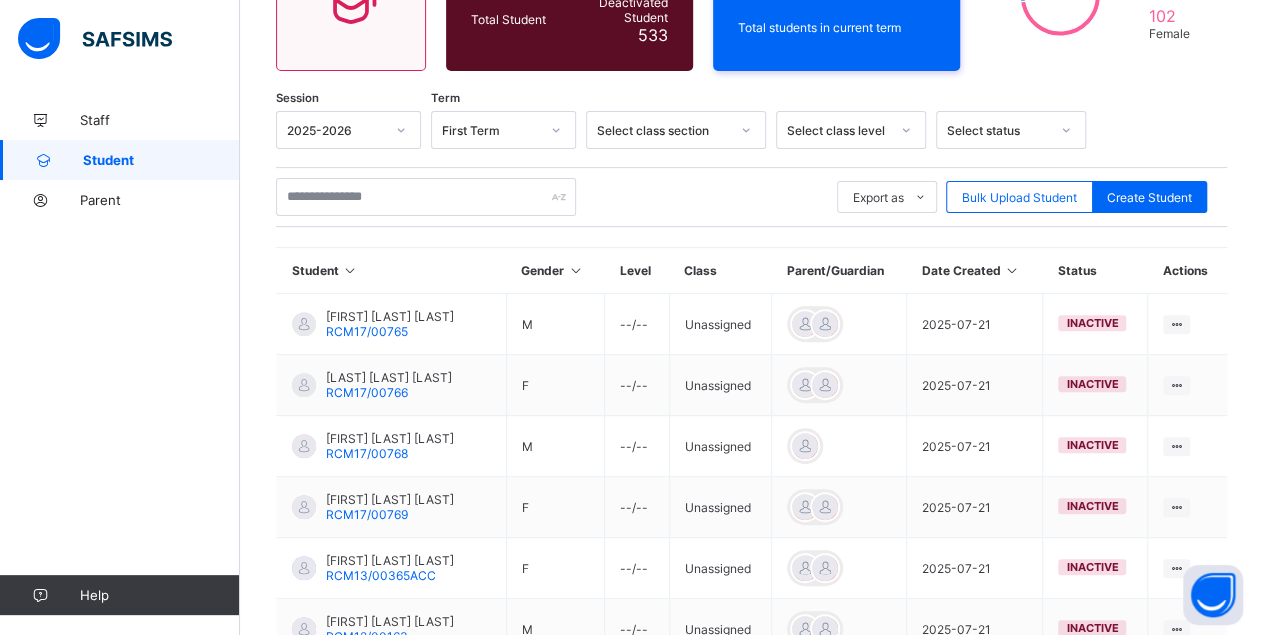 scroll, scrollTop: 3070, scrollLeft: 0, axis: vertical 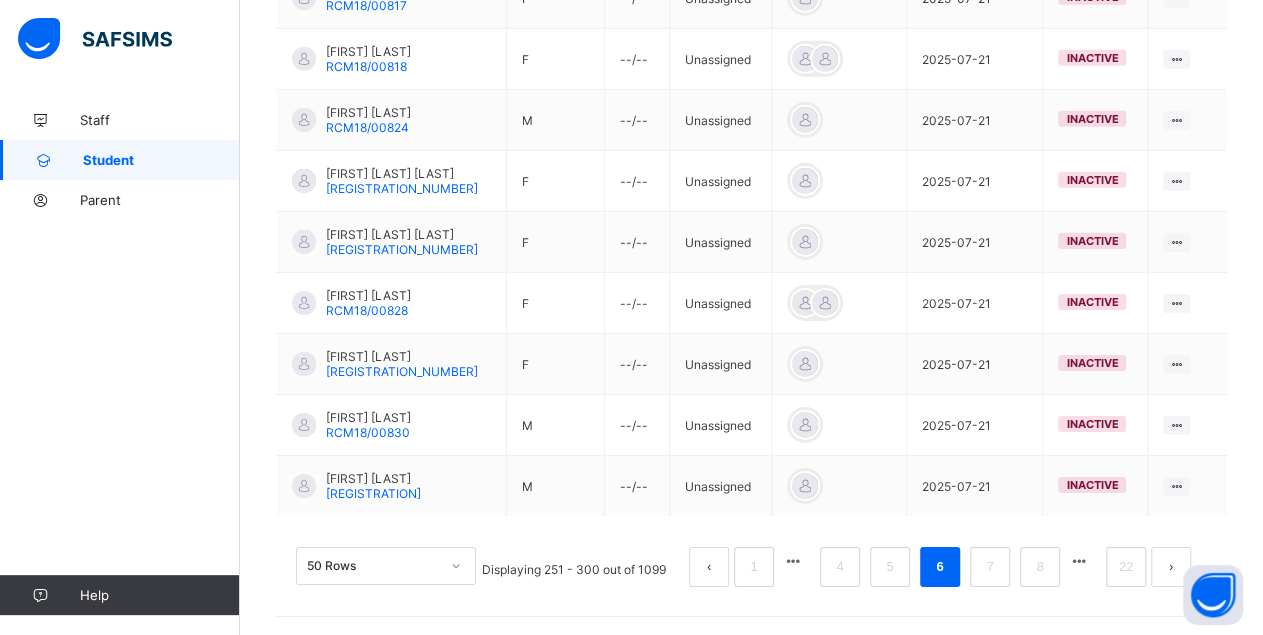 click at bounding box center (1079, 561) 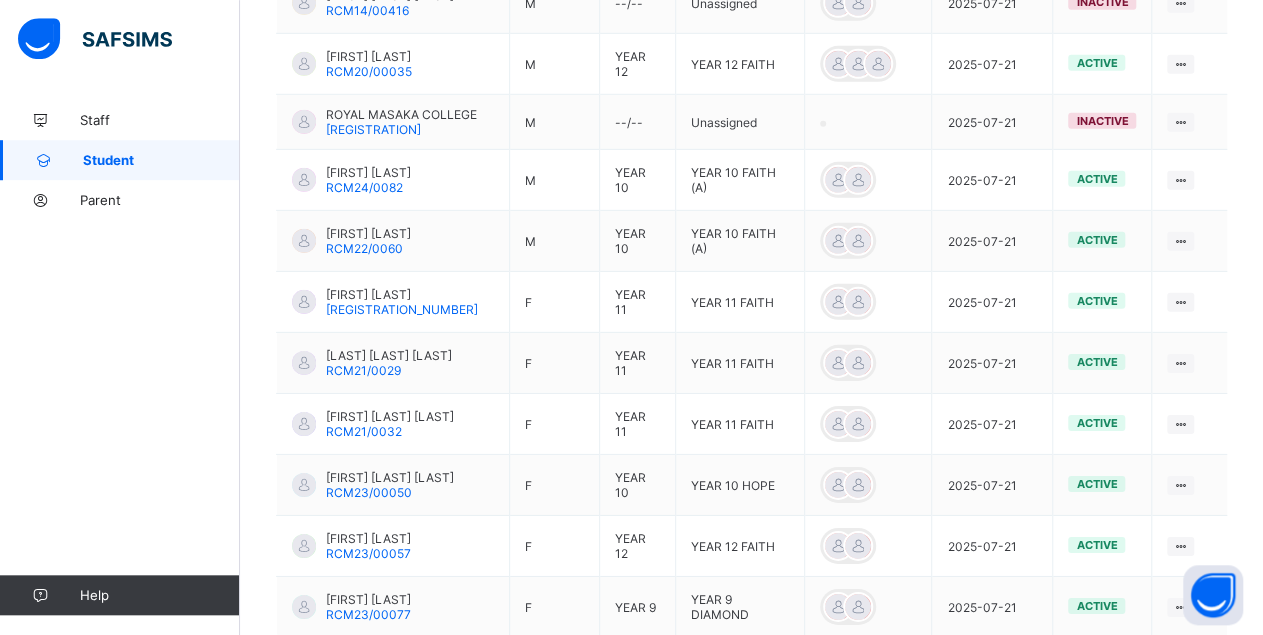 scroll, scrollTop: 3069, scrollLeft: 0, axis: vertical 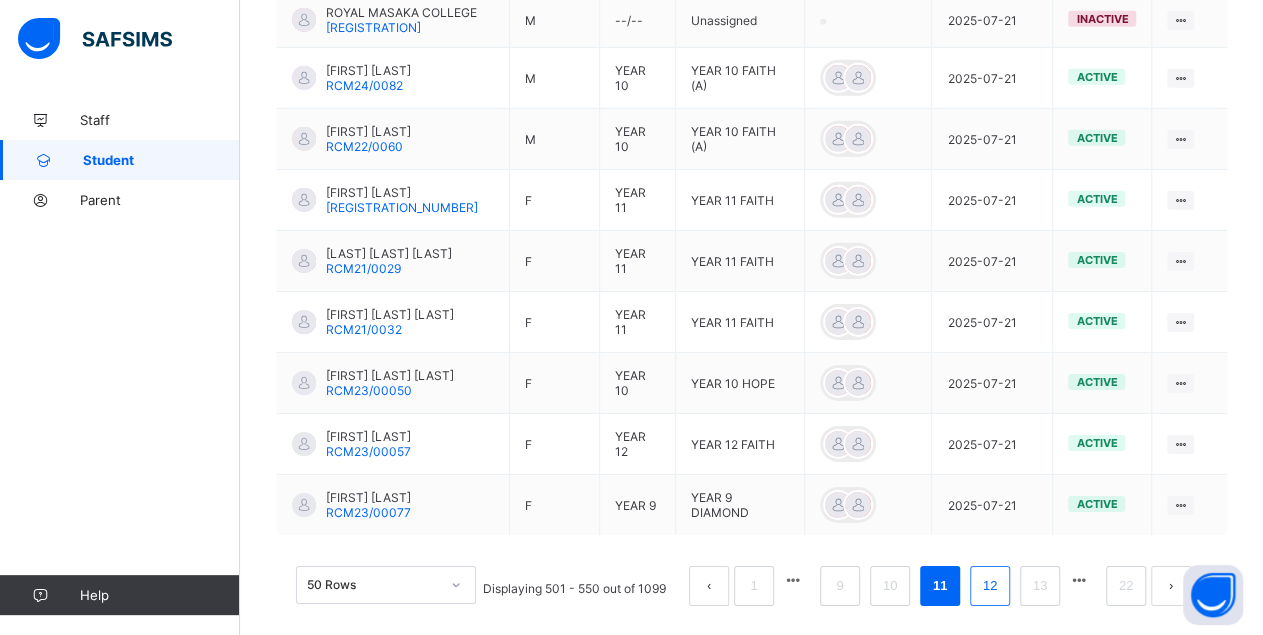 click on "12" at bounding box center (990, 586) 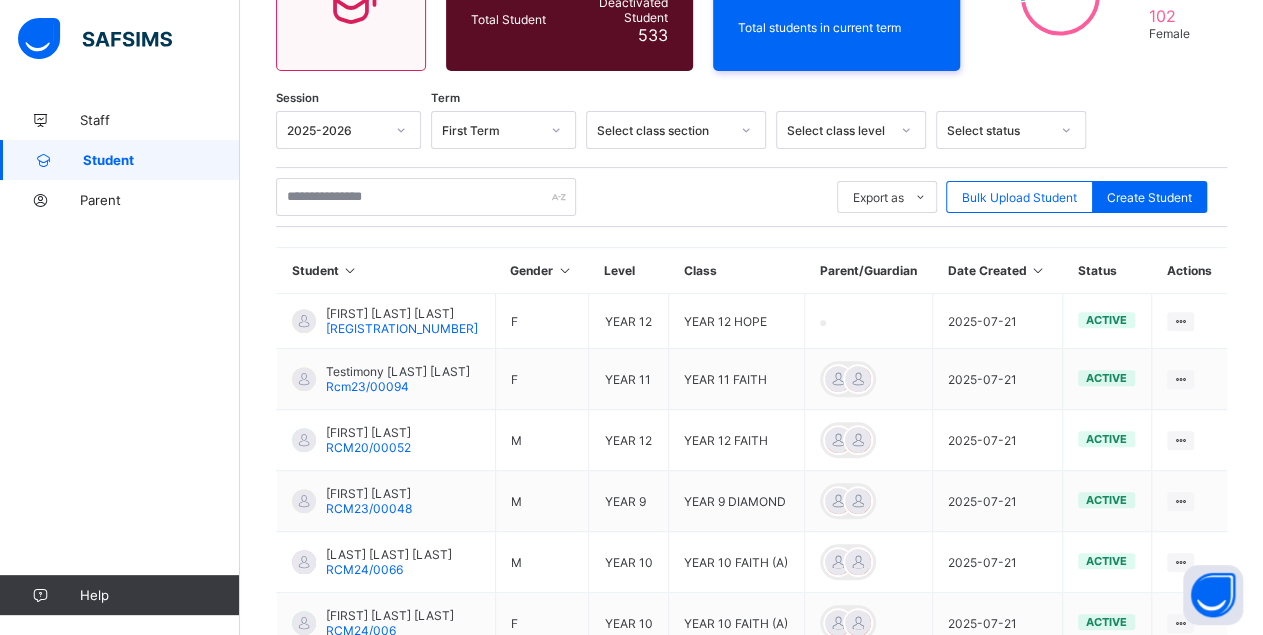 scroll, scrollTop: 3089, scrollLeft: 0, axis: vertical 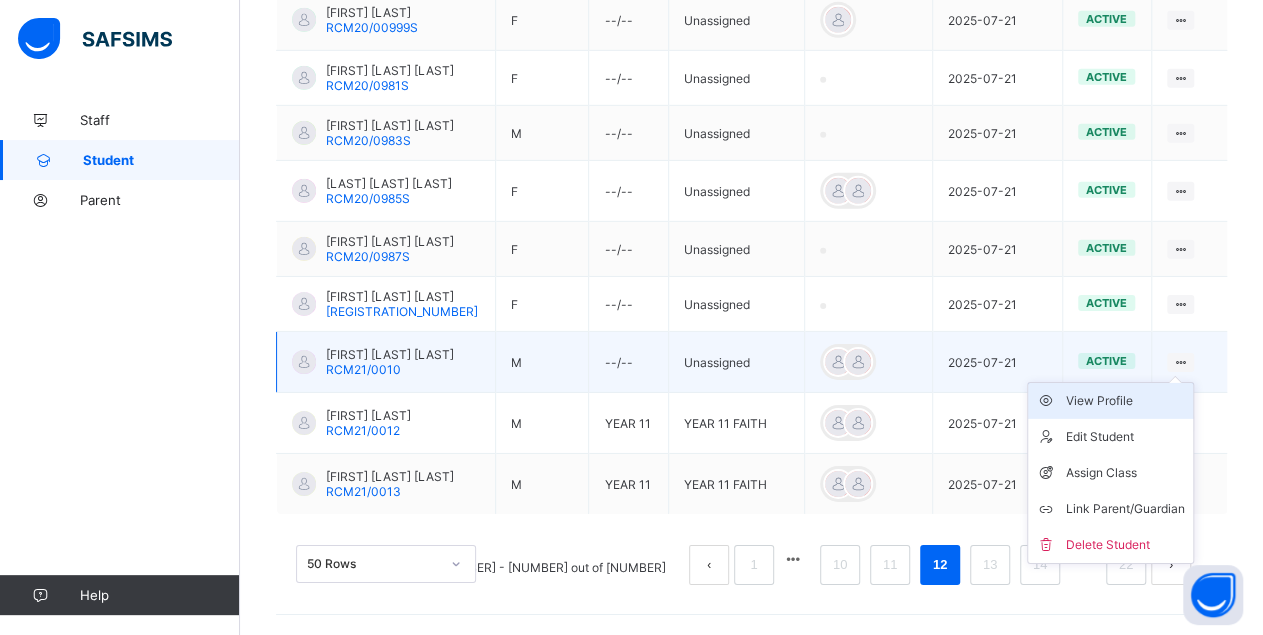 click on "View Profile" at bounding box center [1125, 401] 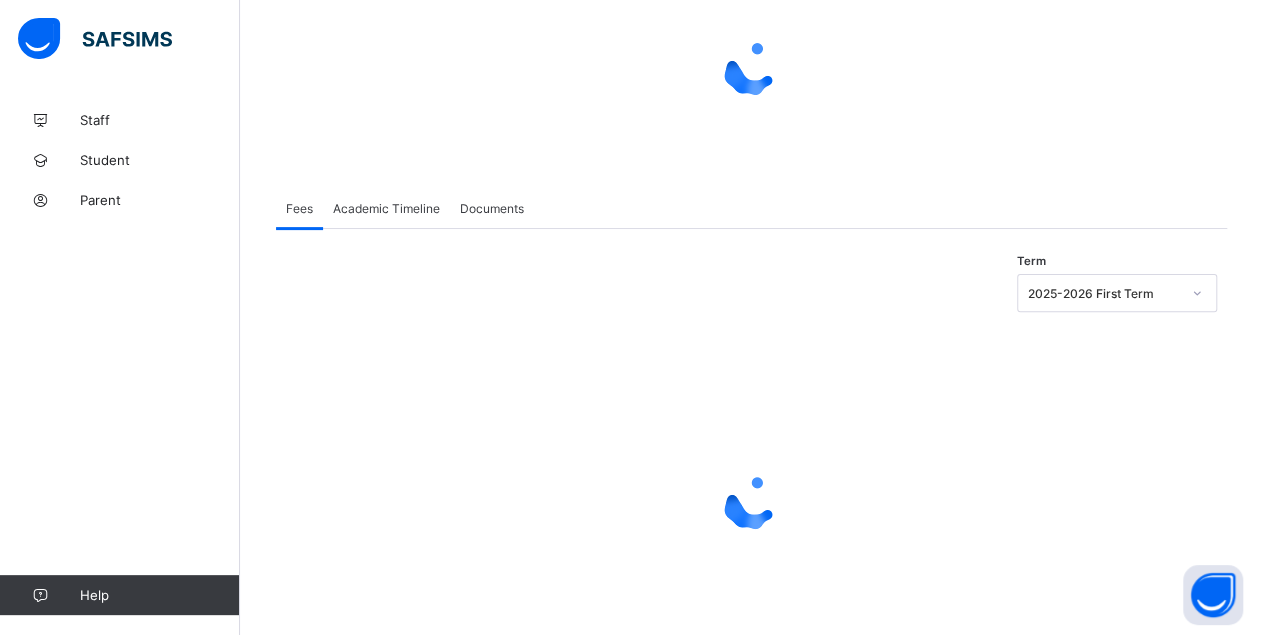 scroll, scrollTop: 0, scrollLeft: 0, axis: both 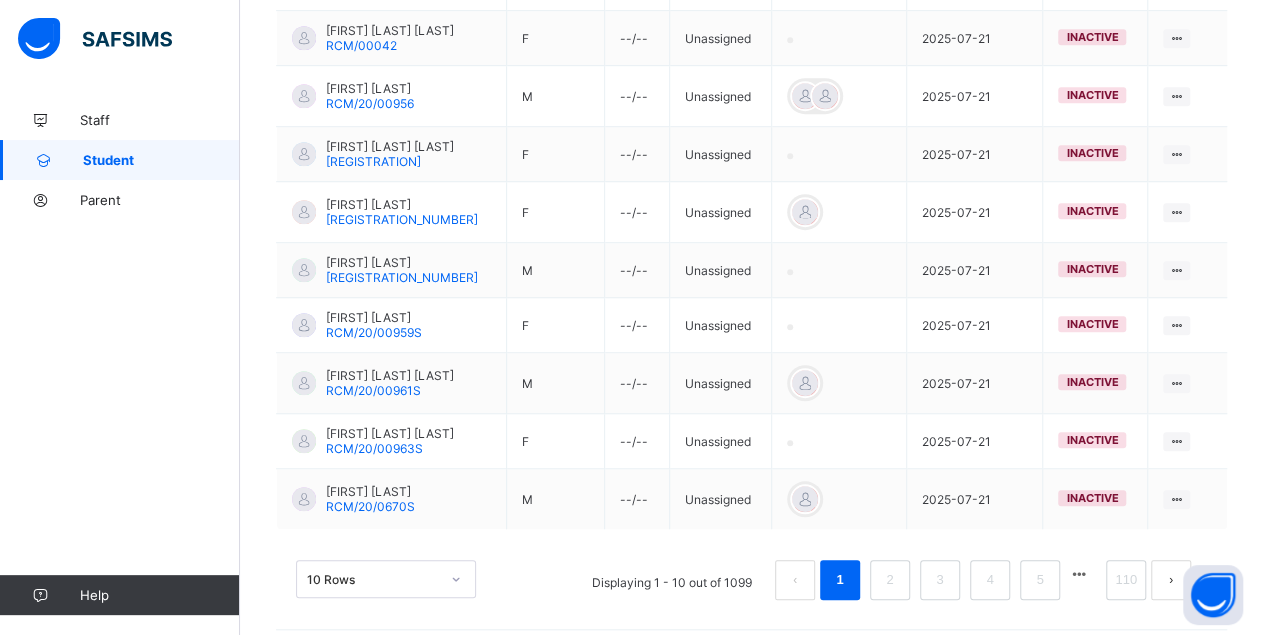 click on "10 Rows" at bounding box center (386, 579) 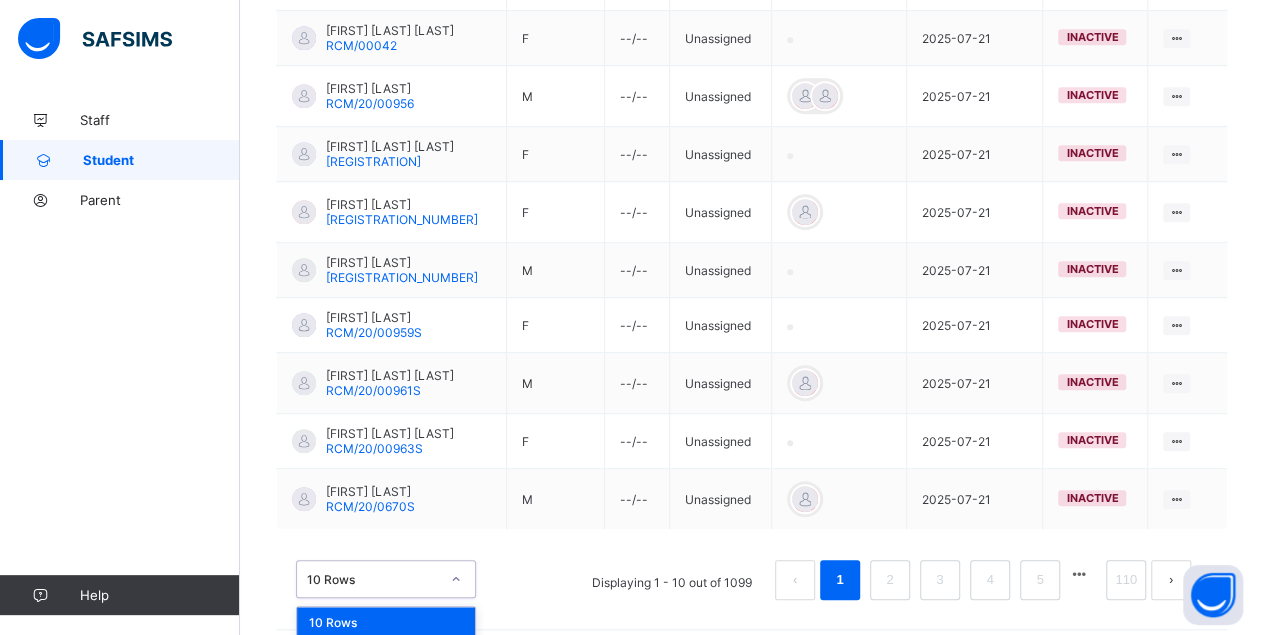 scroll, scrollTop: 634, scrollLeft: 0, axis: vertical 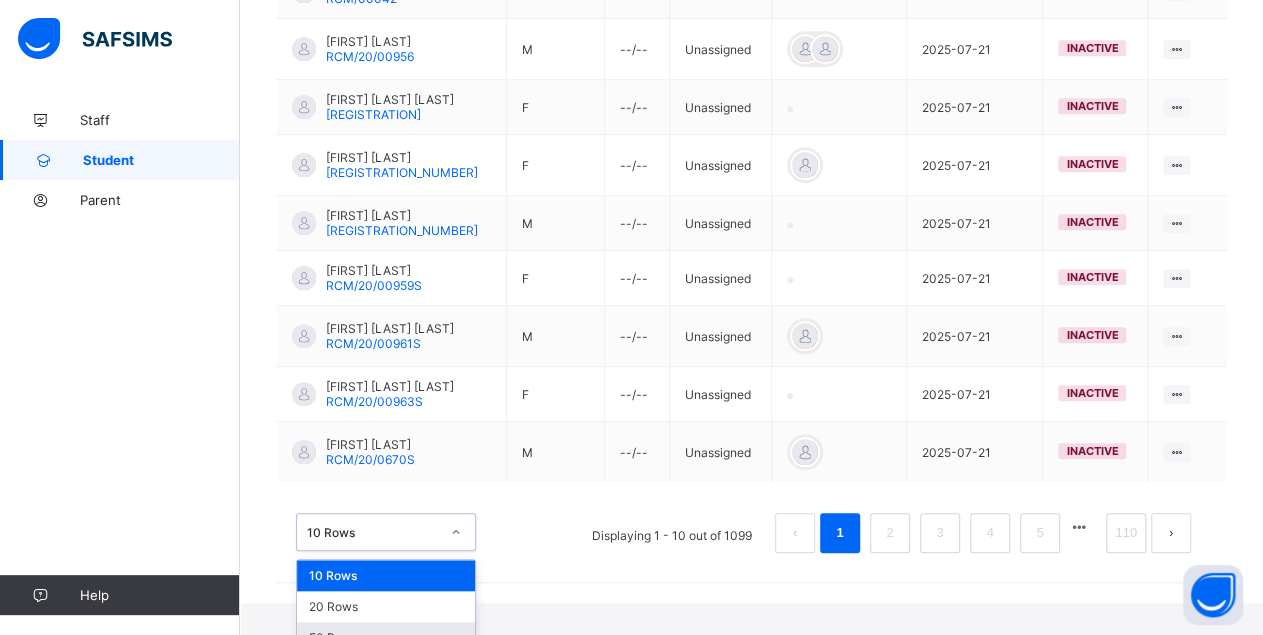 click on "50 Rows" at bounding box center [386, 637] 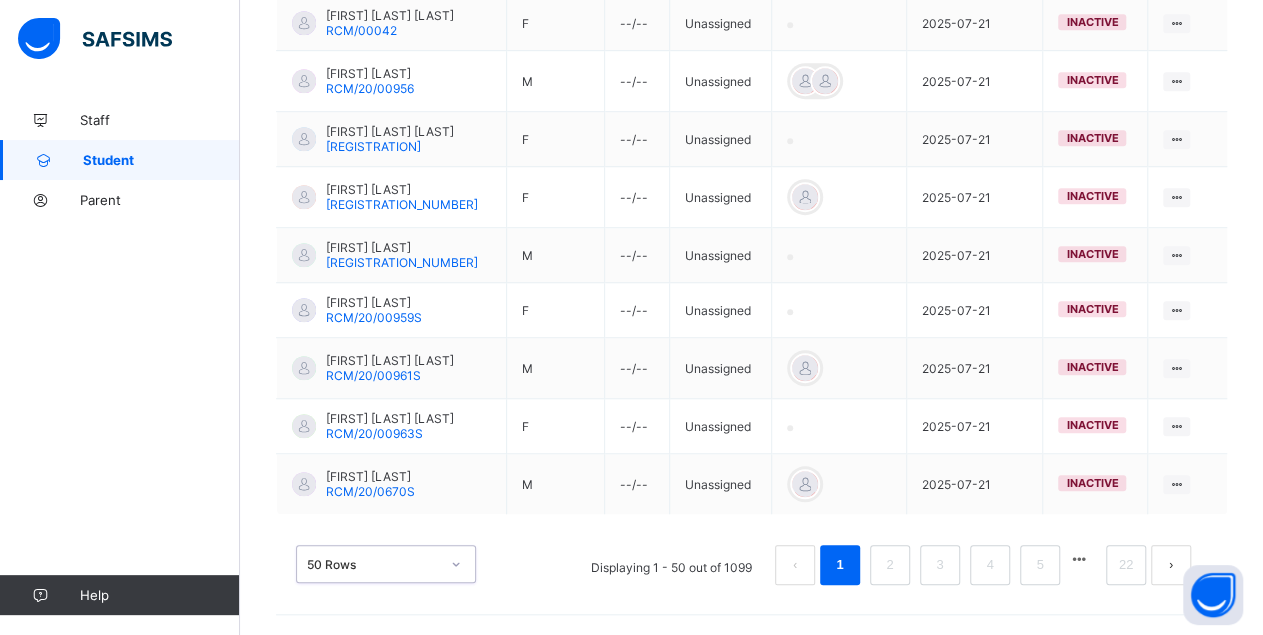 scroll, scrollTop: 249, scrollLeft: 0, axis: vertical 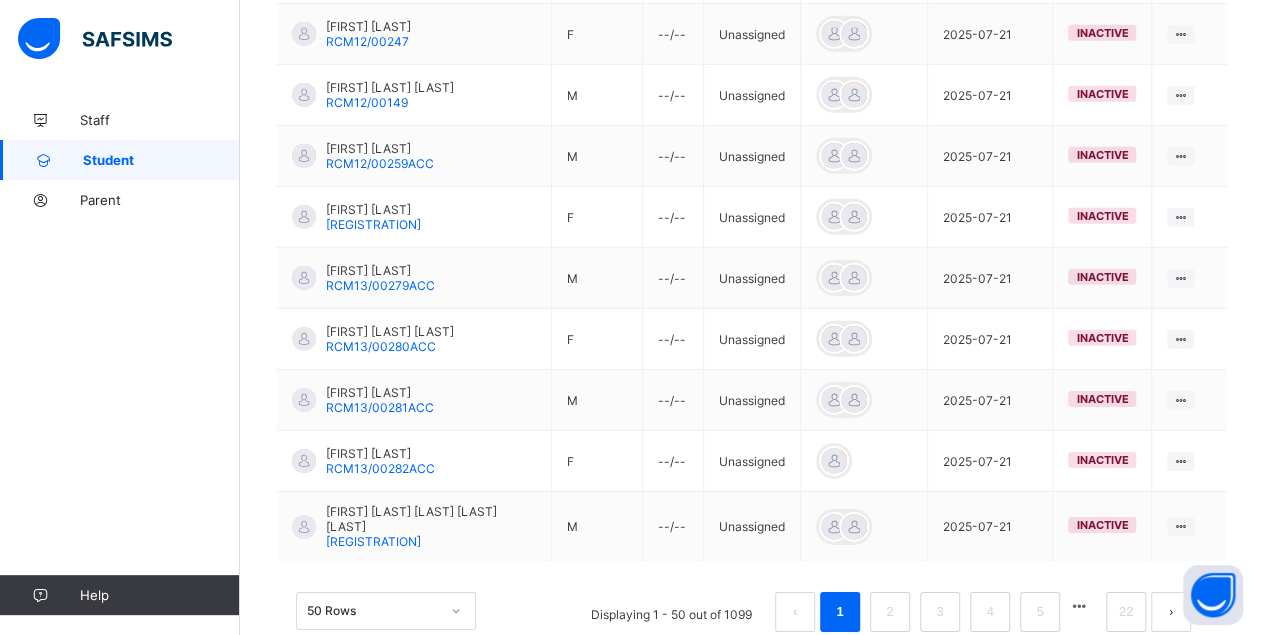click at bounding box center [1079, 606] 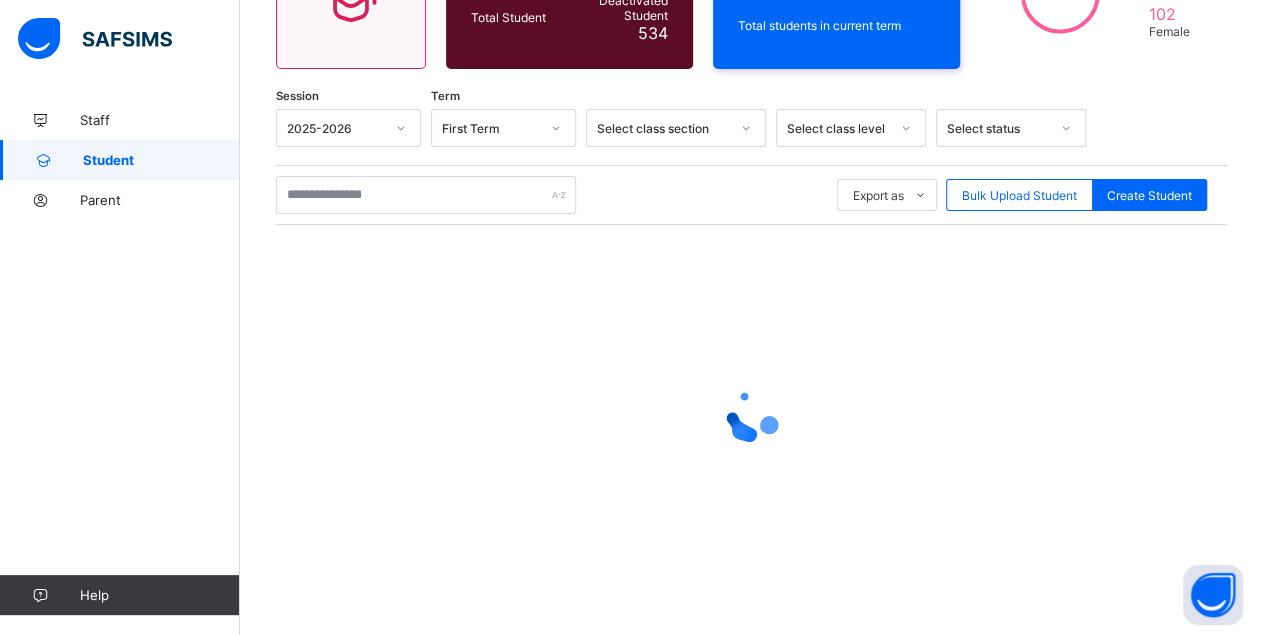 scroll, scrollTop: 249, scrollLeft: 0, axis: vertical 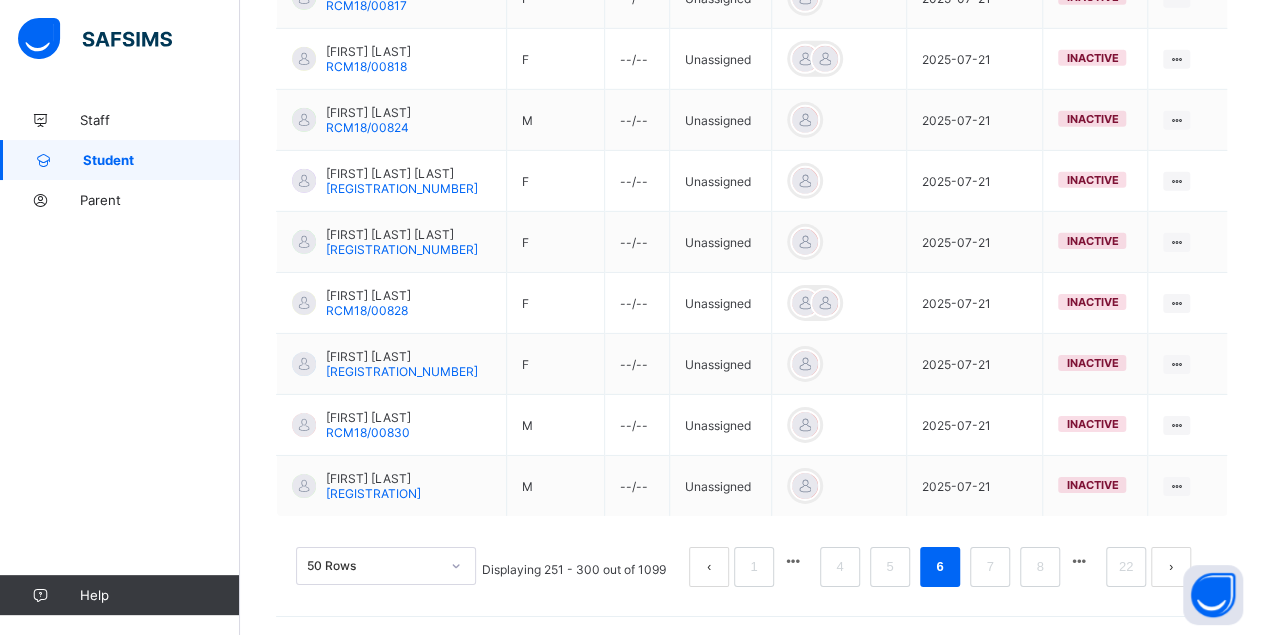 click at bounding box center [1079, 561] 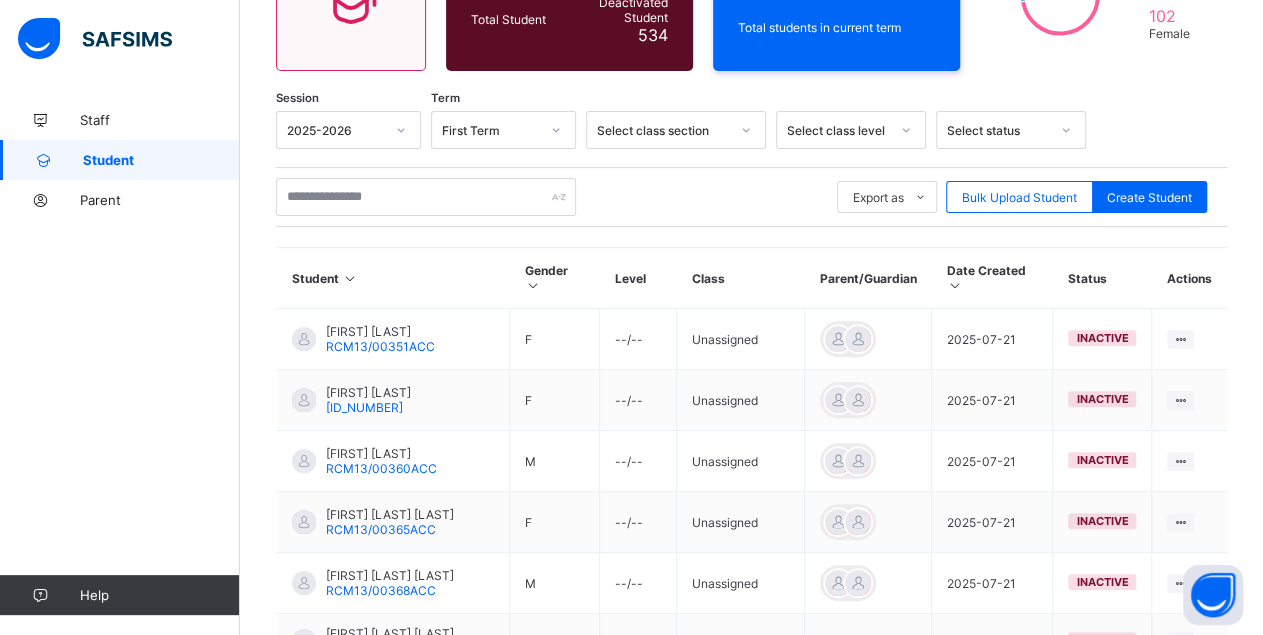 scroll, scrollTop: 3062, scrollLeft: 0, axis: vertical 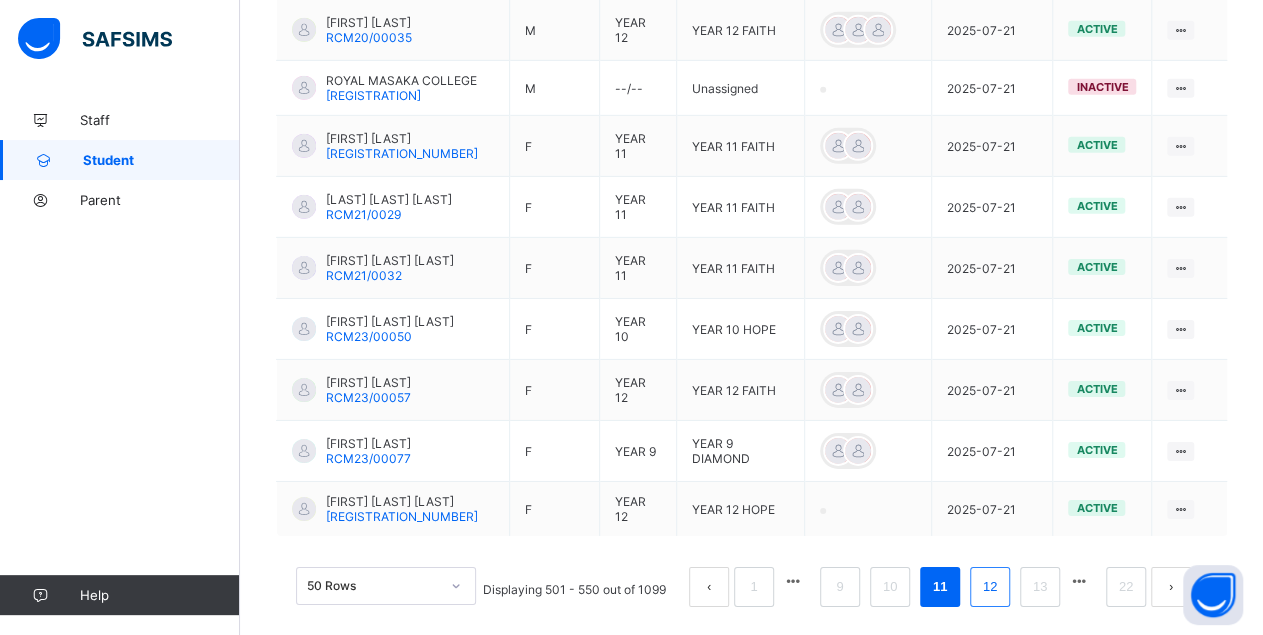 click on "12" at bounding box center [990, 587] 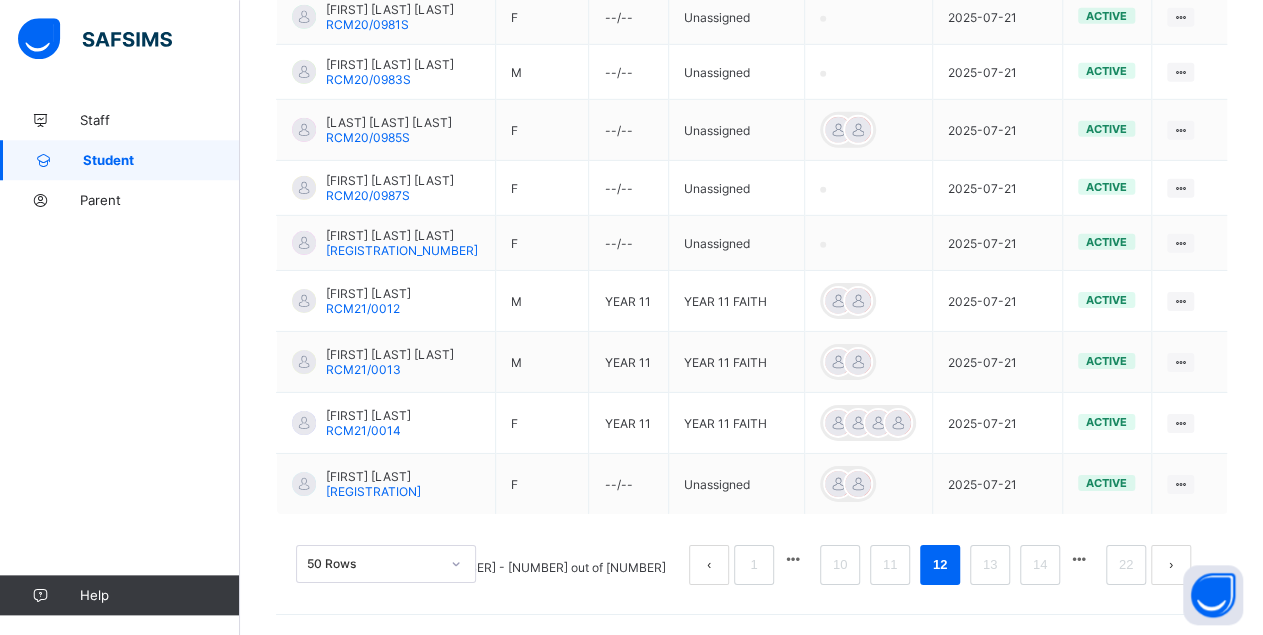 scroll, scrollTop: 3096, scrollLeft: 0, axis: vertical 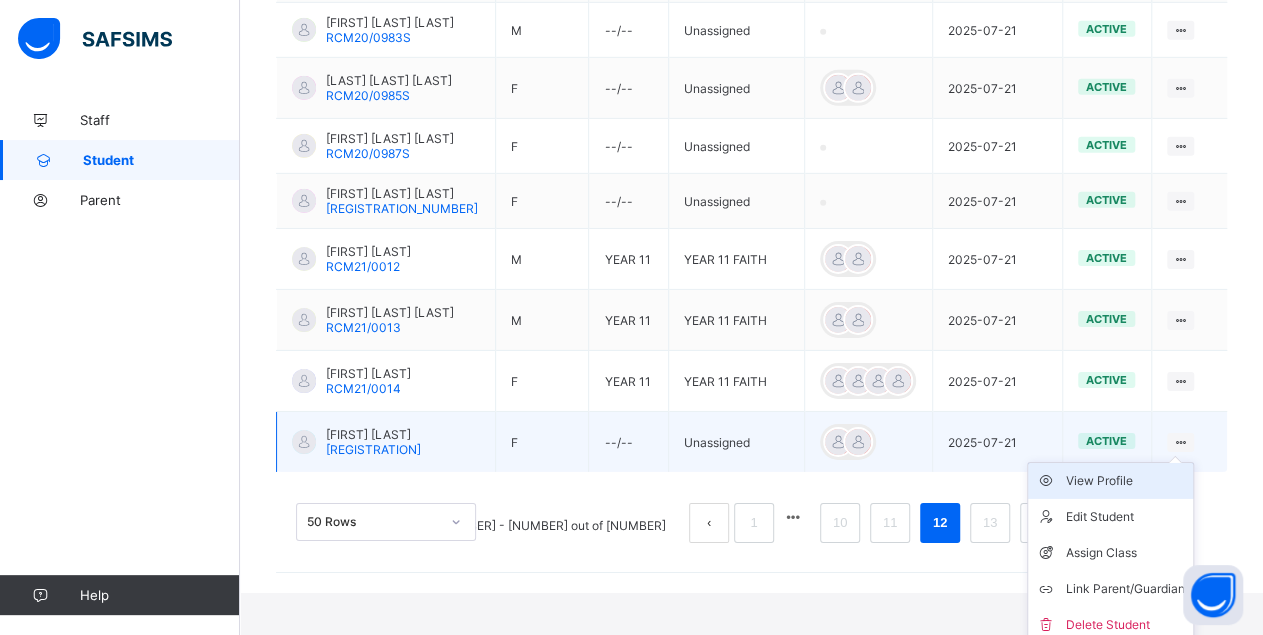 click on "View Profile" at bounding box center (1125, 481) 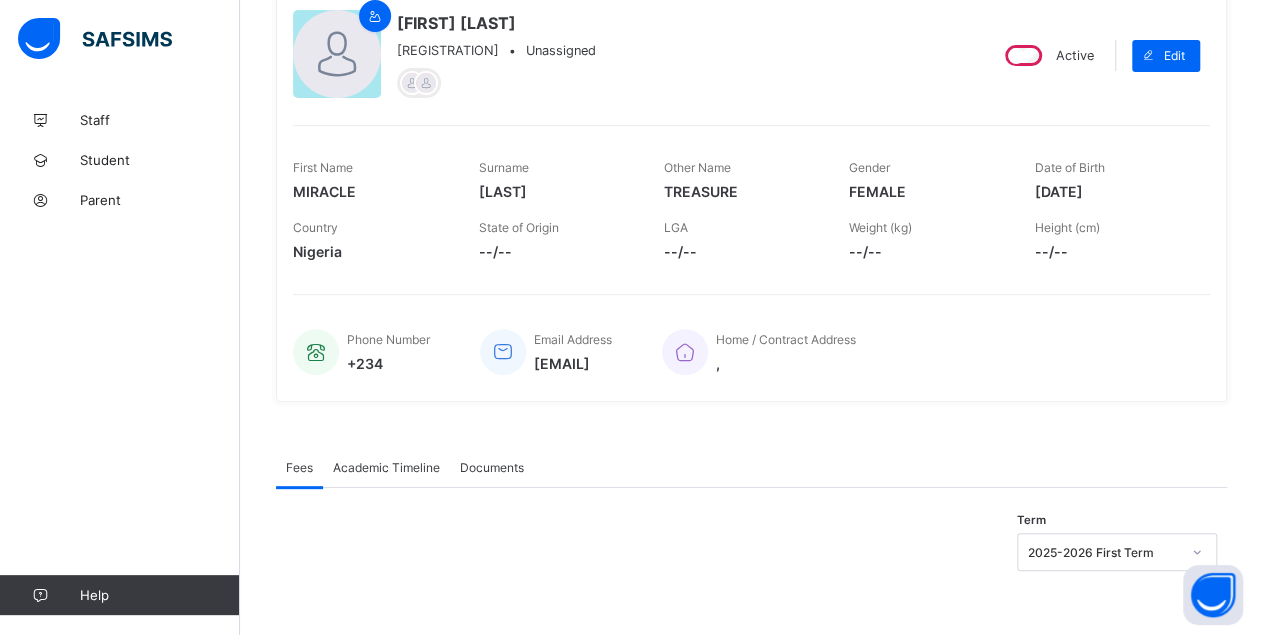 scroll, scrollTop: 0, scrollLeft: 0, axis: both 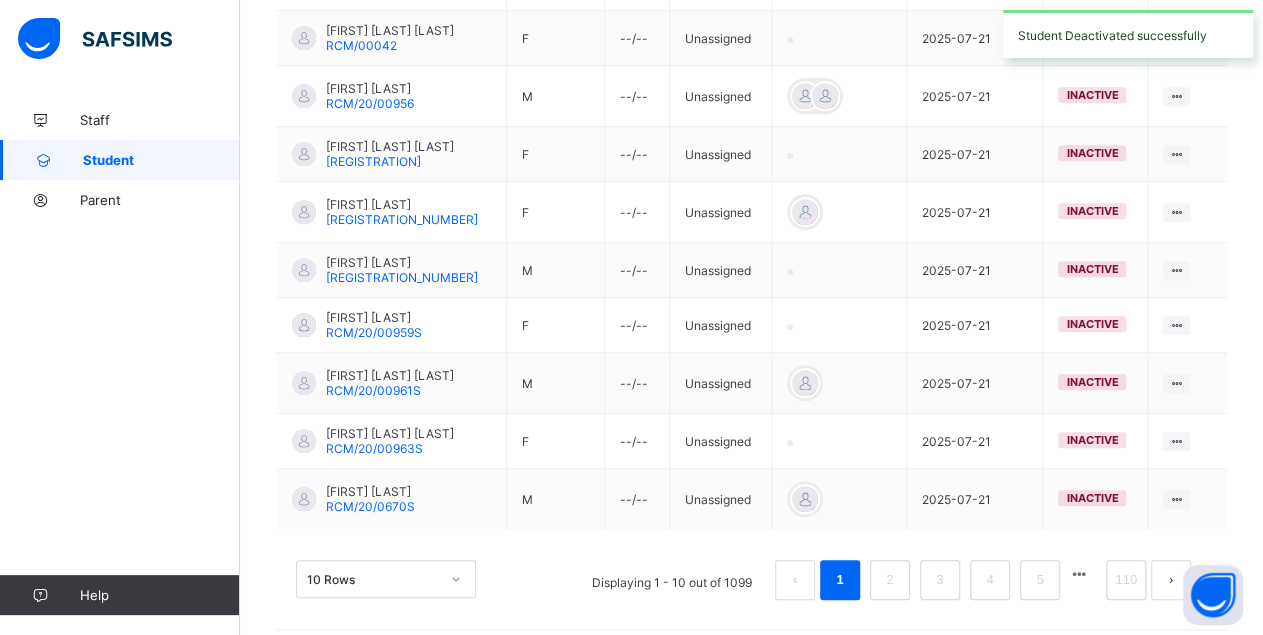 click on "10 Rows" at bounding box center (386, 579) 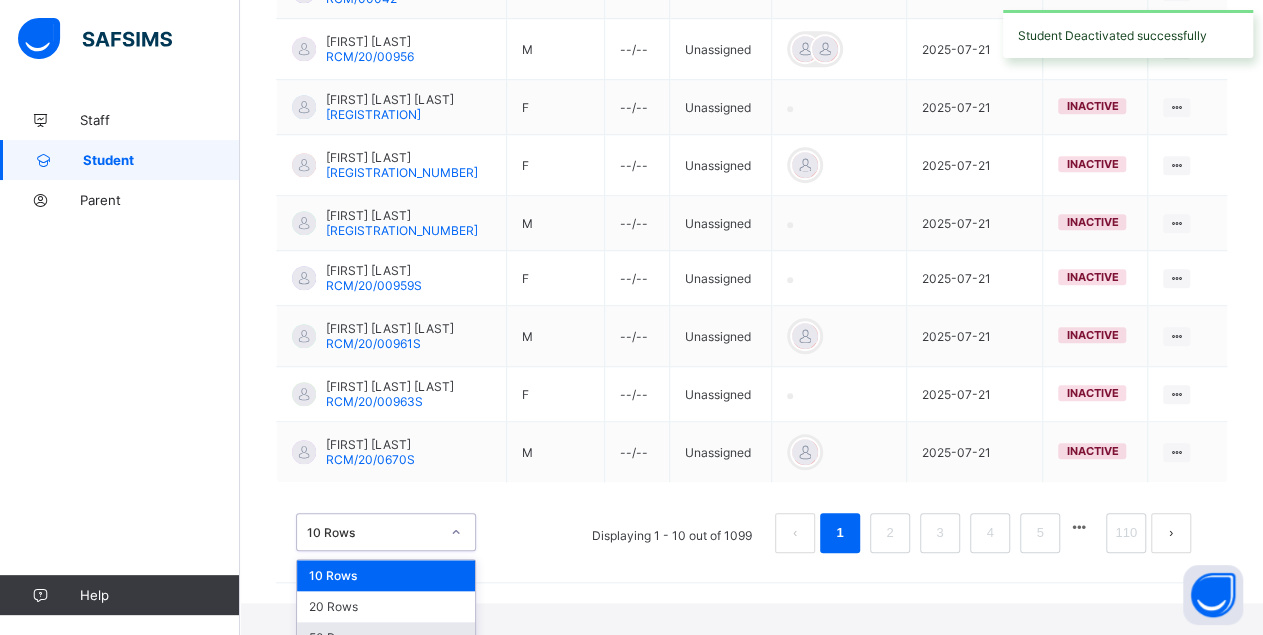 click on "50 Rows" at bounding box center (386, 637) 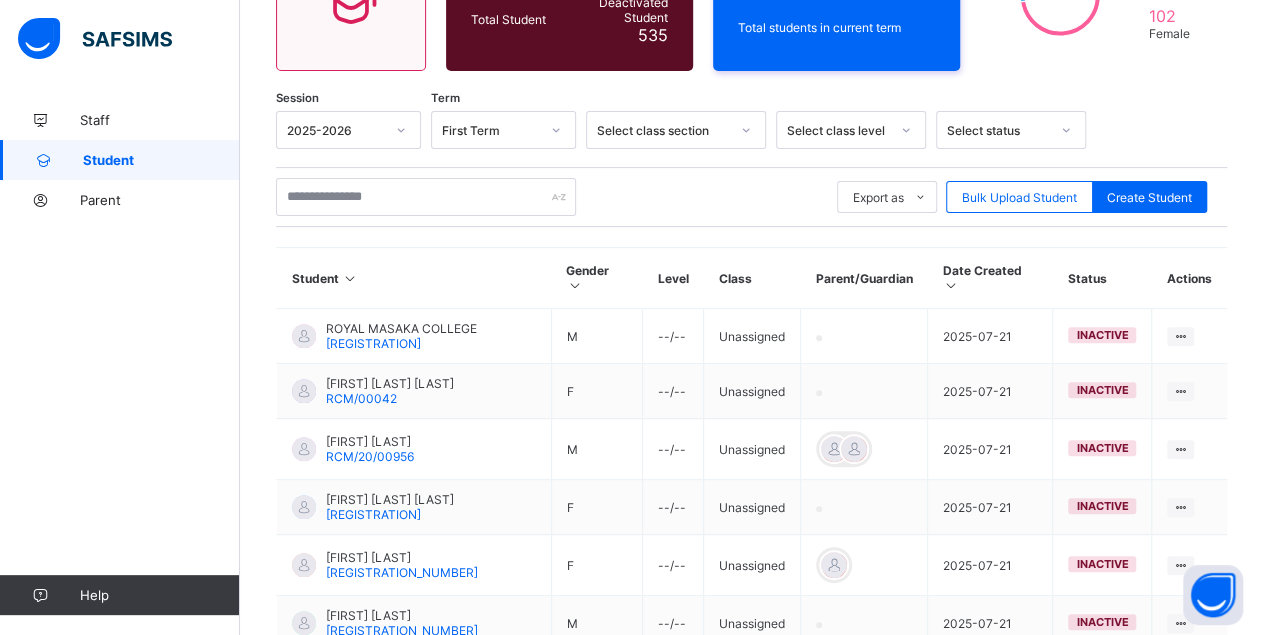 scroll, scrollTop: 2953, scrollLeft: 0, axis: vertical 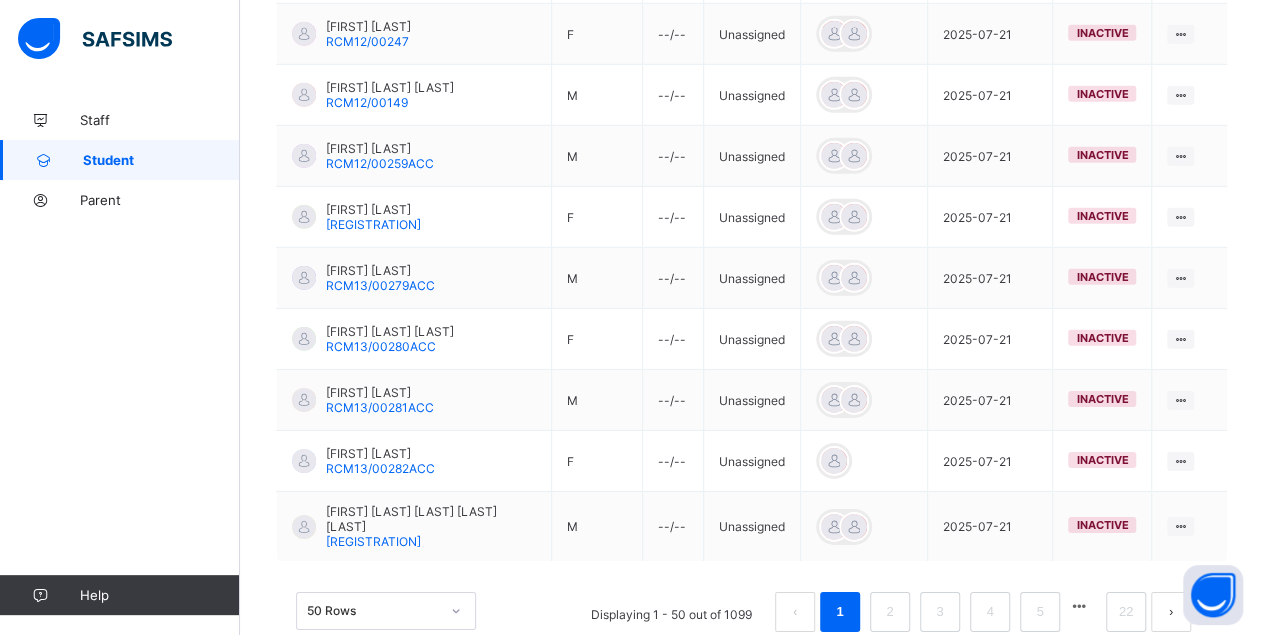 click at bounding box center [1079, 606] 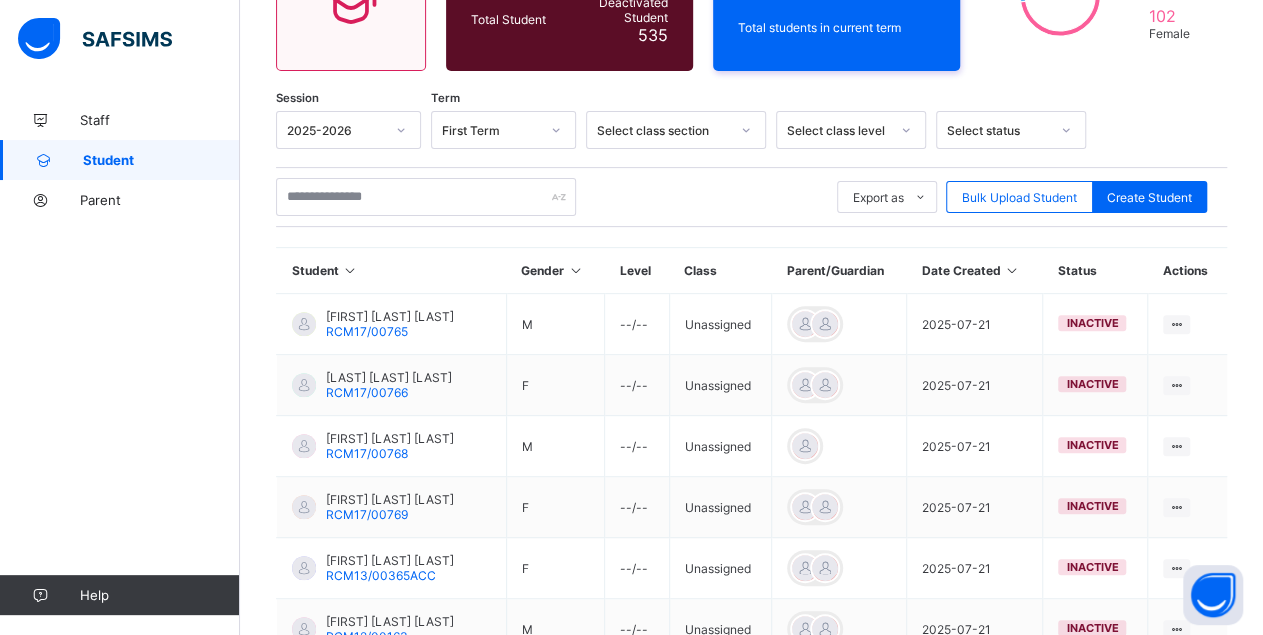 scroll, scrollTop: 3070, scrollLeft: 0, axis: vertical 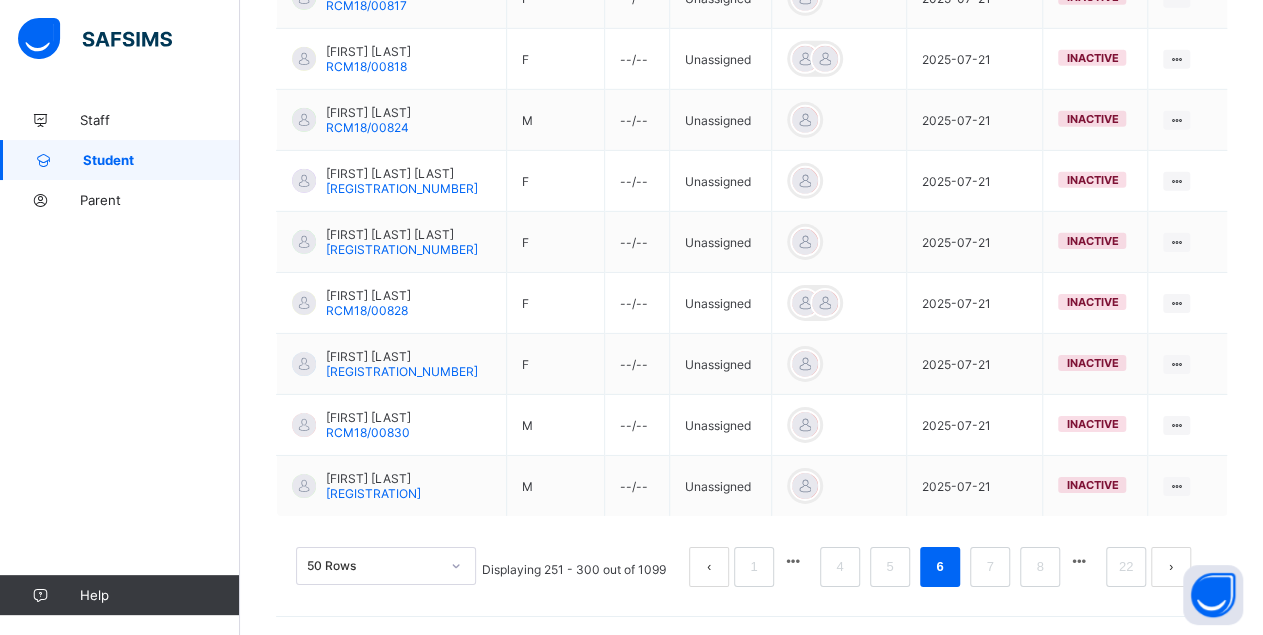 click at bounding box center [1079, 561] 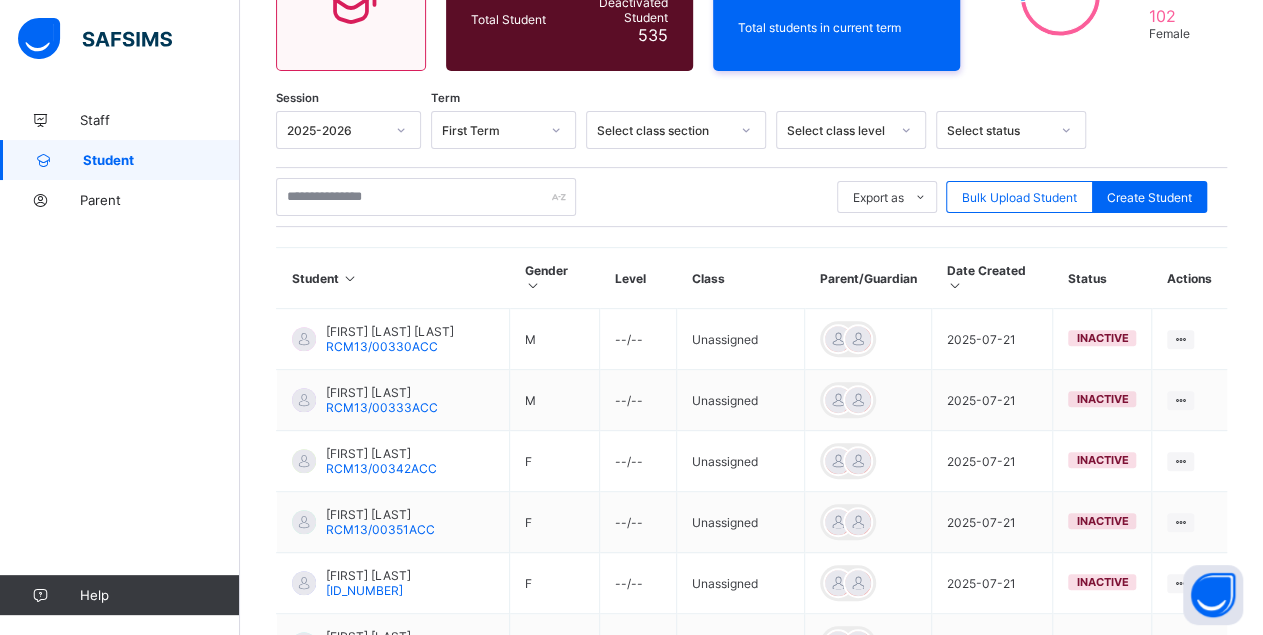 scroll, scrollTop: 3062, scrollLeft: 0, axis: vertical 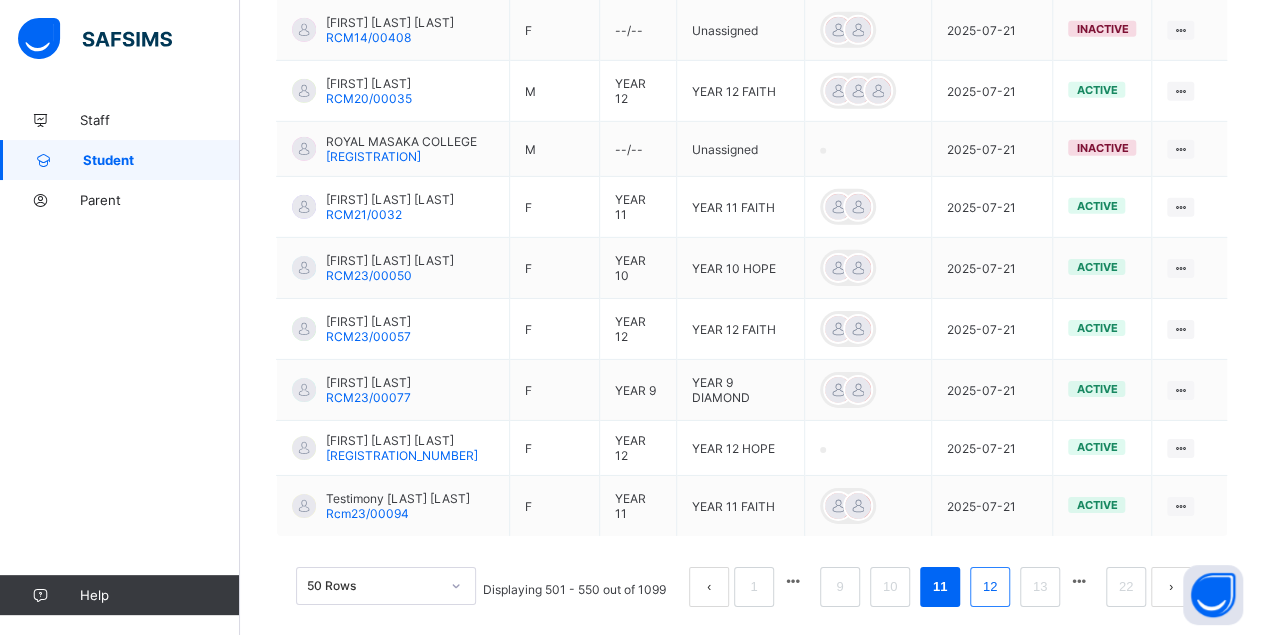 click on "12" at bounding box center (990, 587) 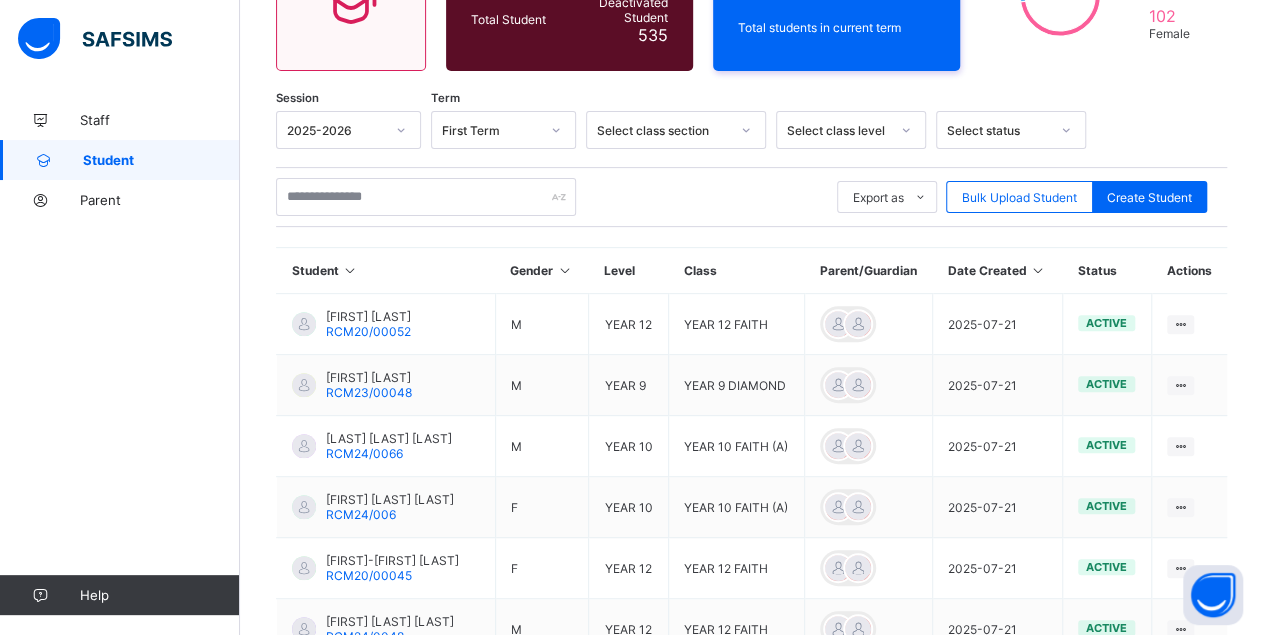 scroll, scrollTop: 3096, scrollLeft: 0, axis: vertical 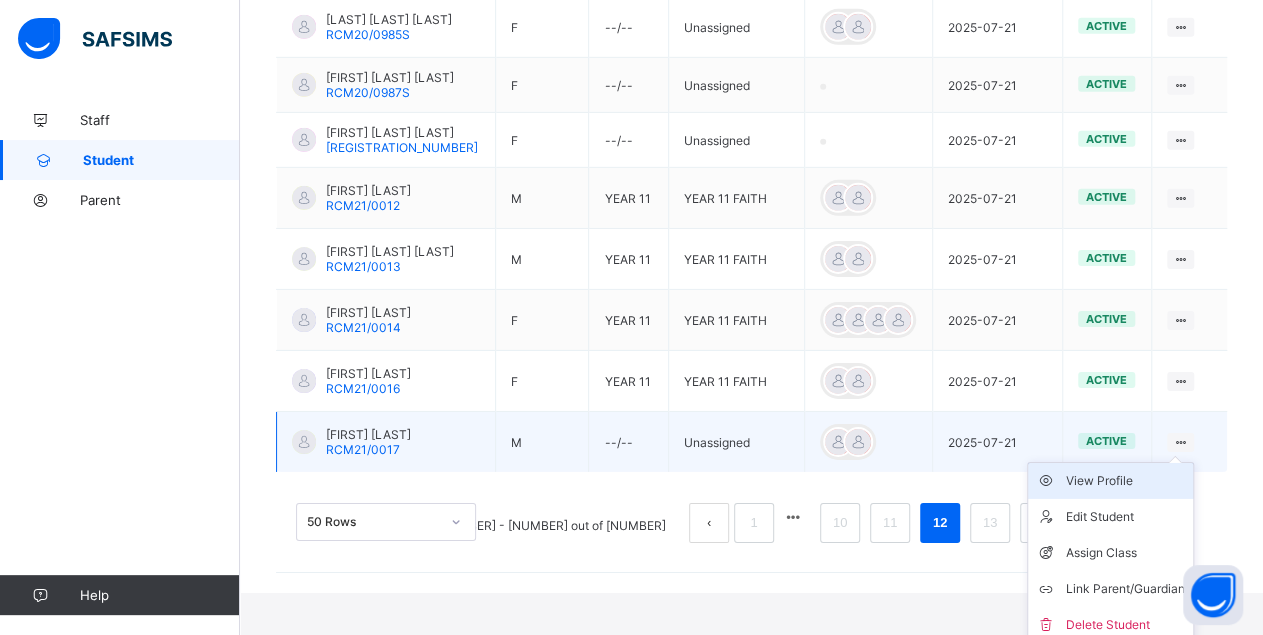 click on "View Profile" at bounding box center (1125, 481) 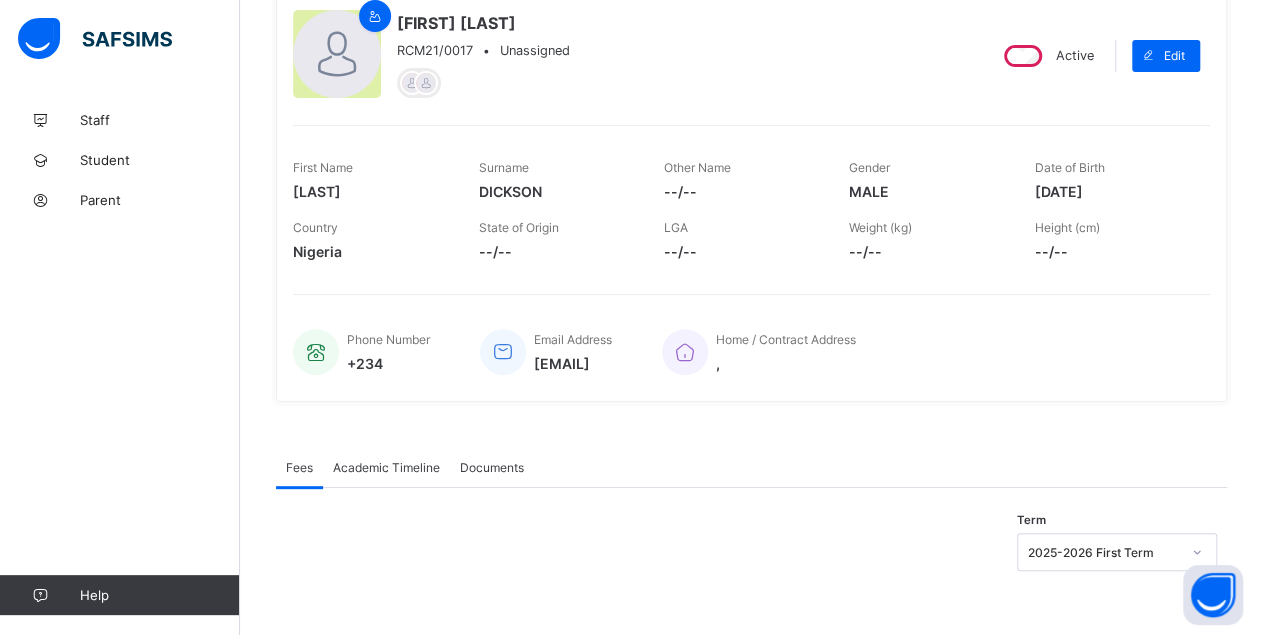 scroll, scrollTop: 0, scrollLeft: 0, axis: both 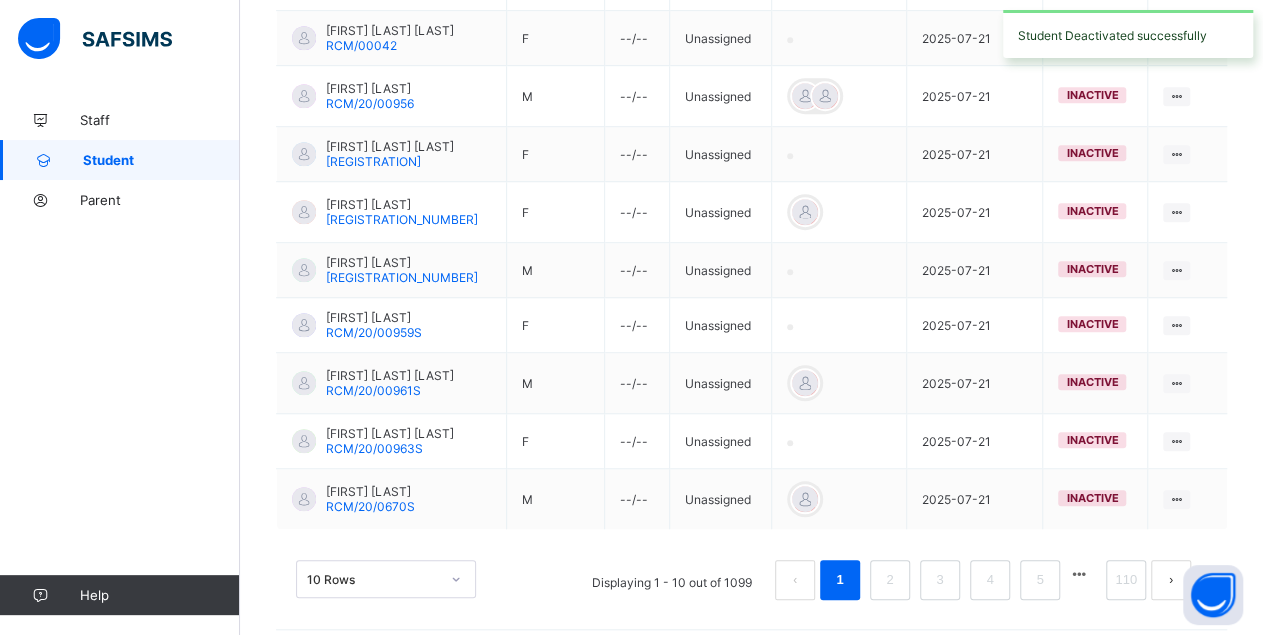 click on "10 Rows" at bounding box center [386, 579] 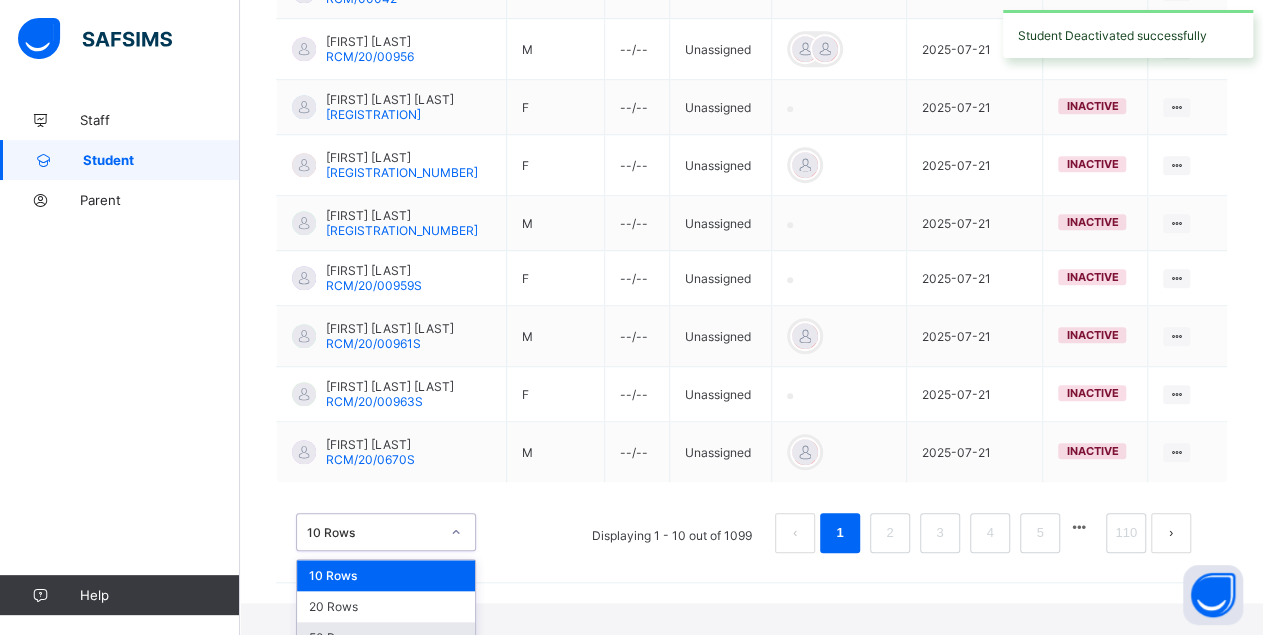 click on "50 Rows" at bounding box center (386, 637) 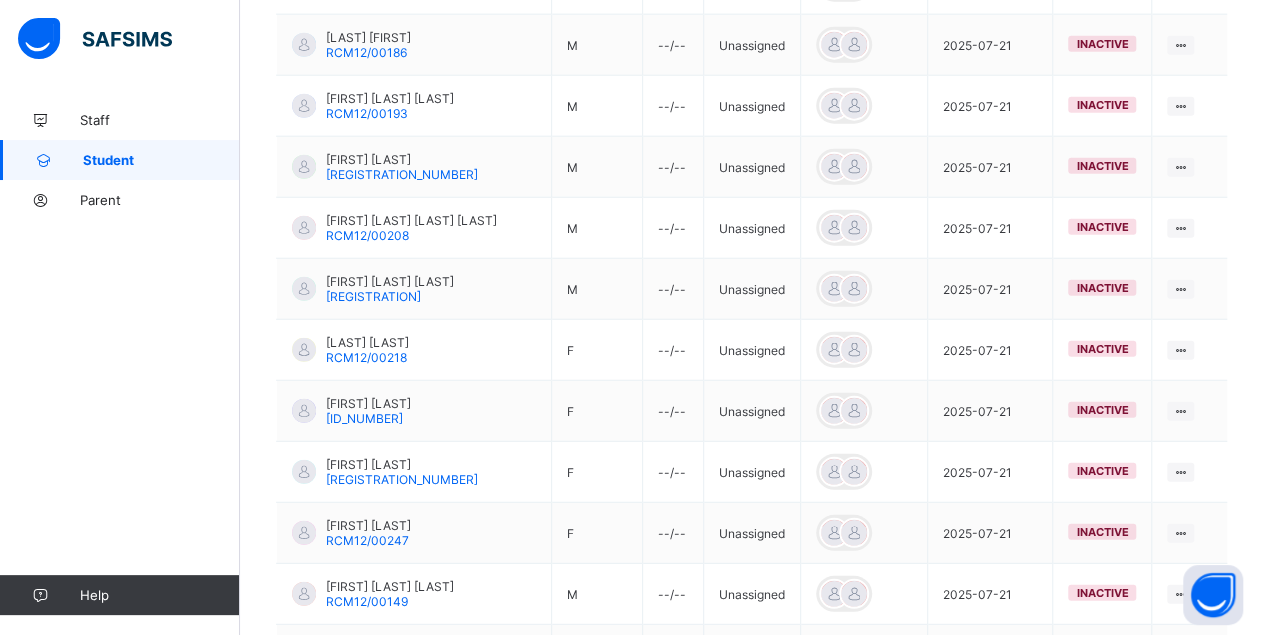 scroll, scrollTop: 2953, scrollLeft: 0, axis: vertical 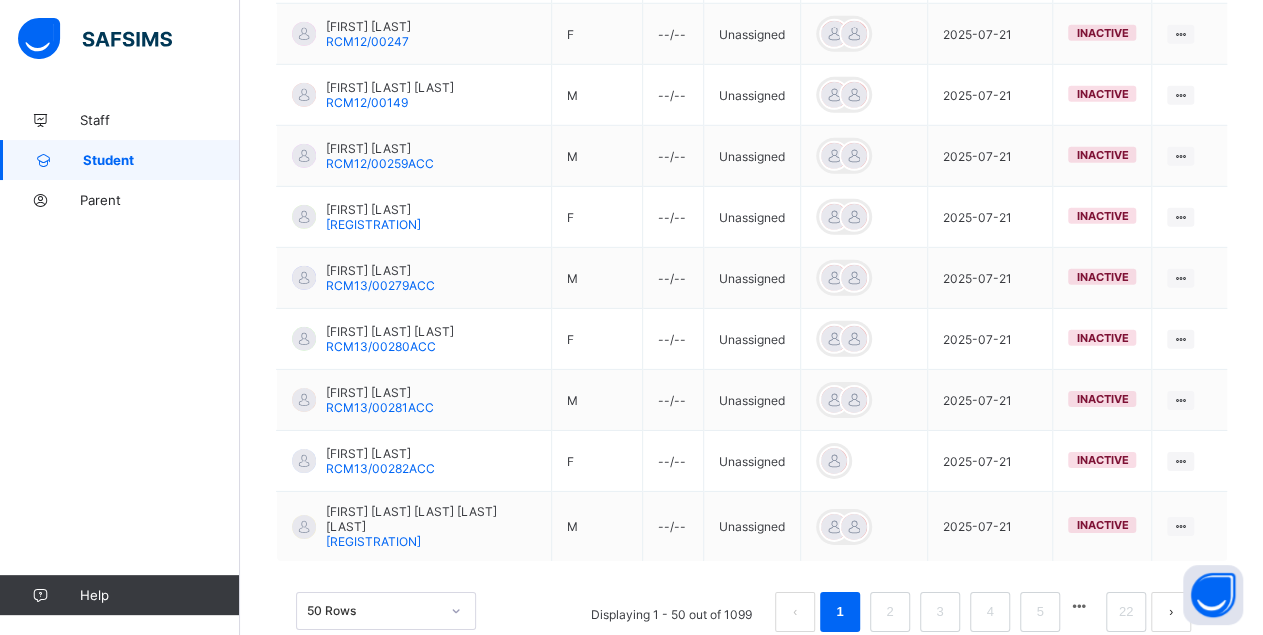 click at bounding box center (1079, 606) 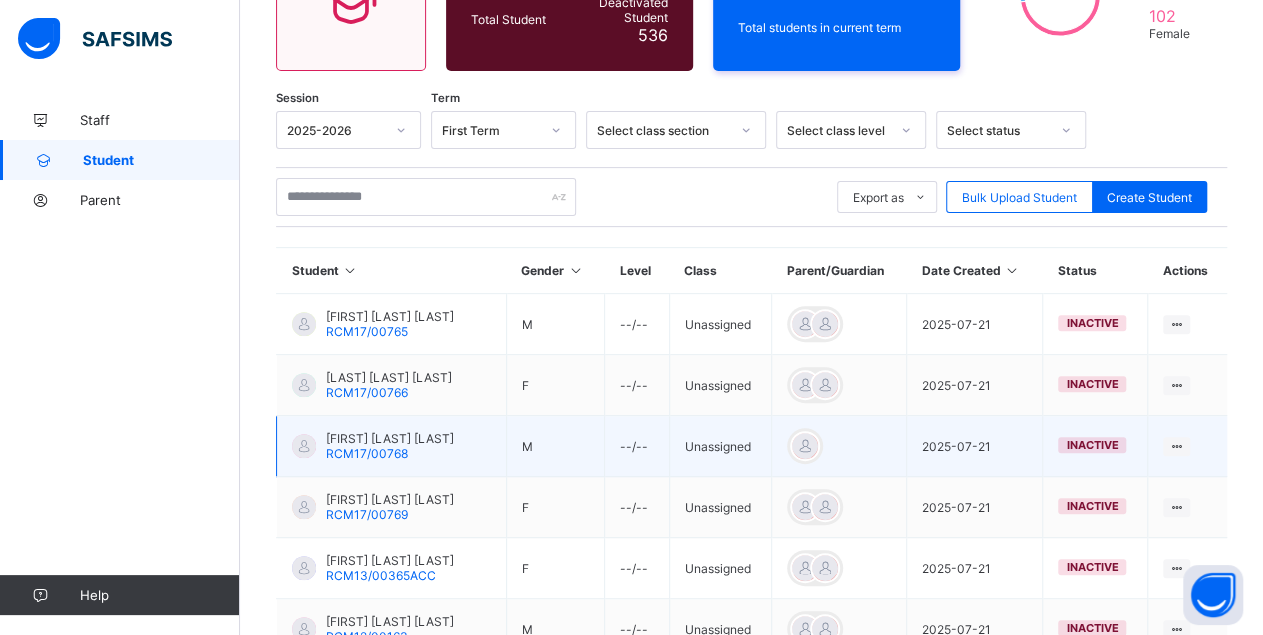 scroll, scrollTop: 3070, scrollLeft: 0, axis: vertical 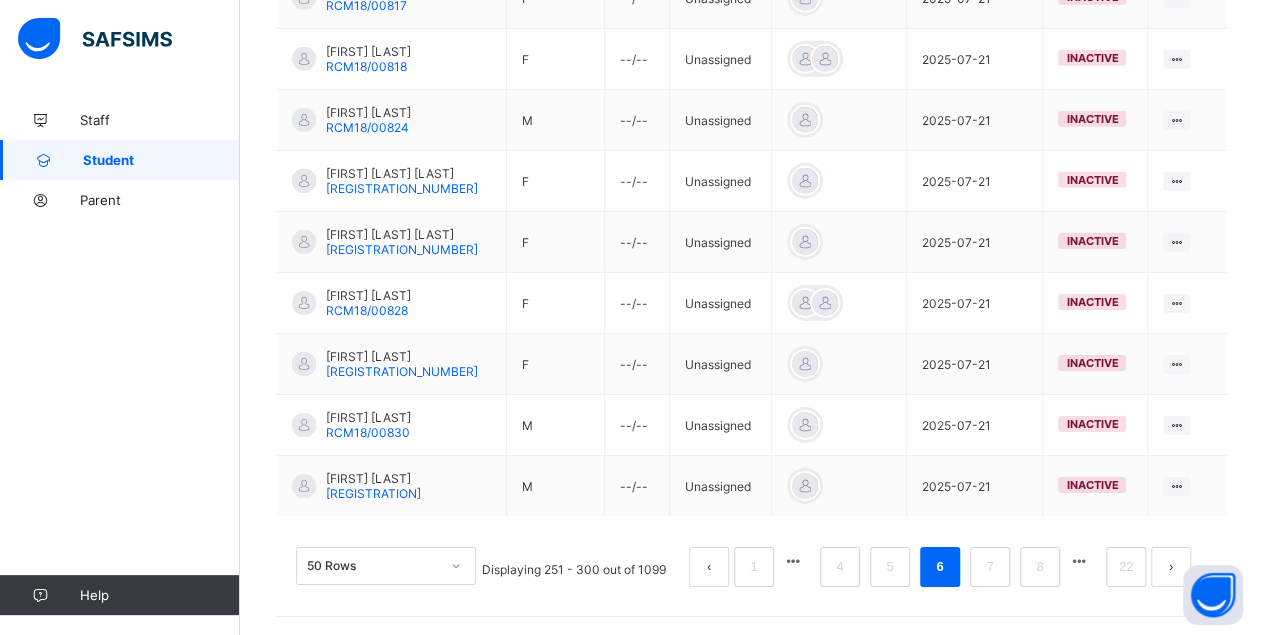click at bounding box center [1079, 561] 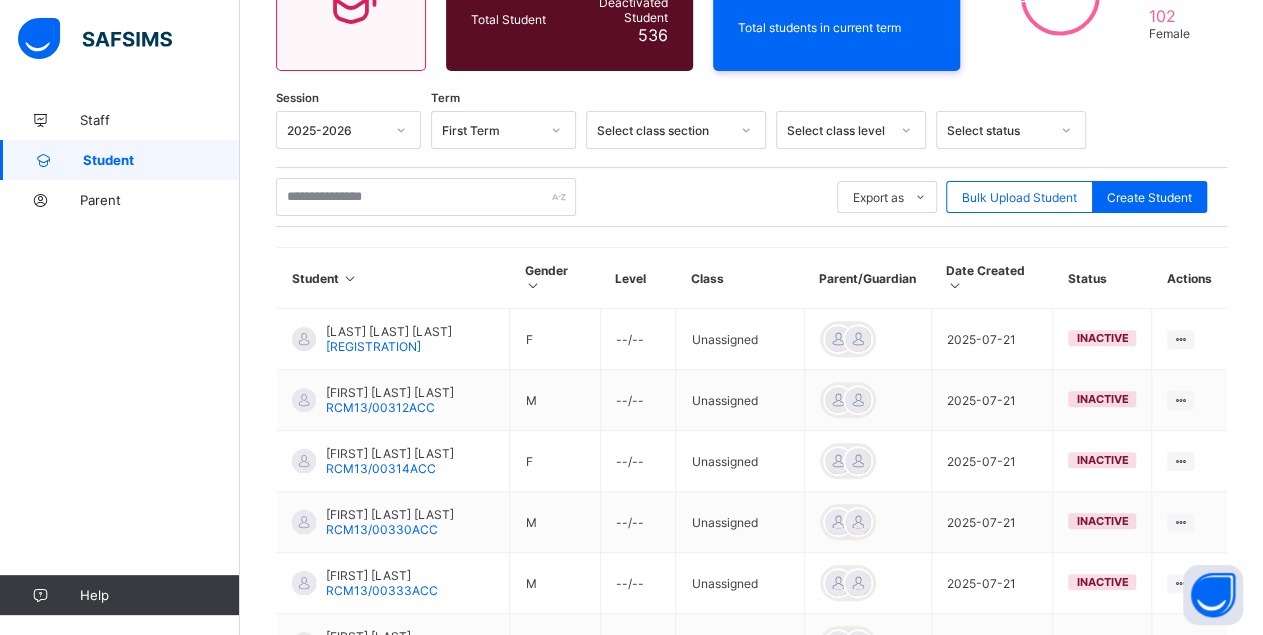 scroll, scrollTop: 3062, scrollLeft: 0, axis: vertical 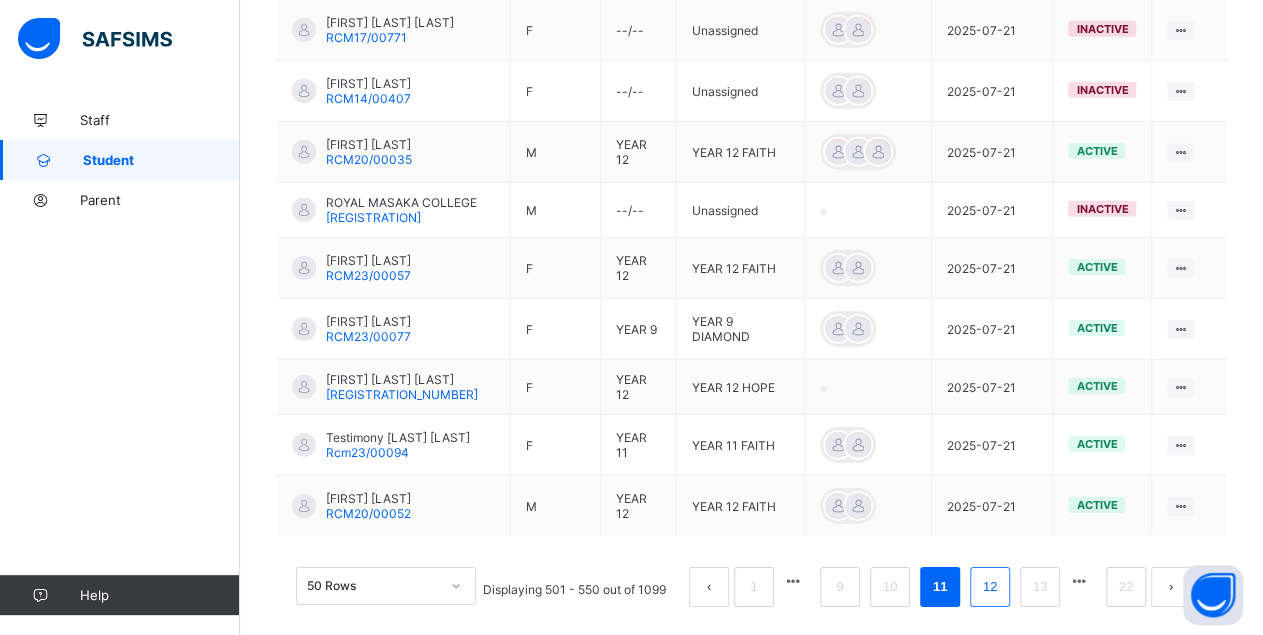 click on "12" at bounding box center (990, 587) 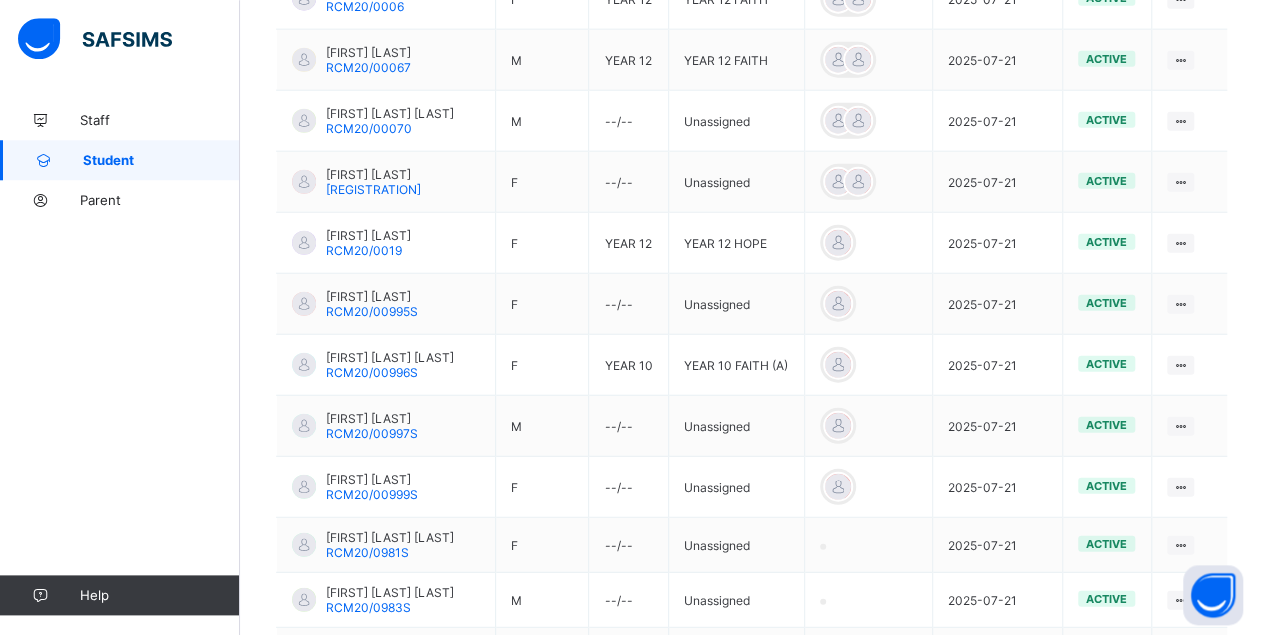 scroll, scrollTop: 3096, scrollLeft: 0, axis: vertical 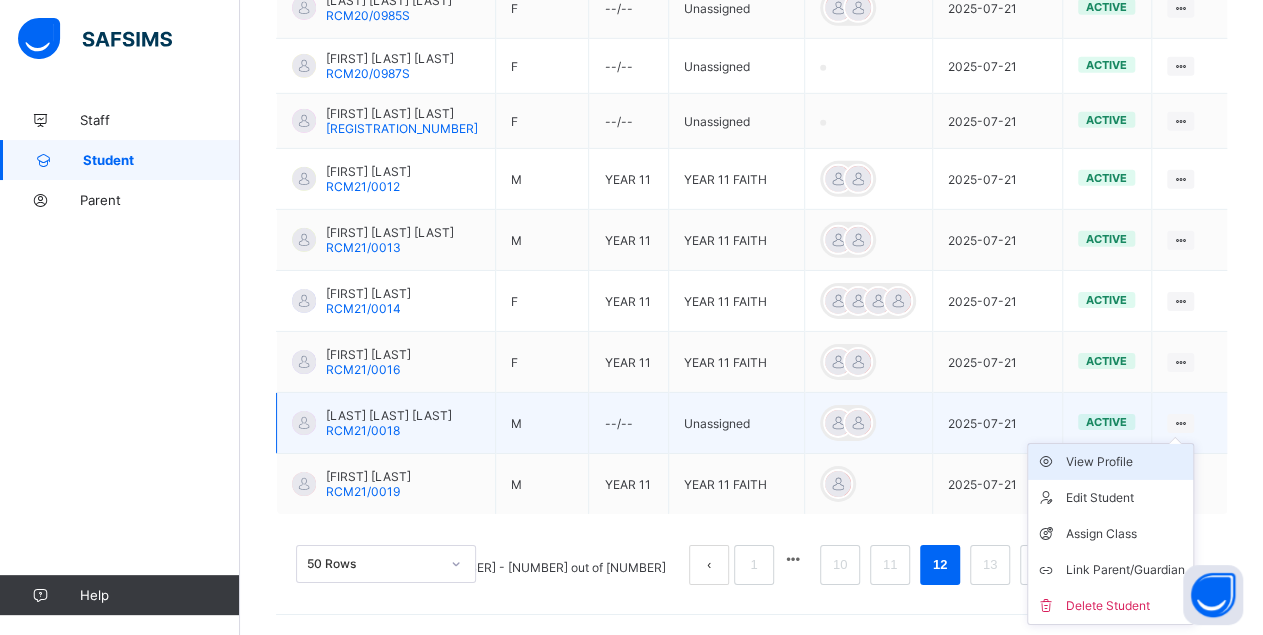 click on "View Profile" at bounding box center [1125, 462] 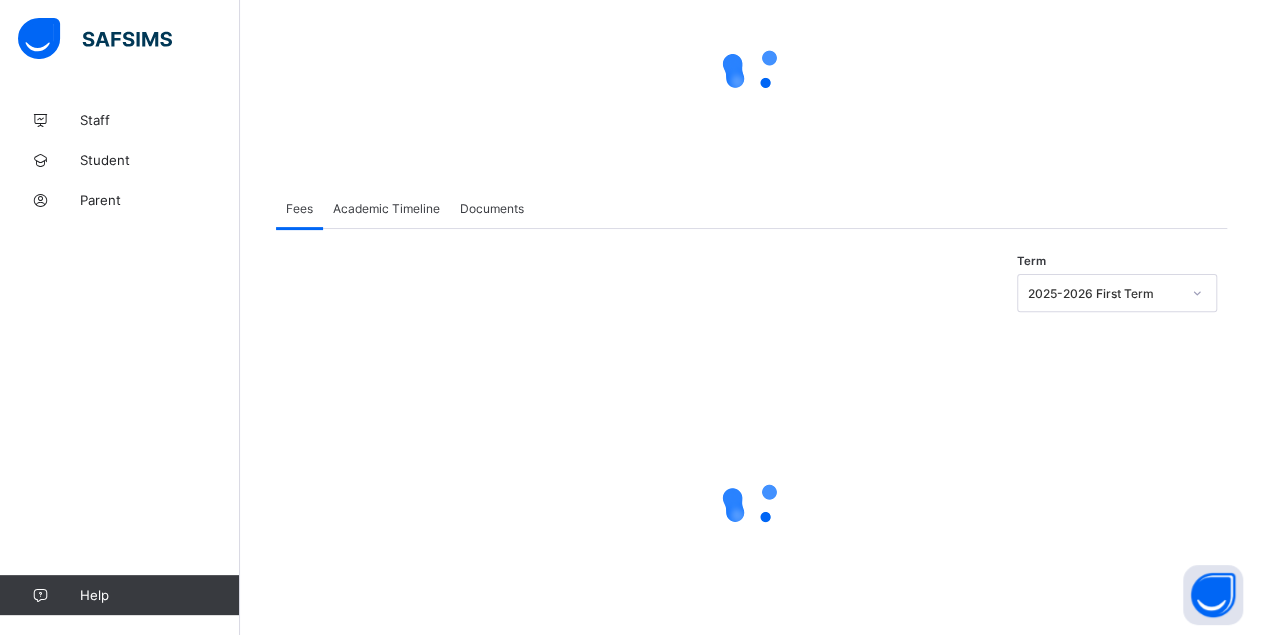 scroll, scrollTop: 0, scrollLeft: 0, axis: both 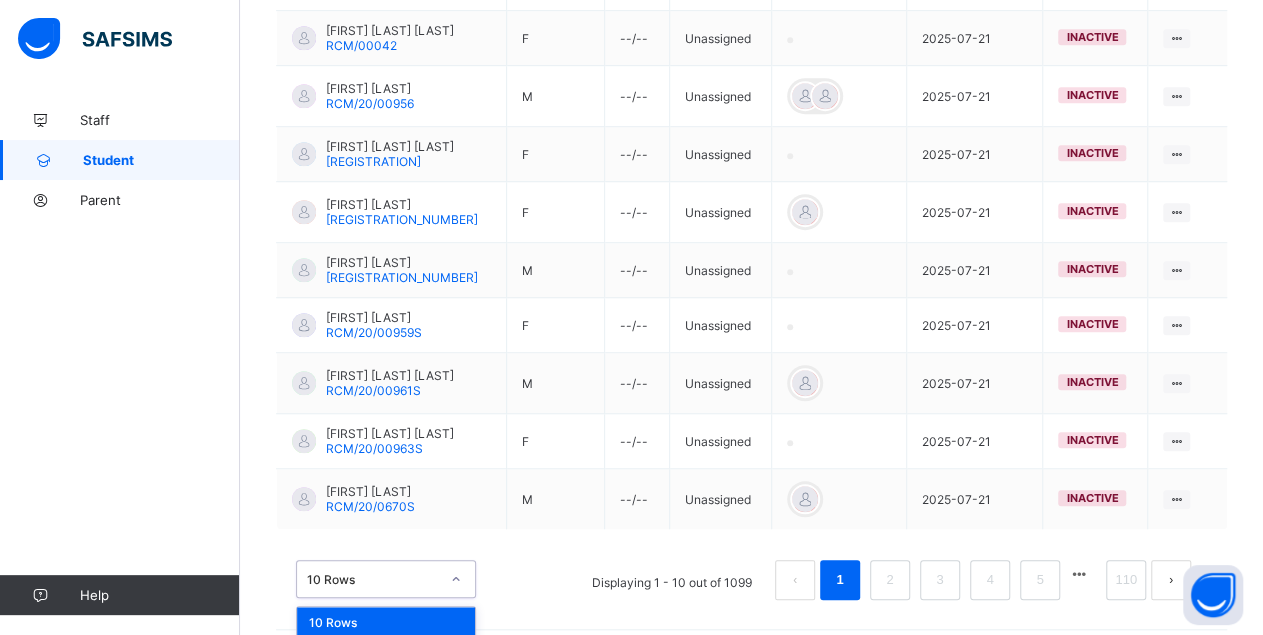 click on "option 10 Rows focused, 1 of 3. 3 results available. Use Up and Down to choose options, press Enter to select the currently focused option, press Escape to exit the menu, press Tab to select the option and exit the menu. 10 Rows 10 Rows 20 Rows 50 Rows" at bounding box center [386, 579] 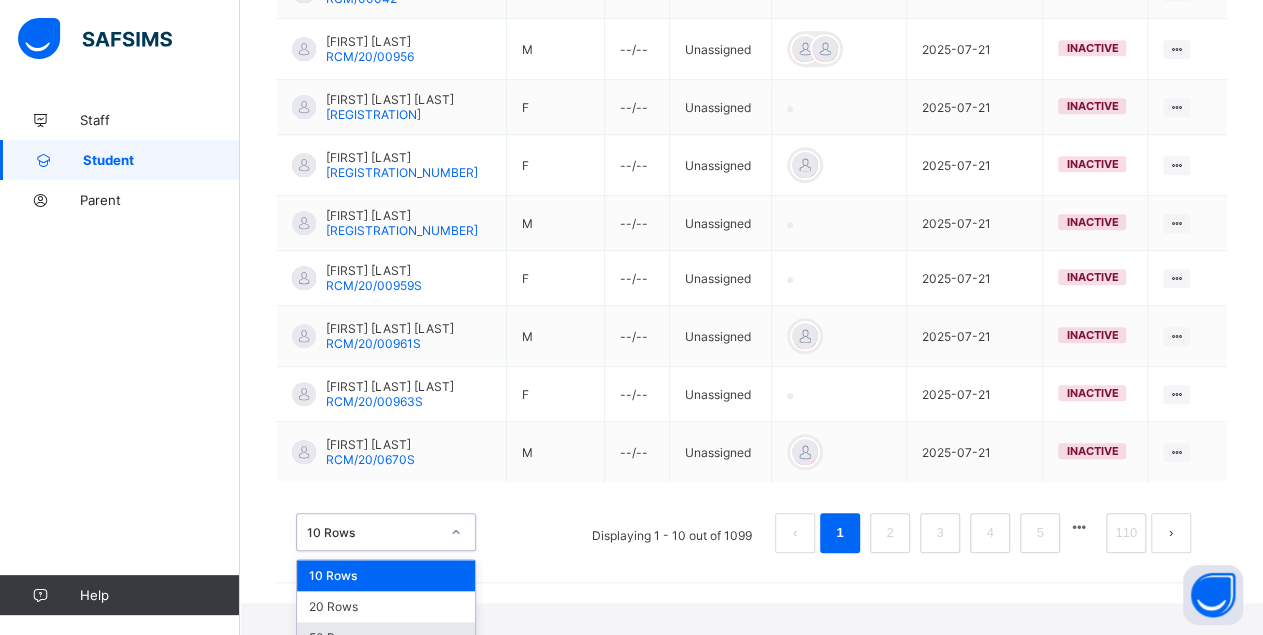 click on "50 Rows" at bounding box center [386, 637] 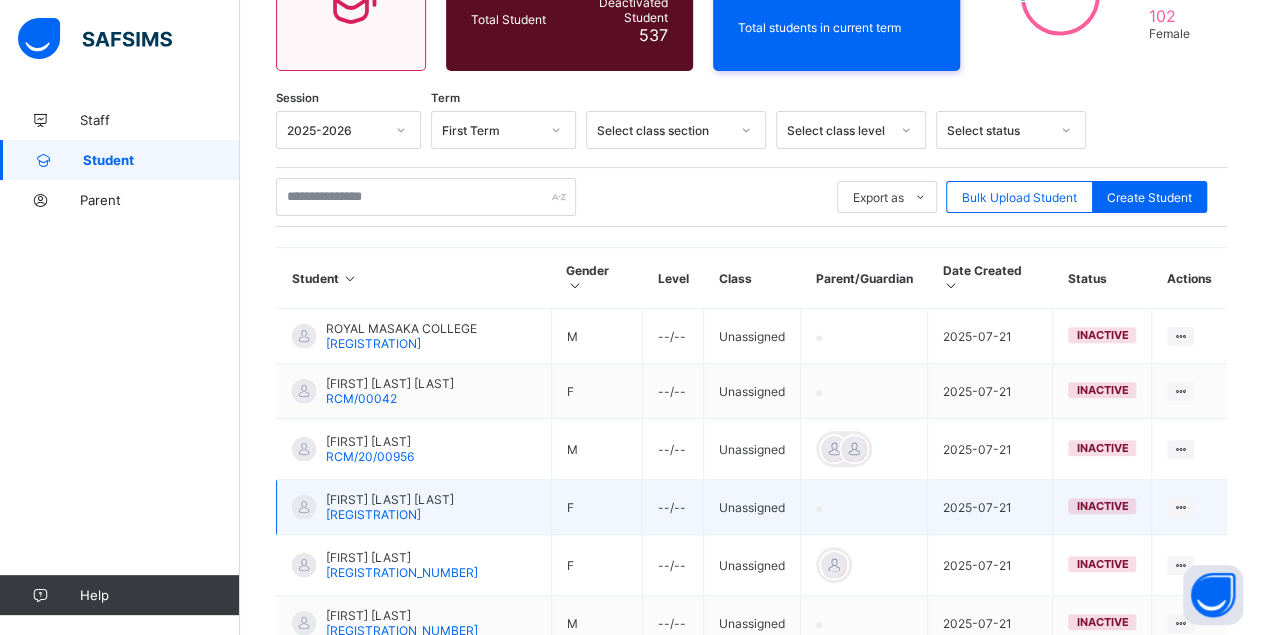 scroll, scrollTop: 2953, scrollLeft: 0, axis: vertical 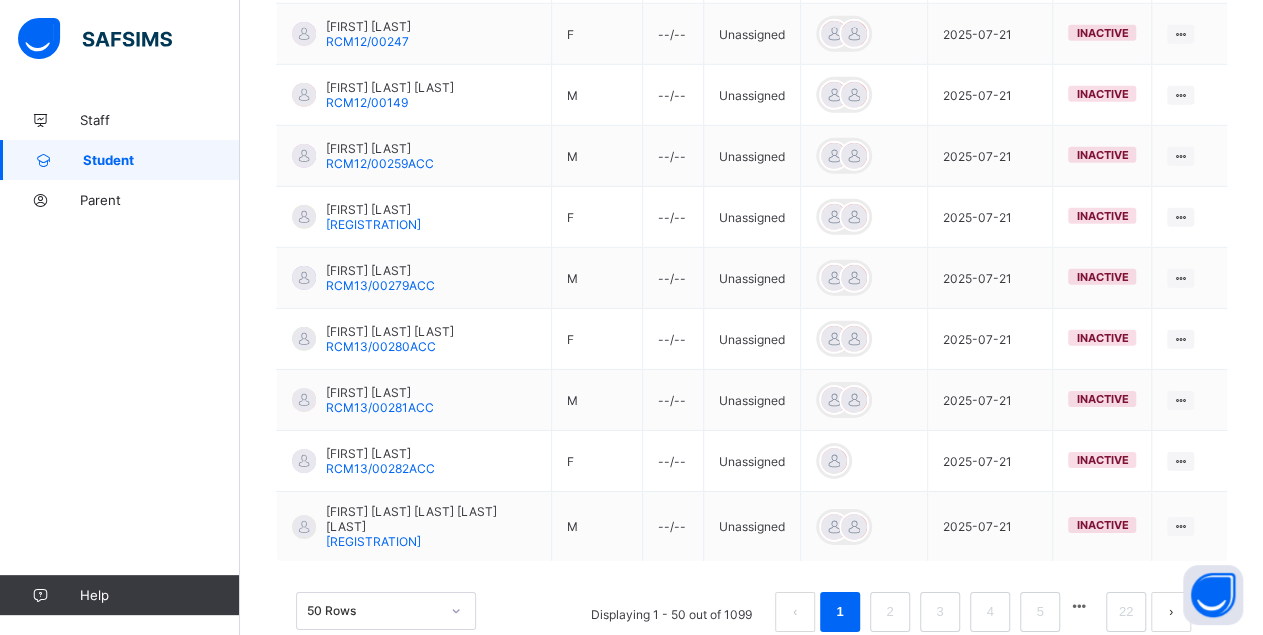 click at bounding box center [1079, 606] 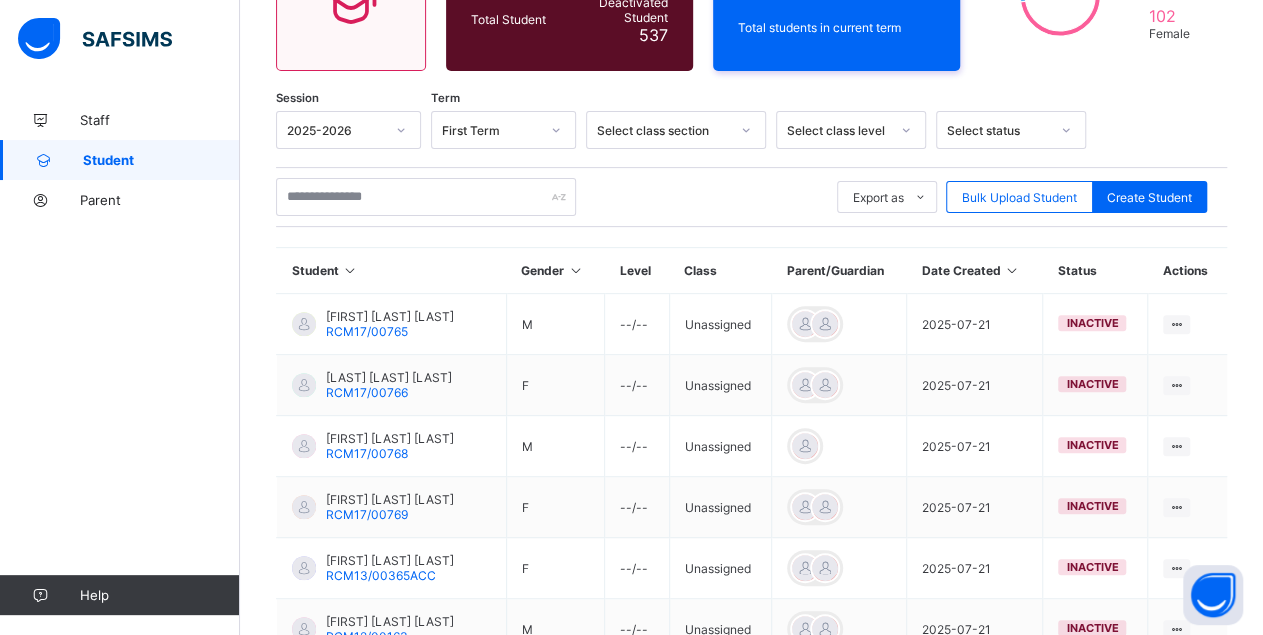 scroll, scrollTop: 3070, scrollLeft: 0, axis: vertical 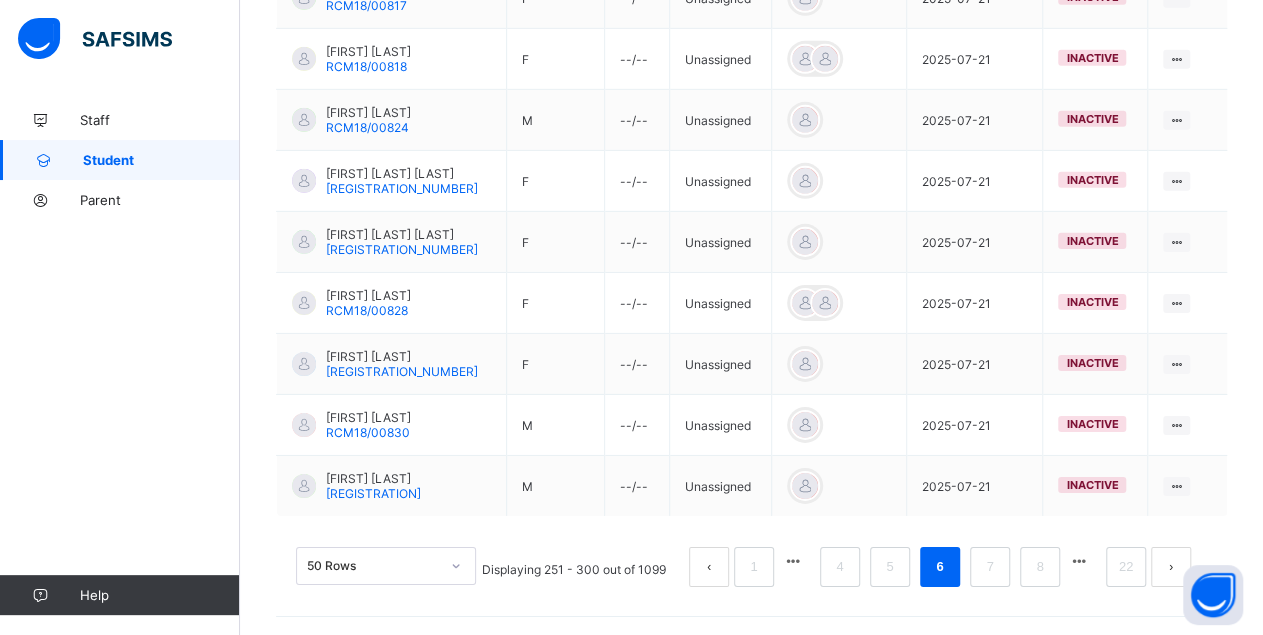 click at bounding box center (1079, 561) 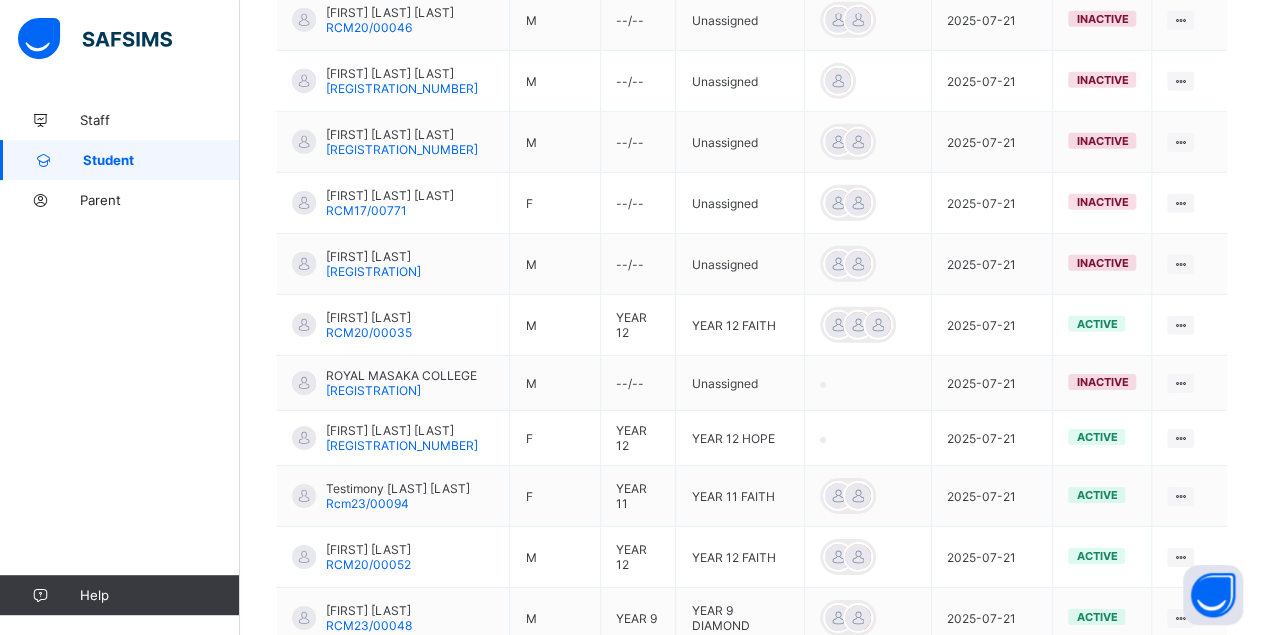 scroll, scrollTop: 3062, scrollLeft: 0, axis: vertical 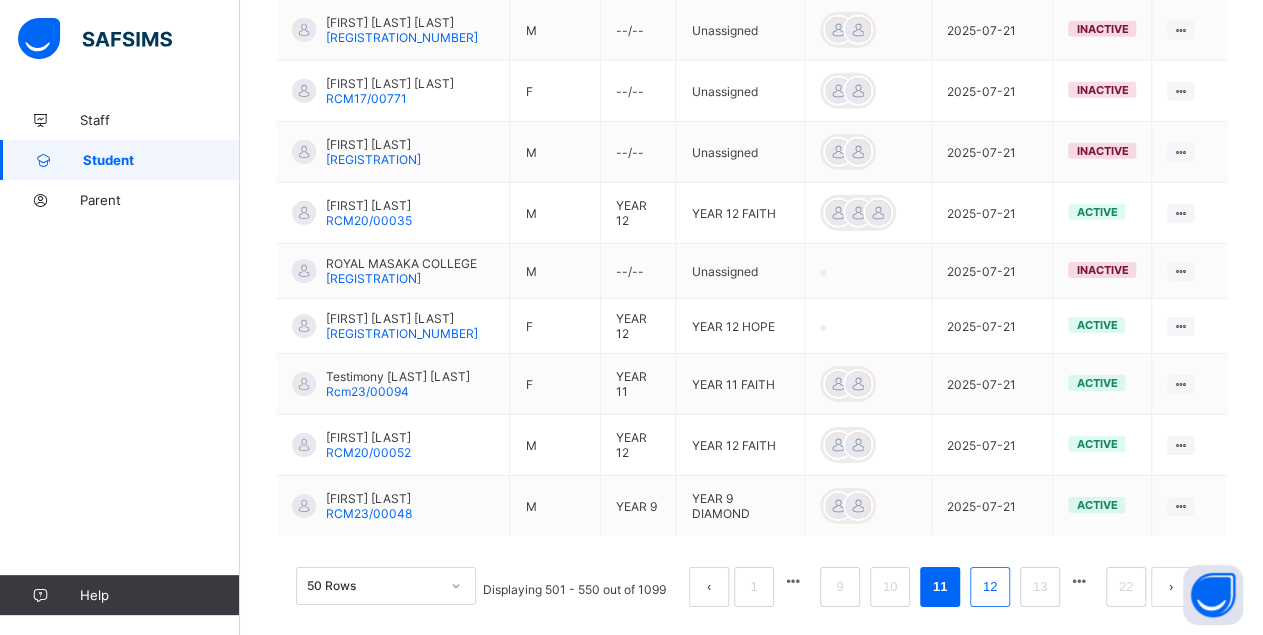 click on "12" at bounding box center (990, 587) 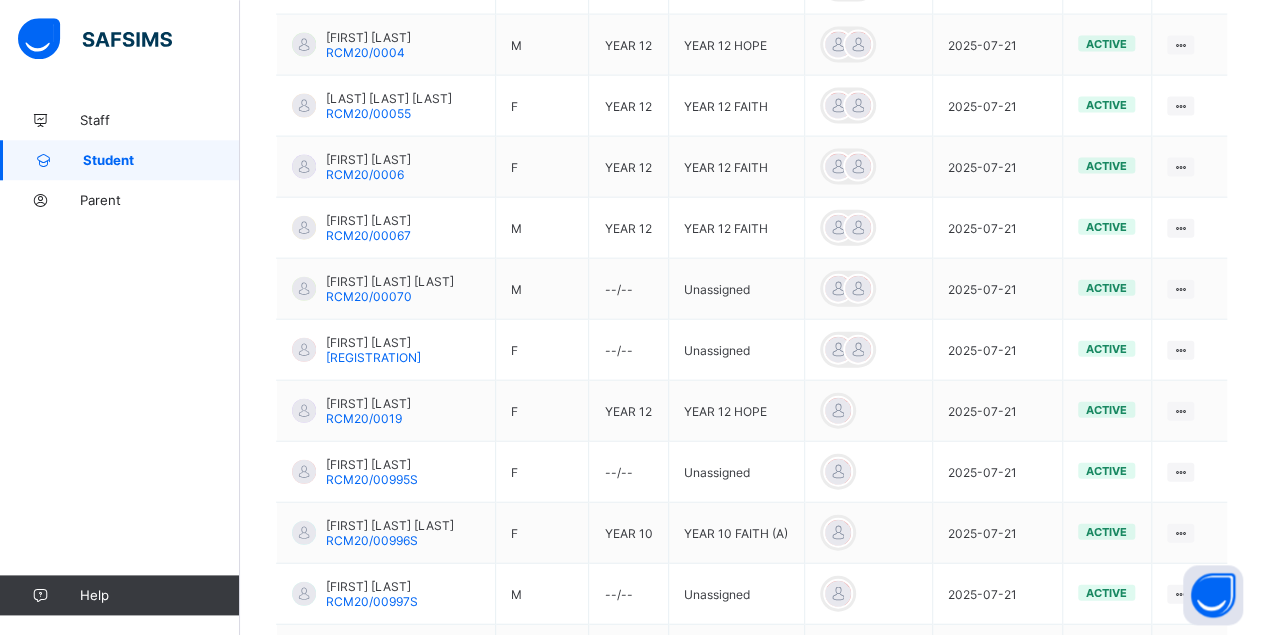 scroll, scrollTop: 3084, scrollLeft: 0, axis: vertical 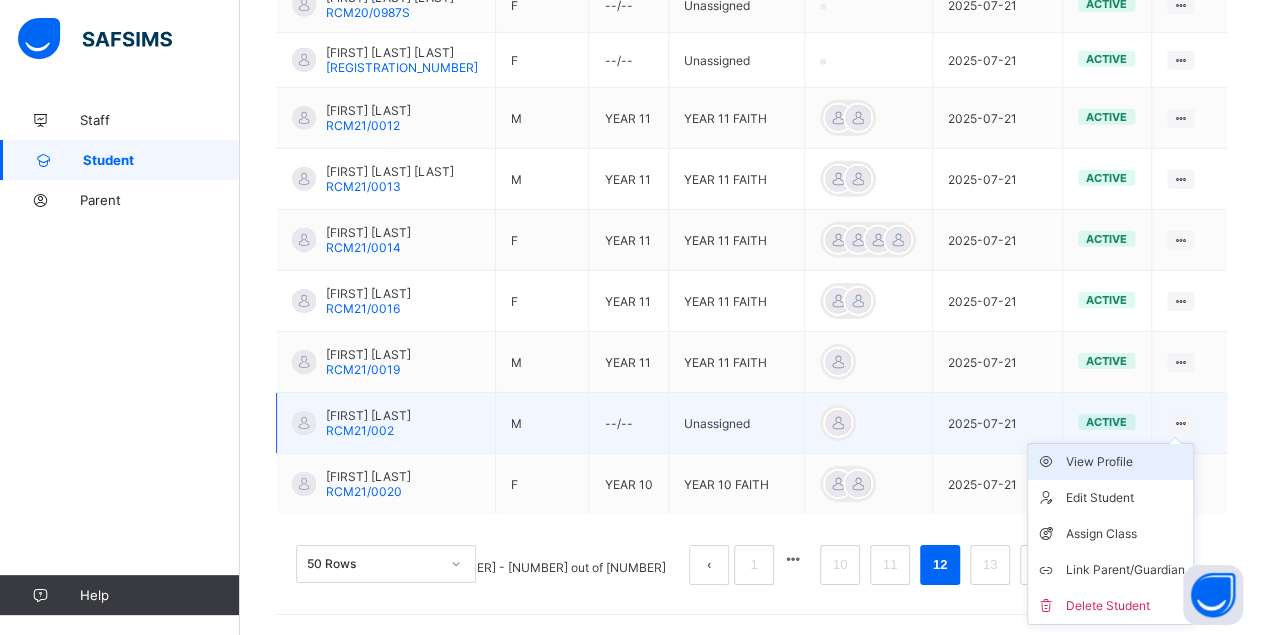 click on "View Profile" at bounding box center [1125, 462] 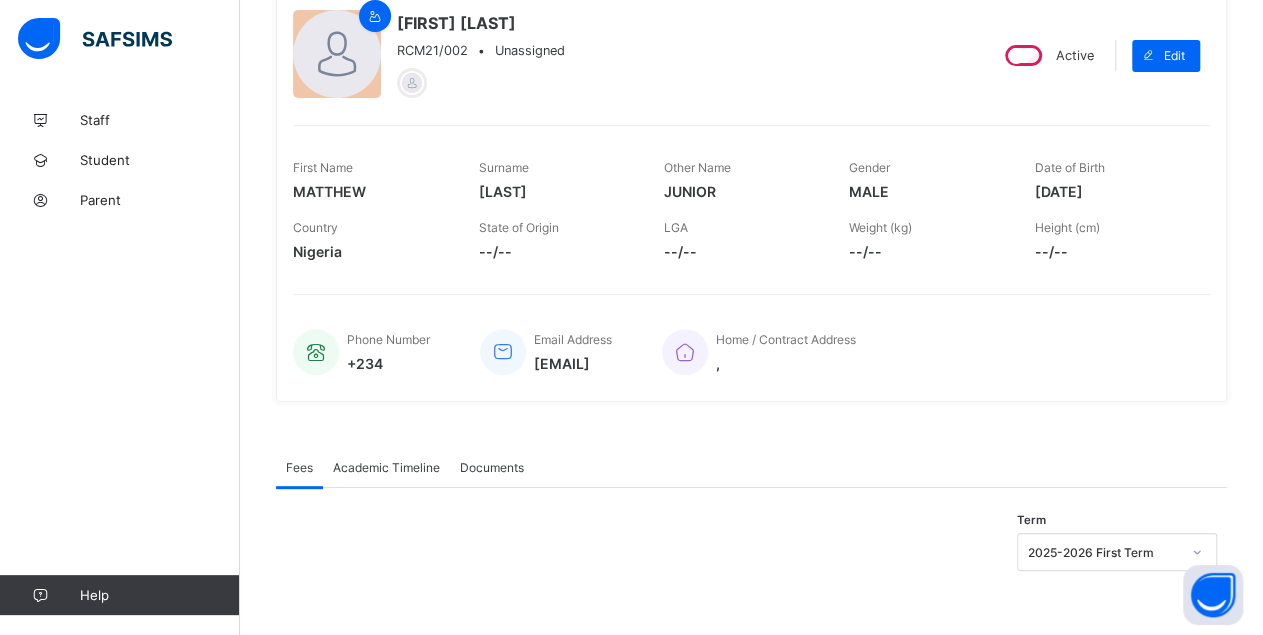 scroll, scrollTop: 0, scrollLeft: 0, axis: both 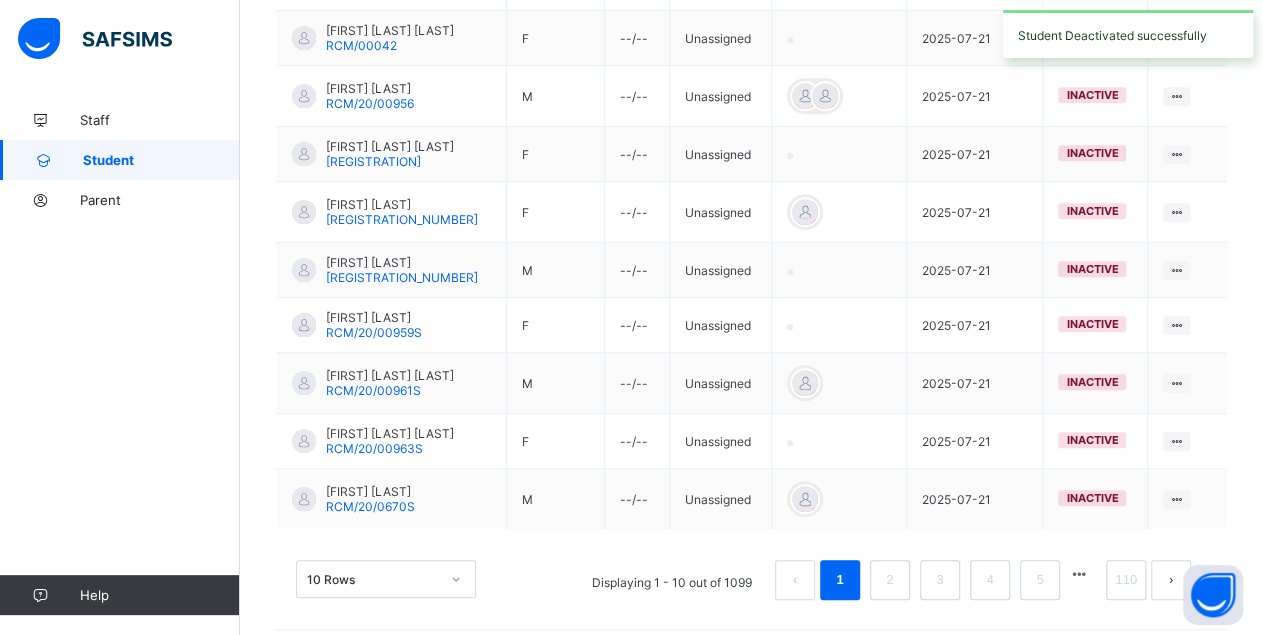 click on "10 Rows" at bounding box center [386, 579] 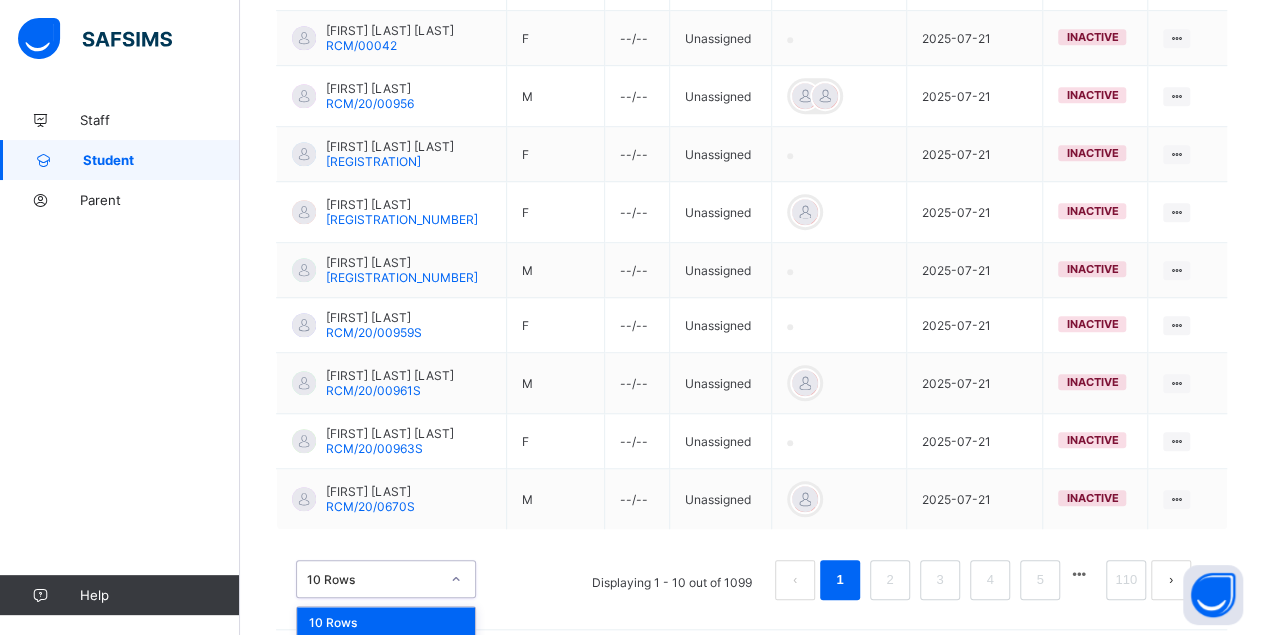 scroll, scrollTop: 634, scrollLeft: 0, axis: vertical 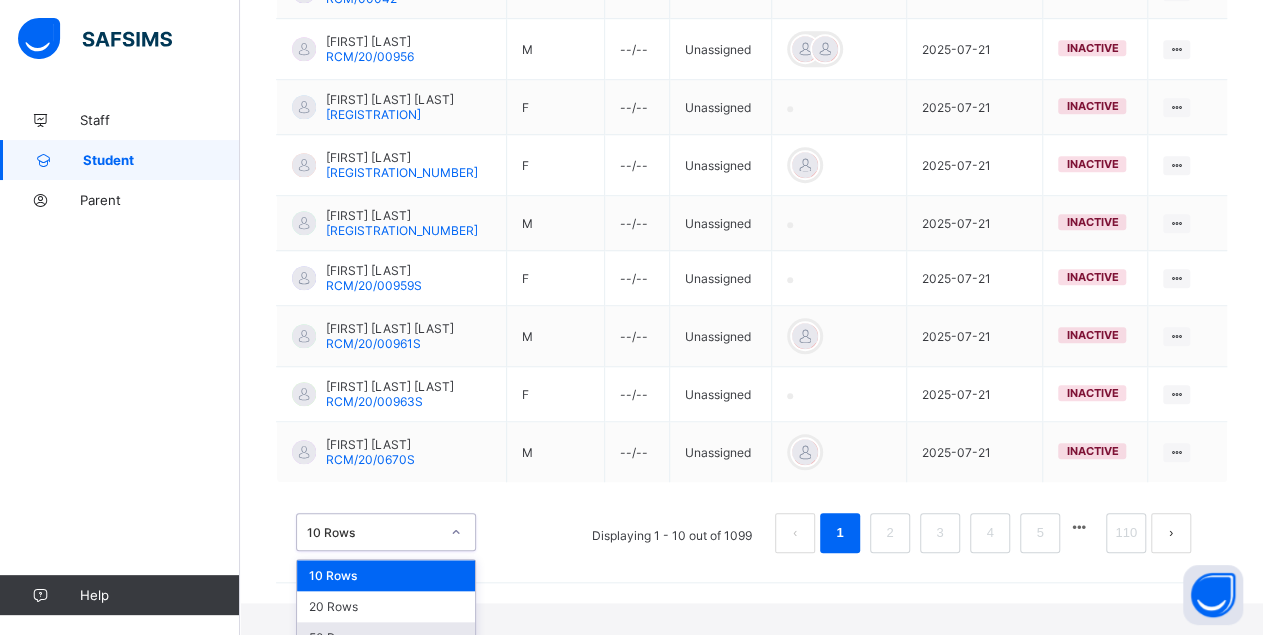 click on "50 Rows" at bounding box center [386, 637] 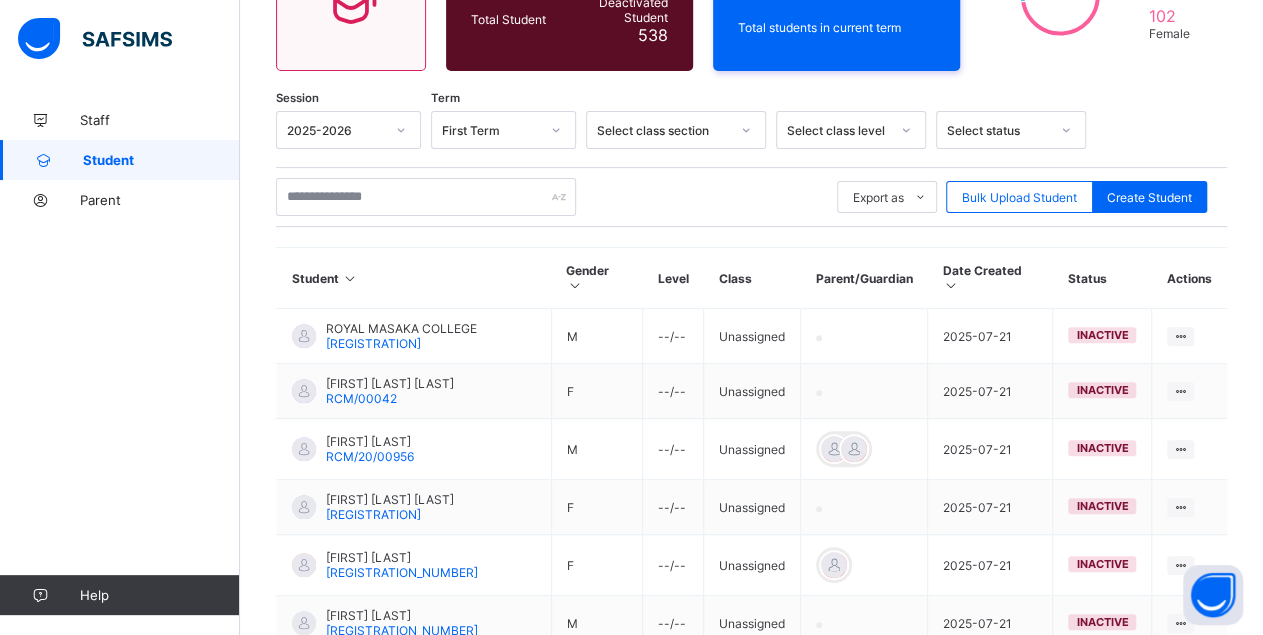 scroll, scrollTop: 2953, scrollLeft: 0, axis: vertical 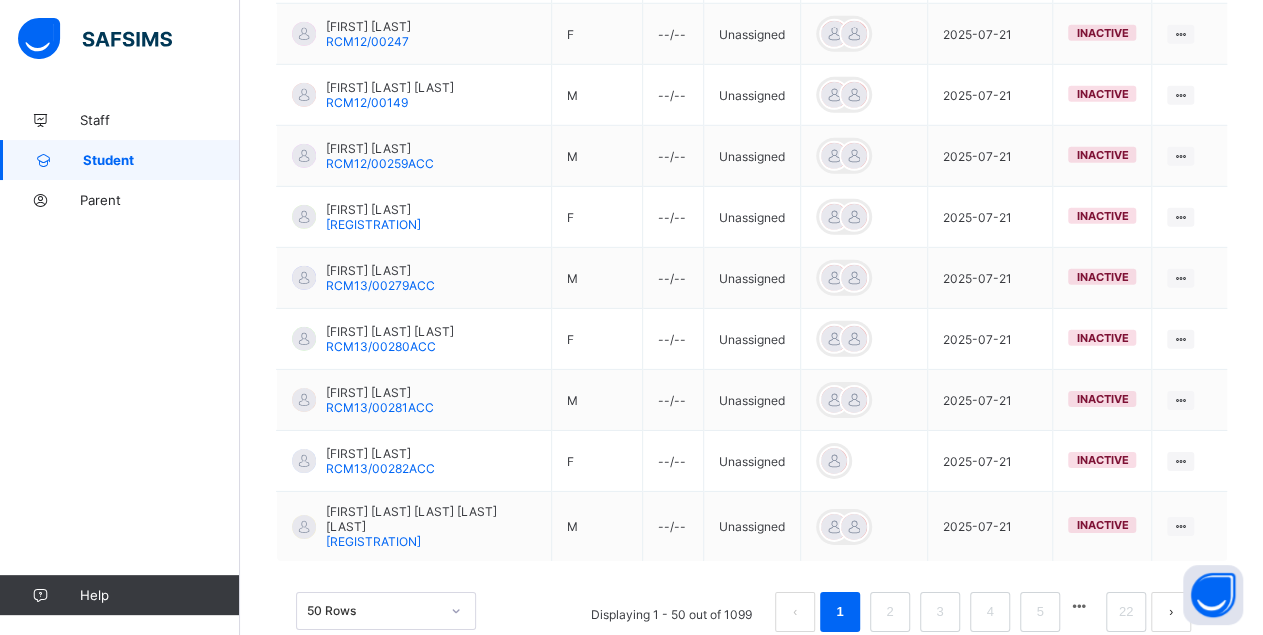 click at bounding box center [1079, 606] 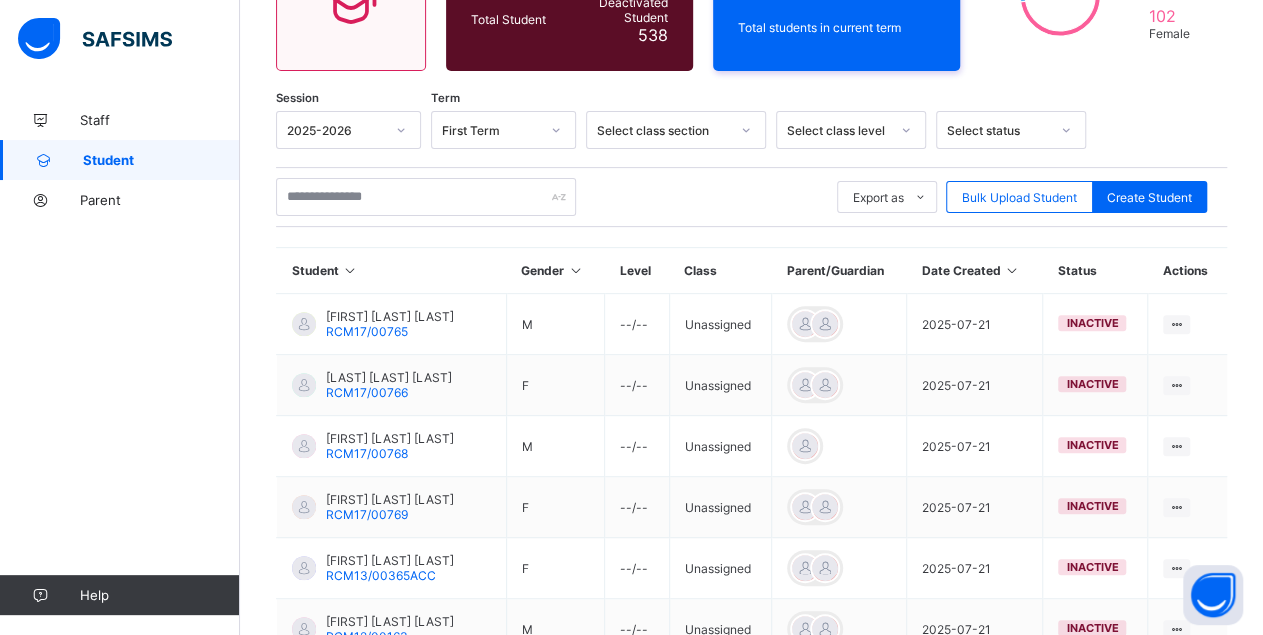 scroll, scrollTop: 3070, scrollLeft: 0, axis: vertical 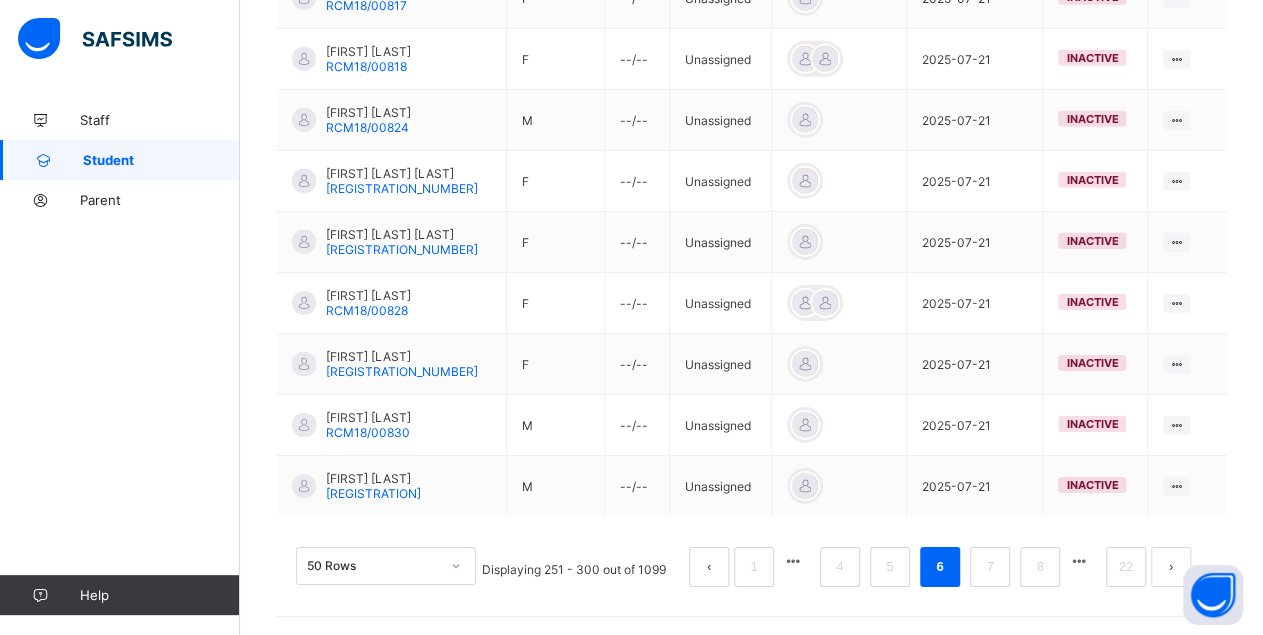 click at bounding box center (1079, 561) 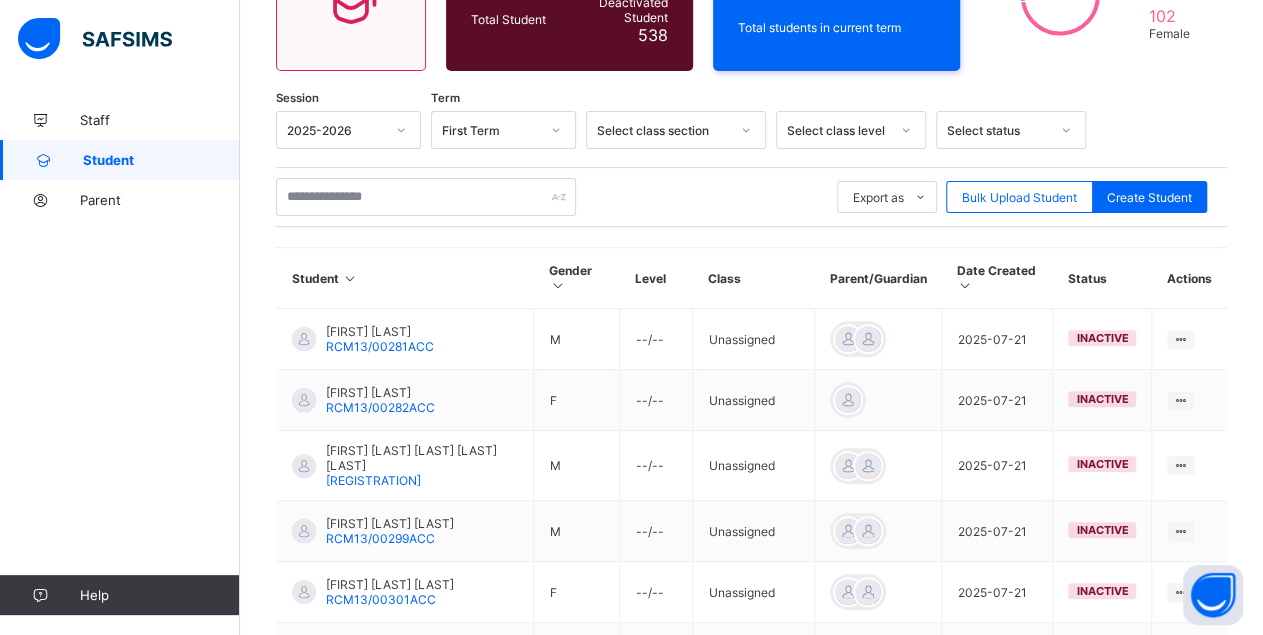 scroll, scrollTop: 3075, scrollLeft: 0, axis: vertical 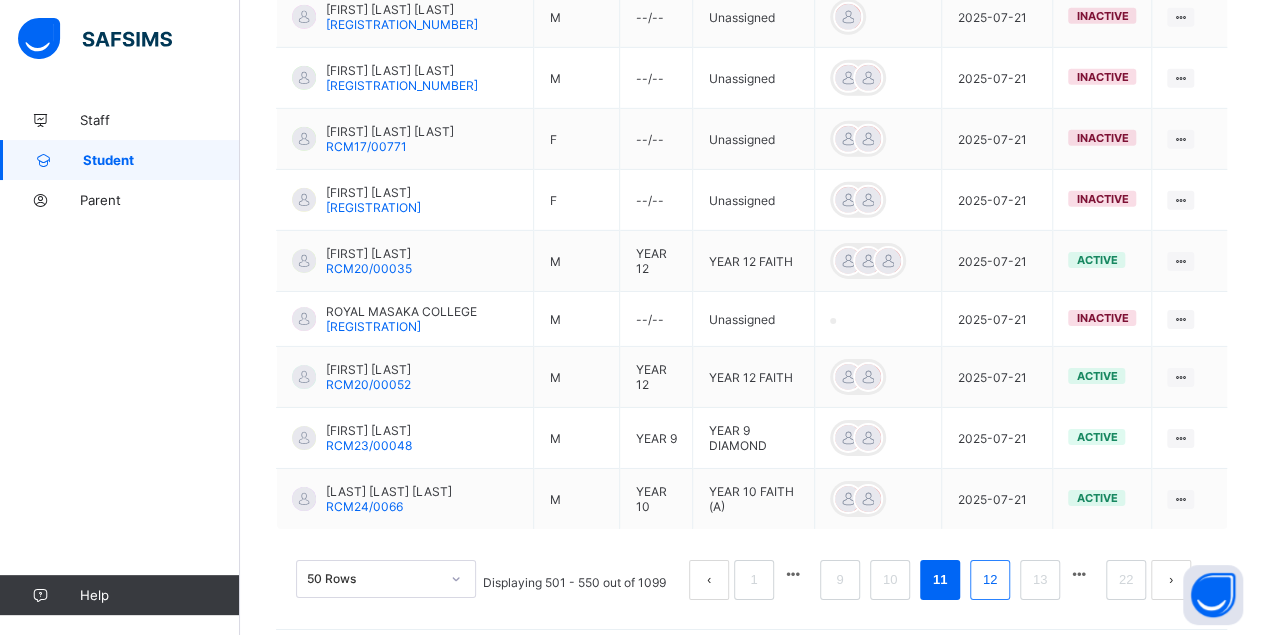 click on "12" at bounding box center (990, 580) 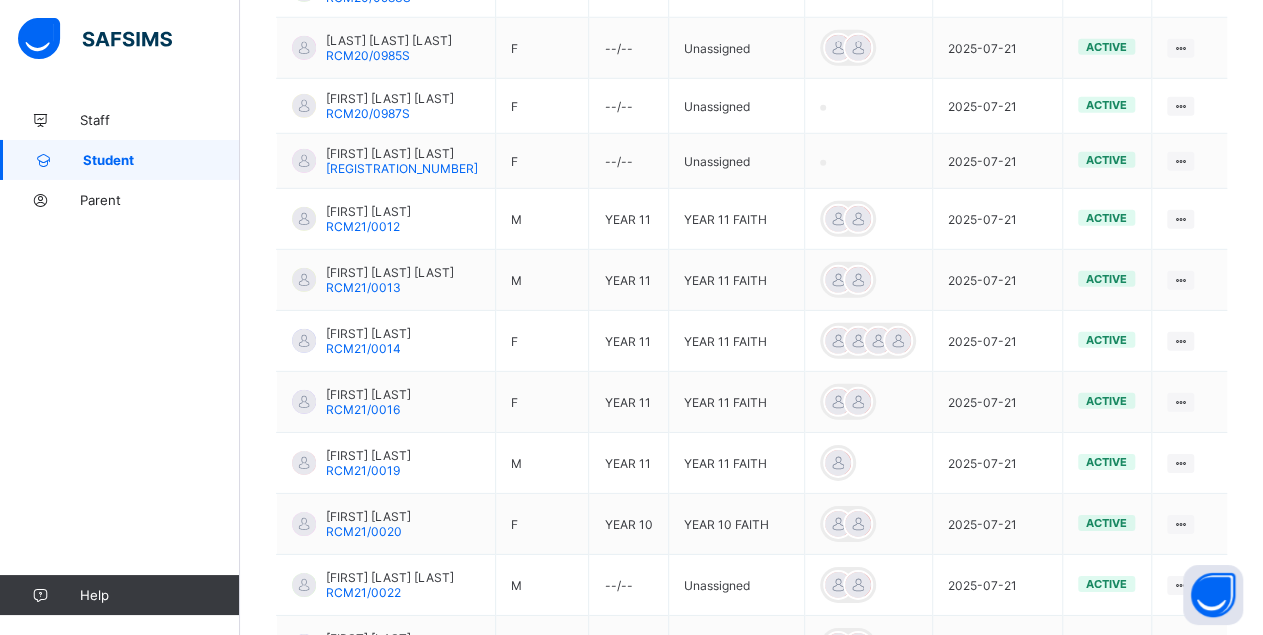 scroll, scrollTop: 3084, scrollLeft: 0, axis: vertical 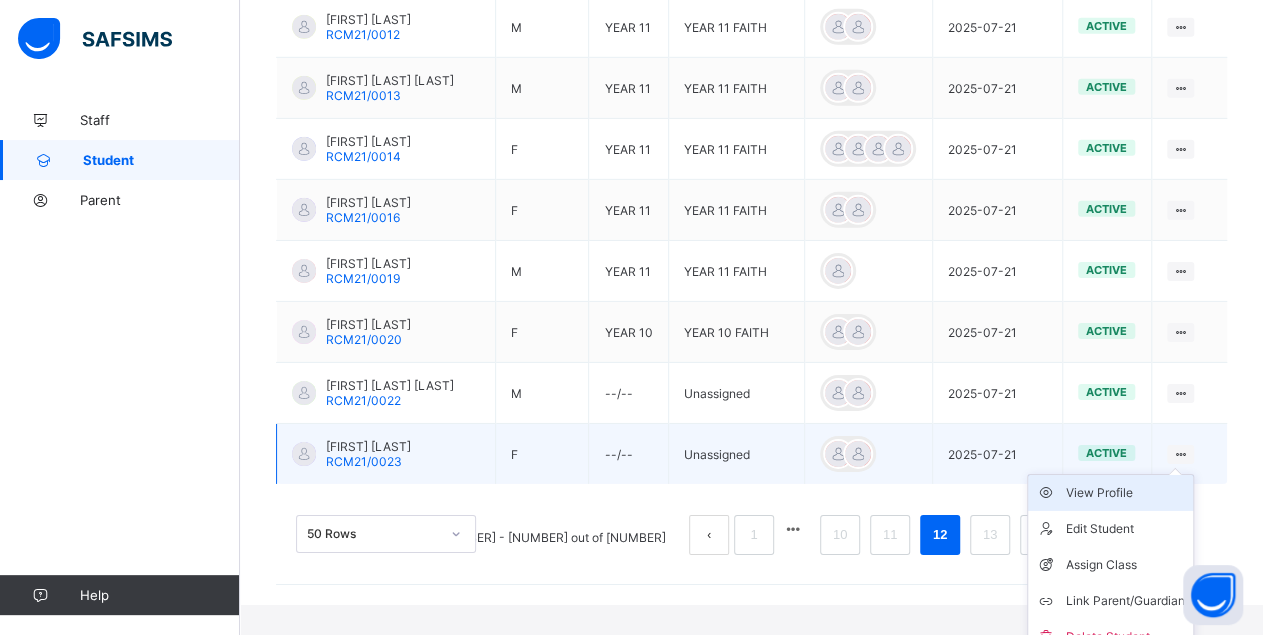 click on "View Profile" at bounding box center [1125, 493] 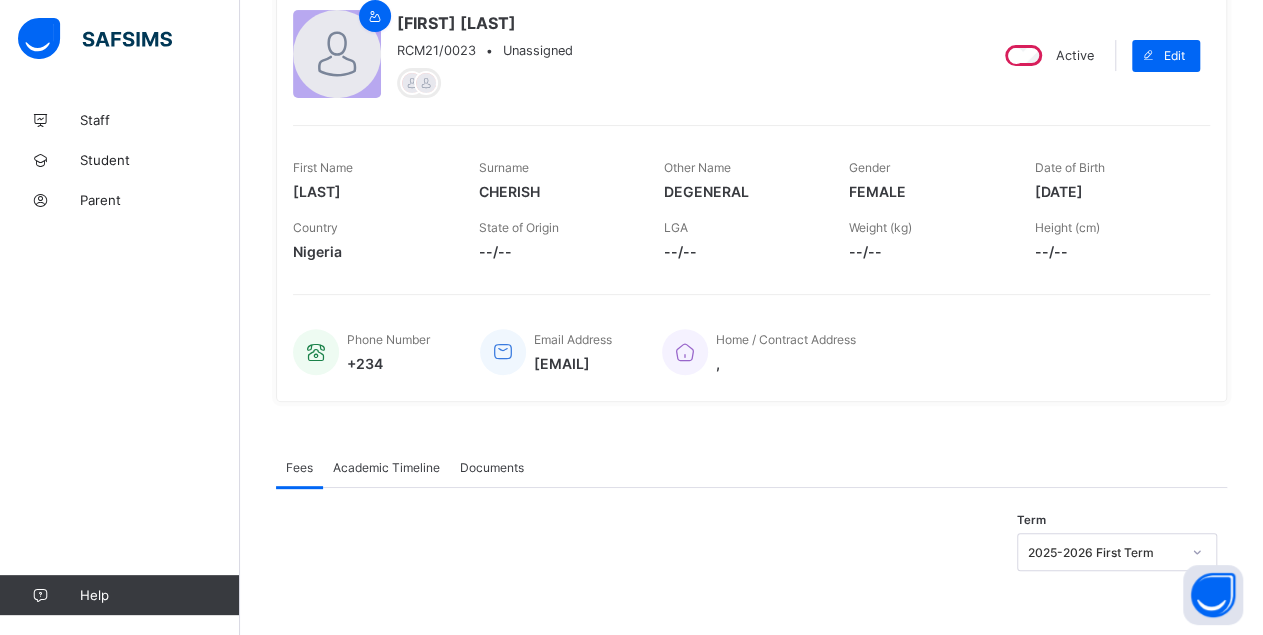 scroll, scrollTop: 0, scrollLeft: 0, axis: both 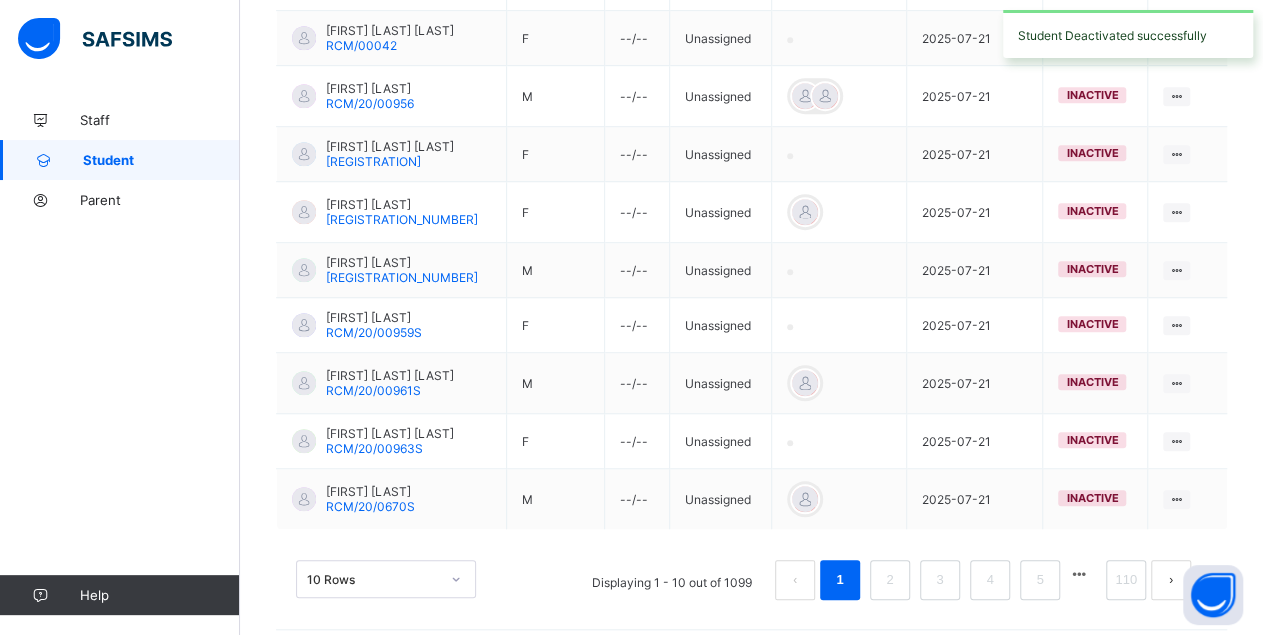click at bounding box center (1079, 574) 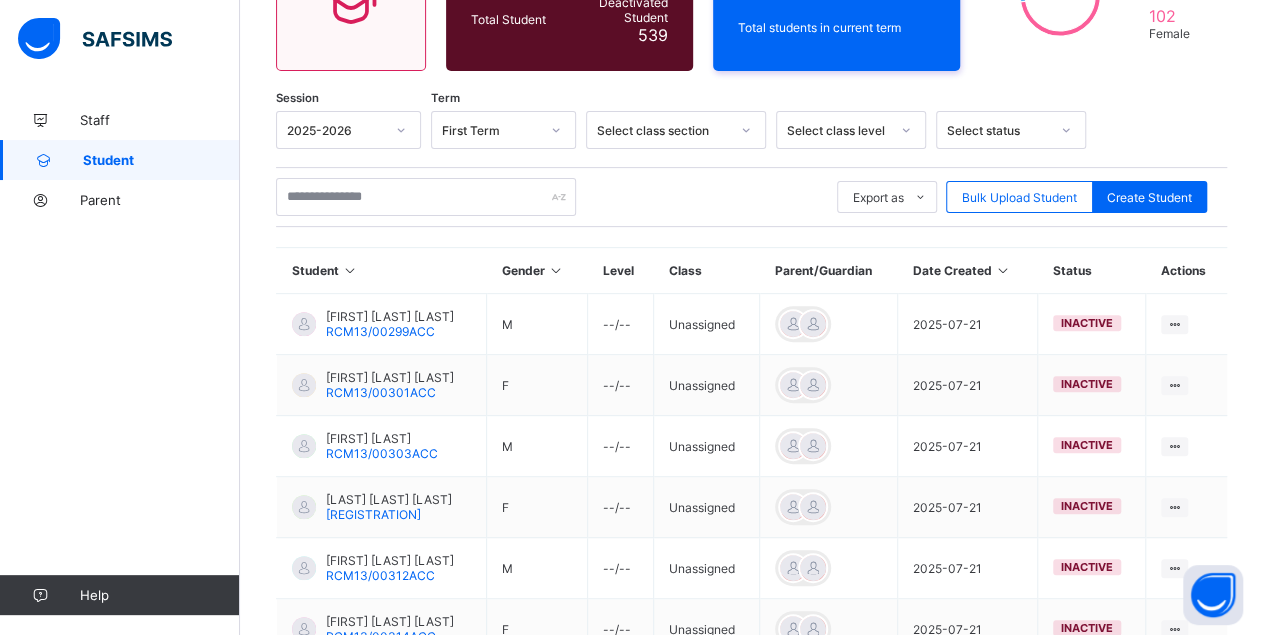 scroll, scrollTop: 631, scrollLeft: 0, axis: vertical 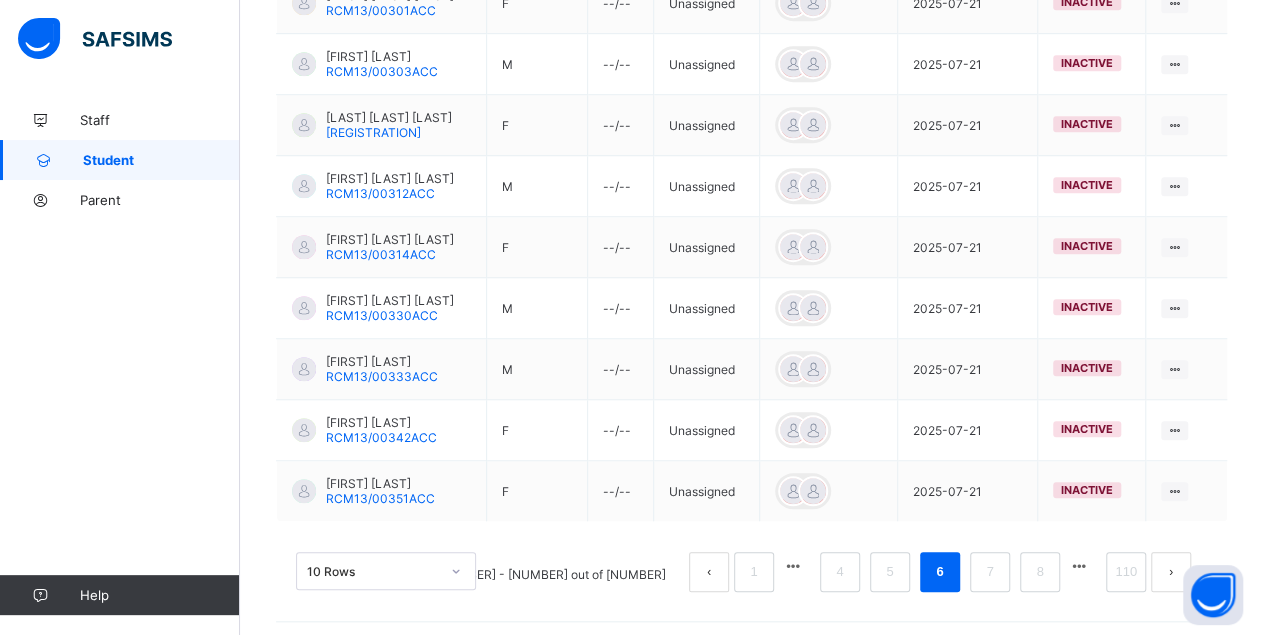 click at bounding box center [1079, 566] 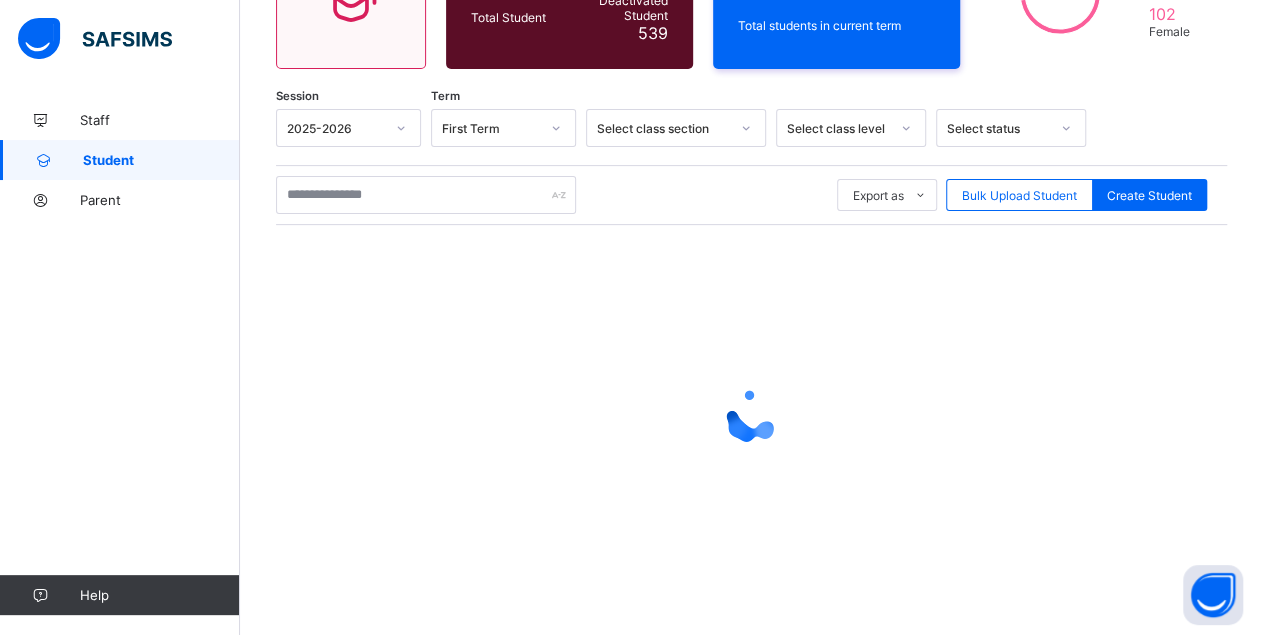 scroll, scrollTop: 249, scrollLeft: 0, axis: vertical 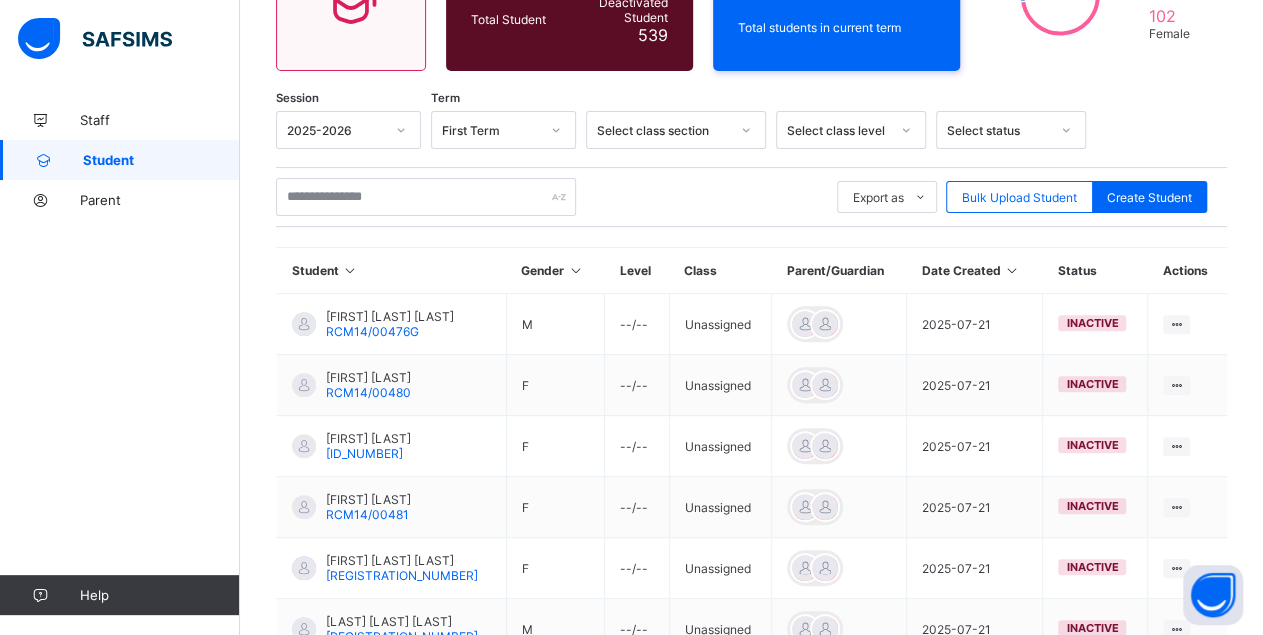 click on "Export as Pdf Report Excel Report Excel Report  (LMS)   Bulk Upload Student Create Student" at bounding box center [751, 197] 